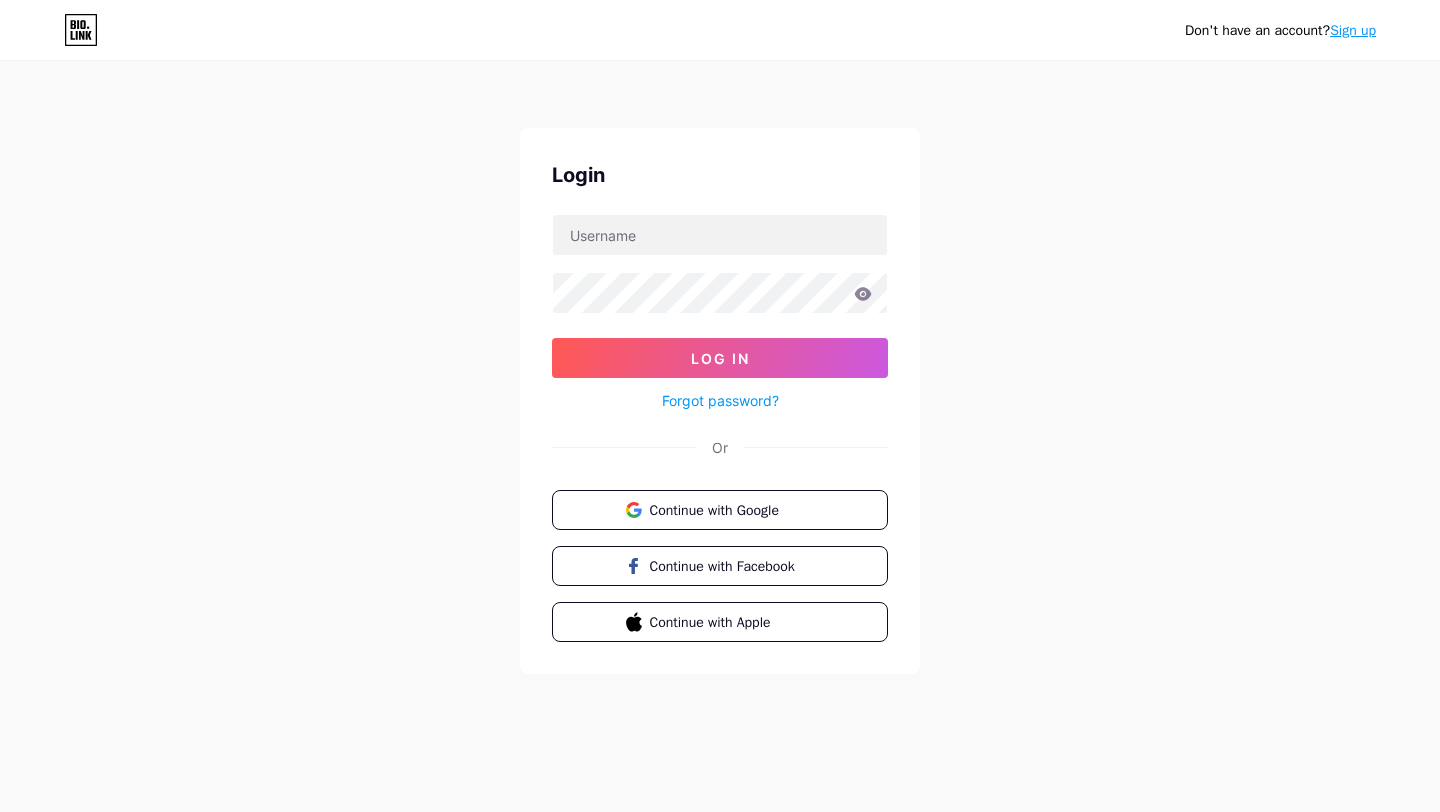 scroll, scrollTop: 0, scrollLeft: 0, axis: both 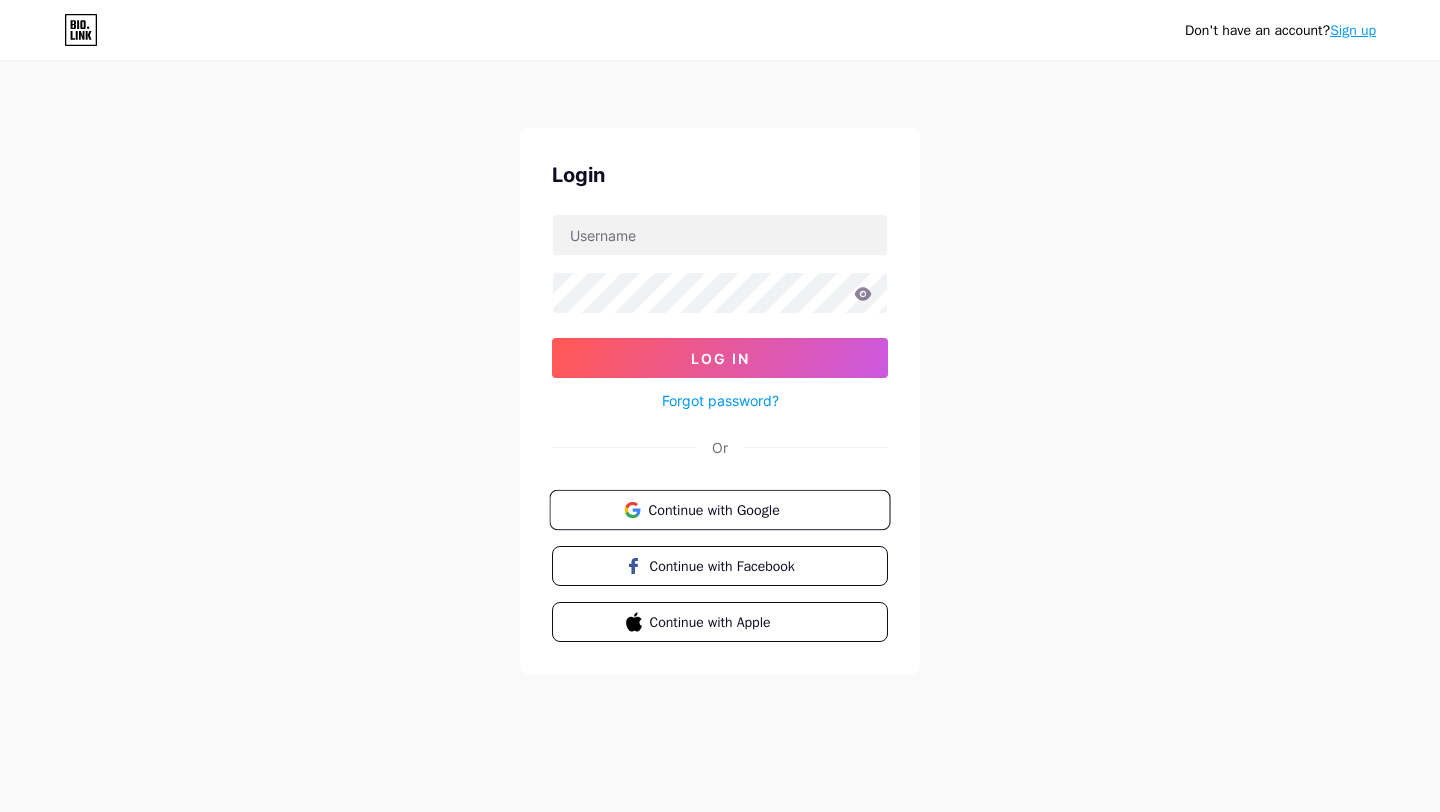 click on "Continue with Google" at bounding box center [731, 509] 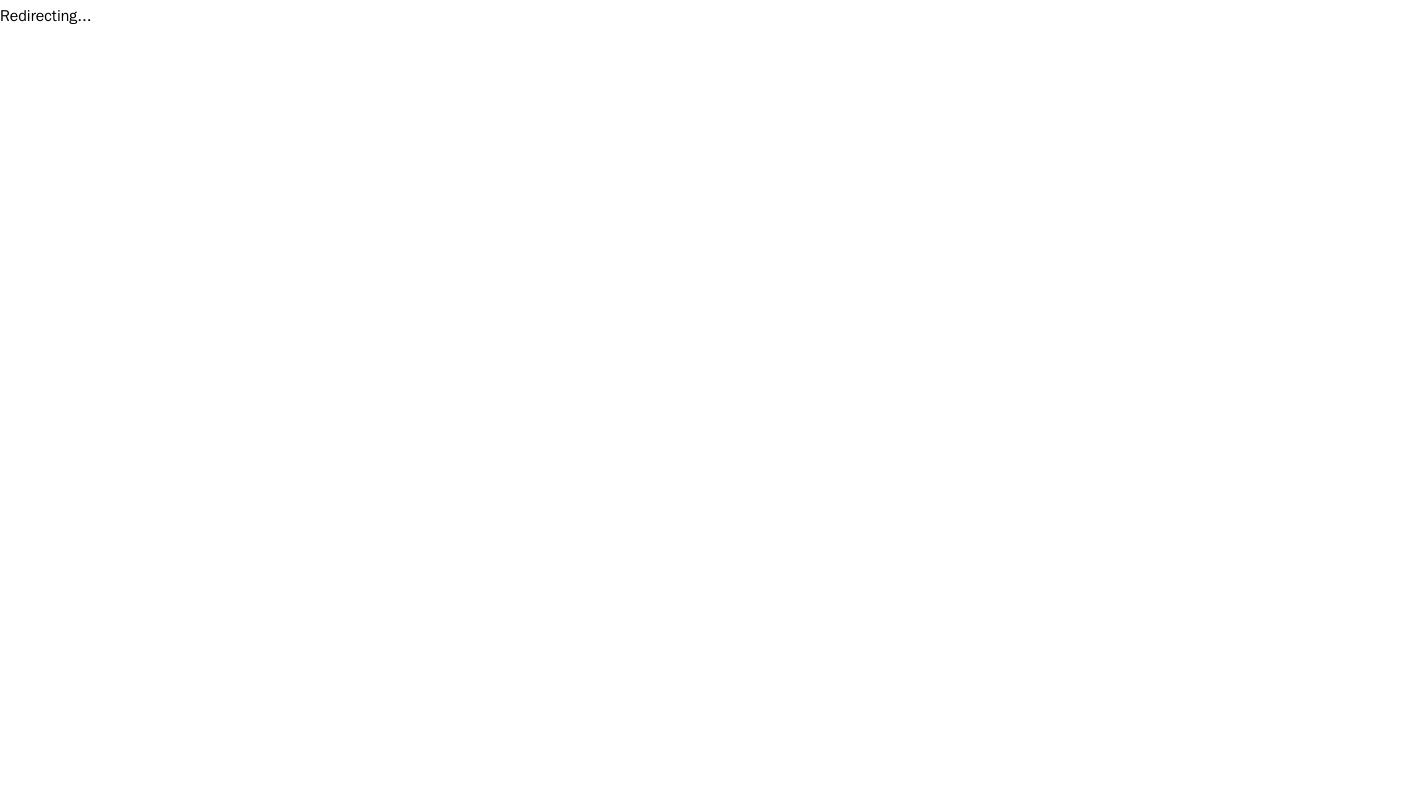 scroll, scrollTop: 0, scrollLeft: 0, axis: both 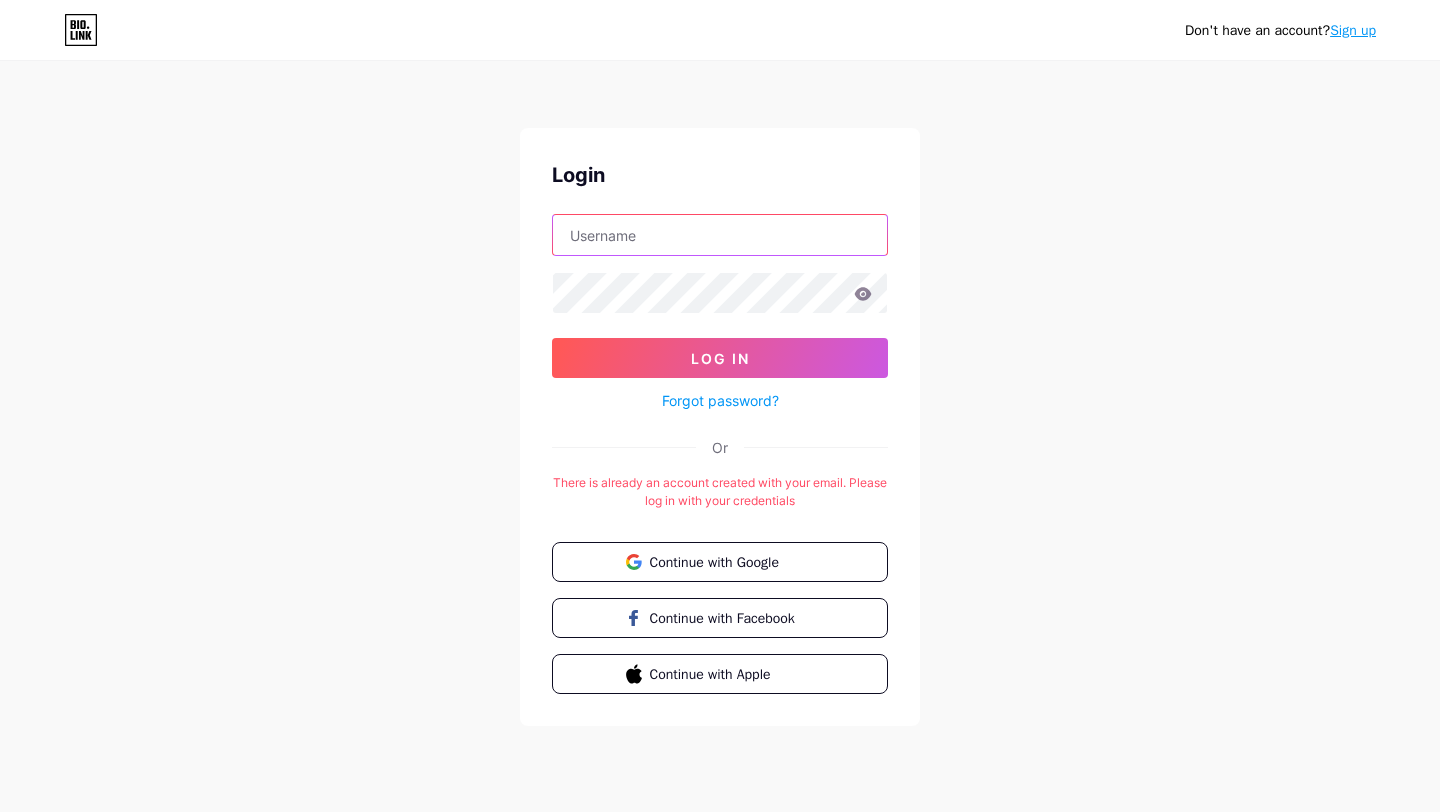 click at bounding box center [720, 235] 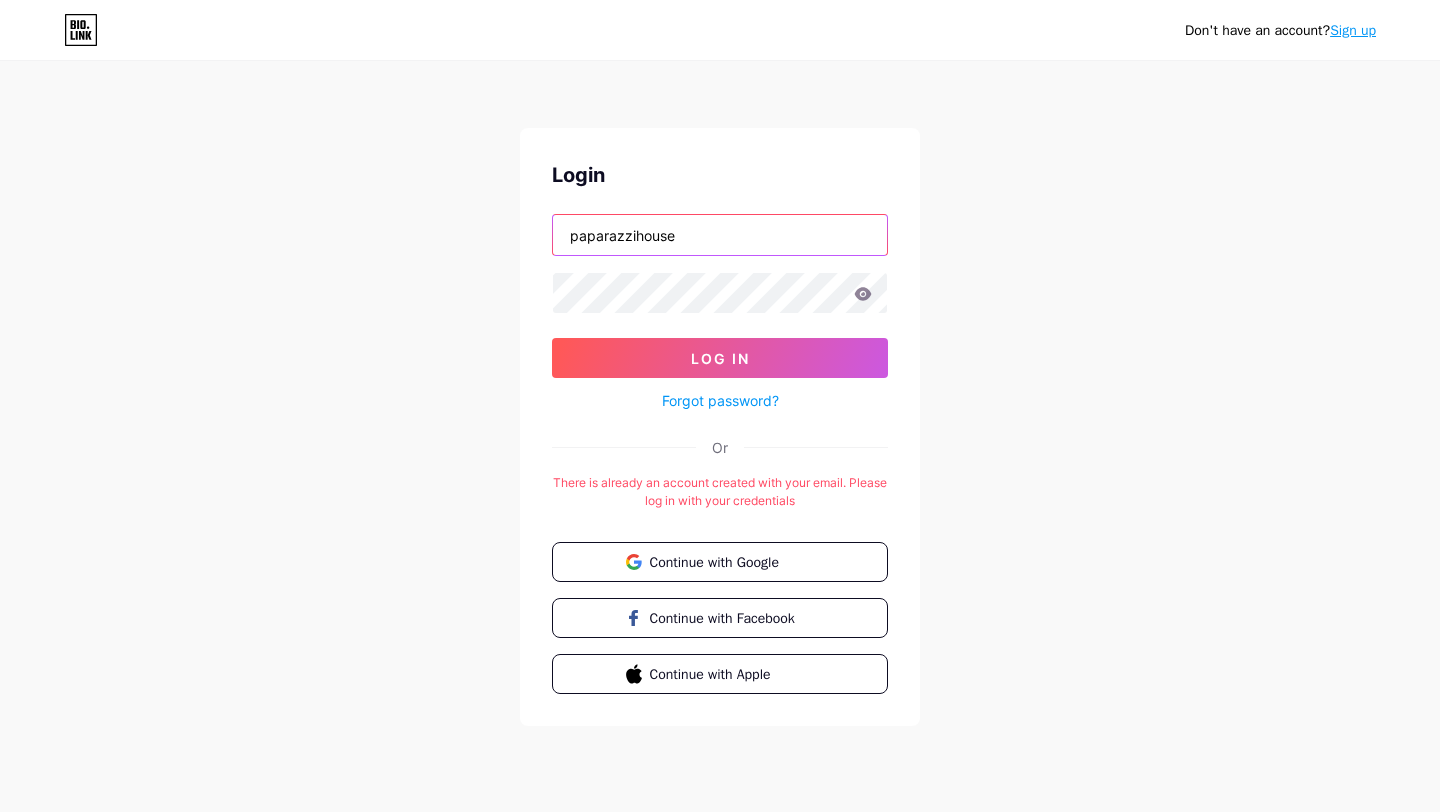 type on "paparazzihouse" 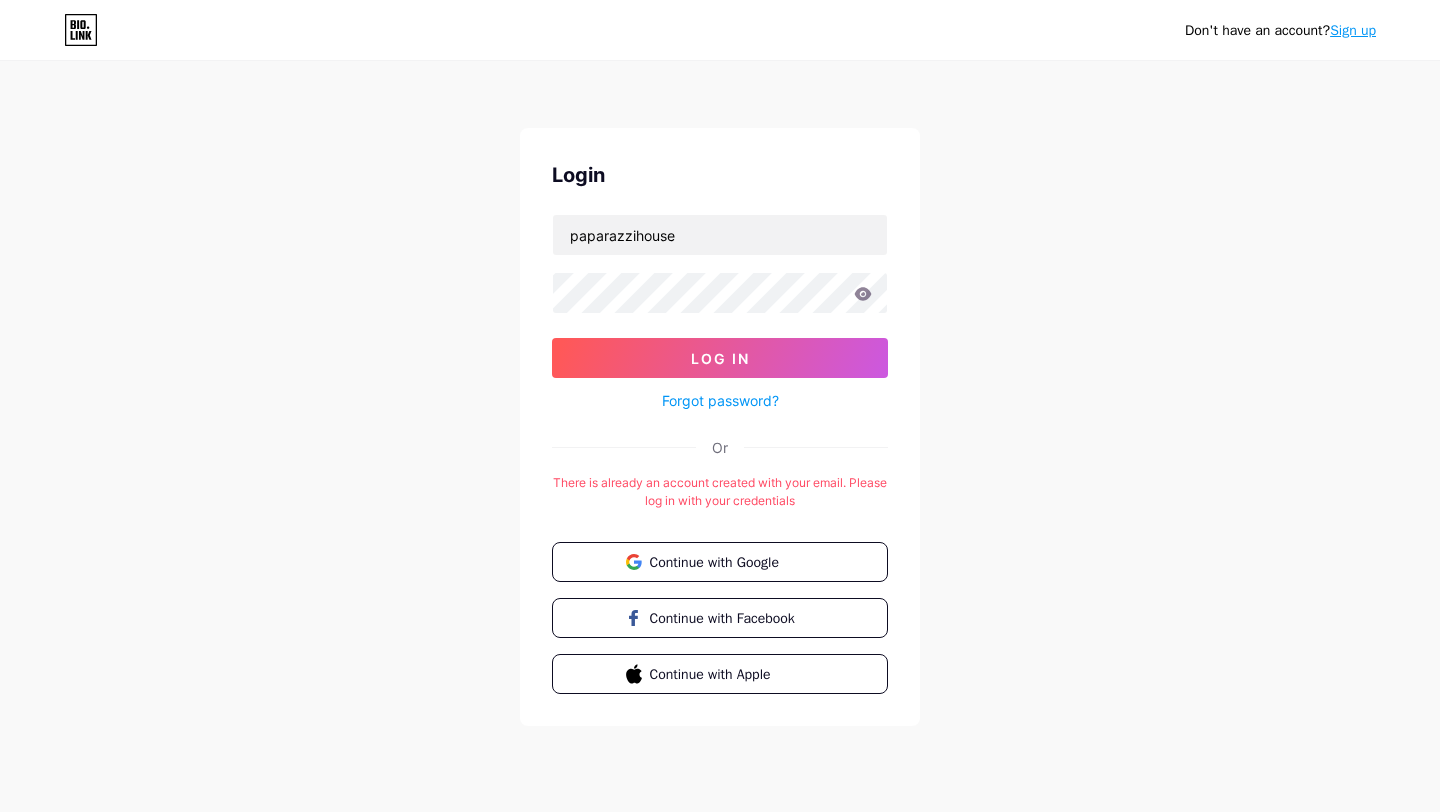 click 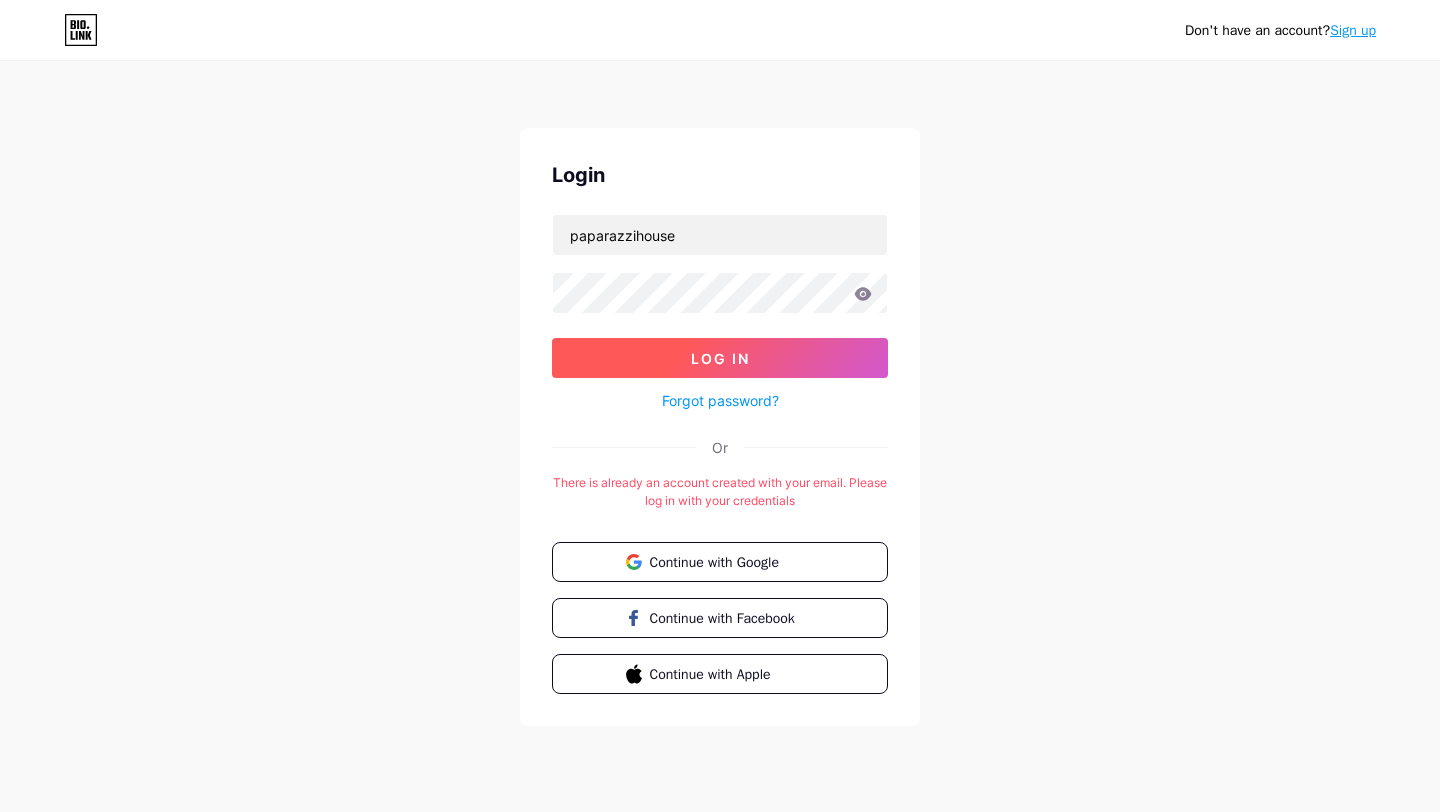 click on "Log In" at bounding box center (720, 358) 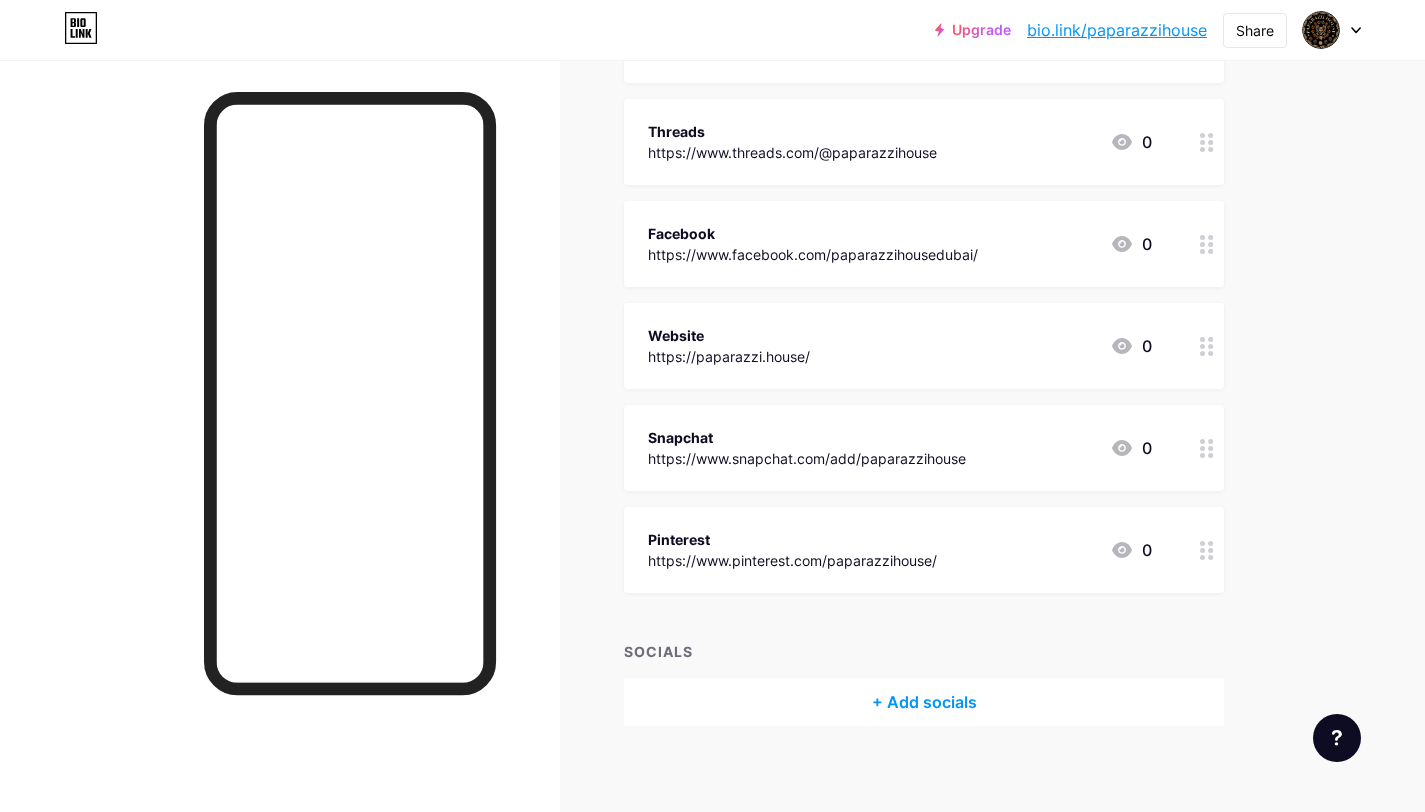 scroll, scrollTop: 841, scrollLeft: 0, axis: vertical 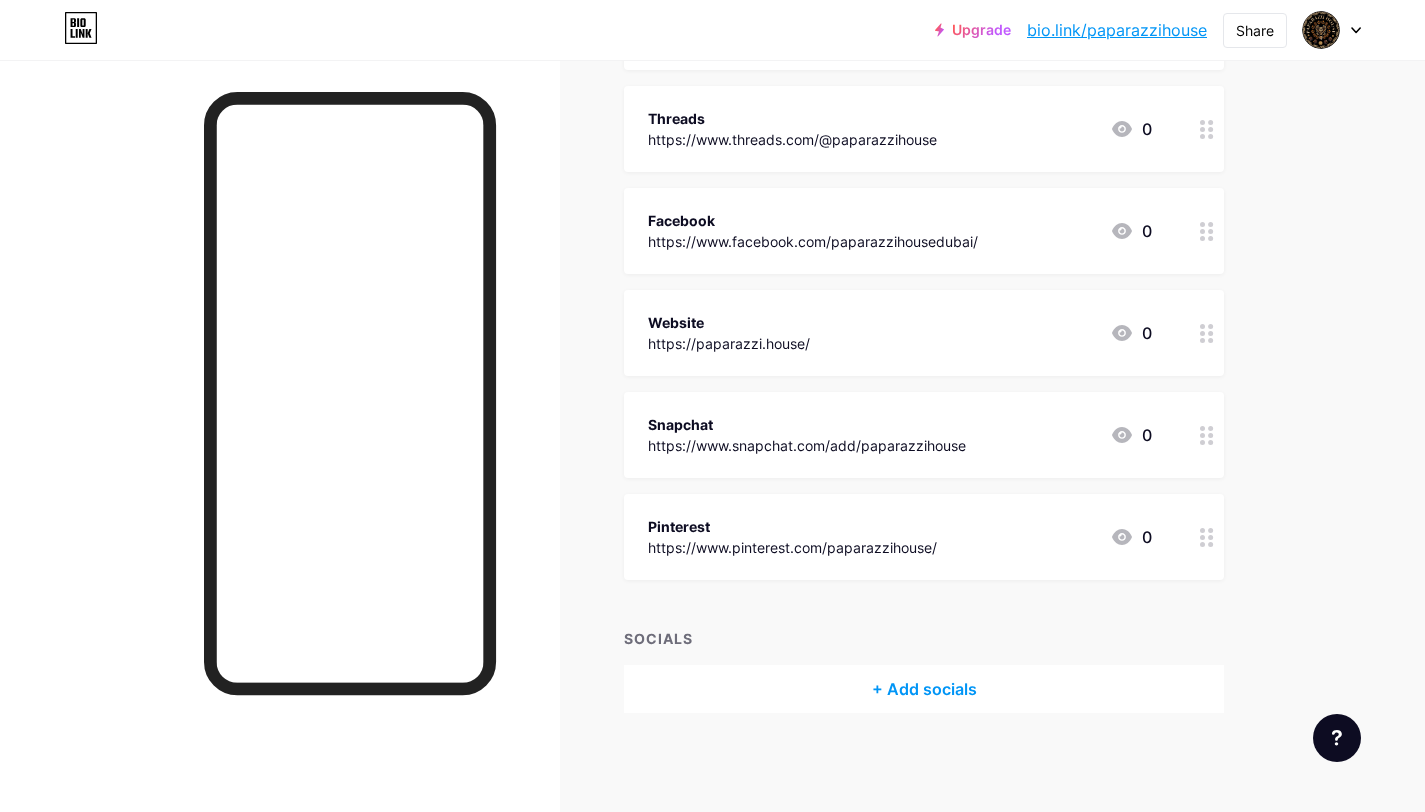 click on "+ Add socials" at bounding box center (924, 689) 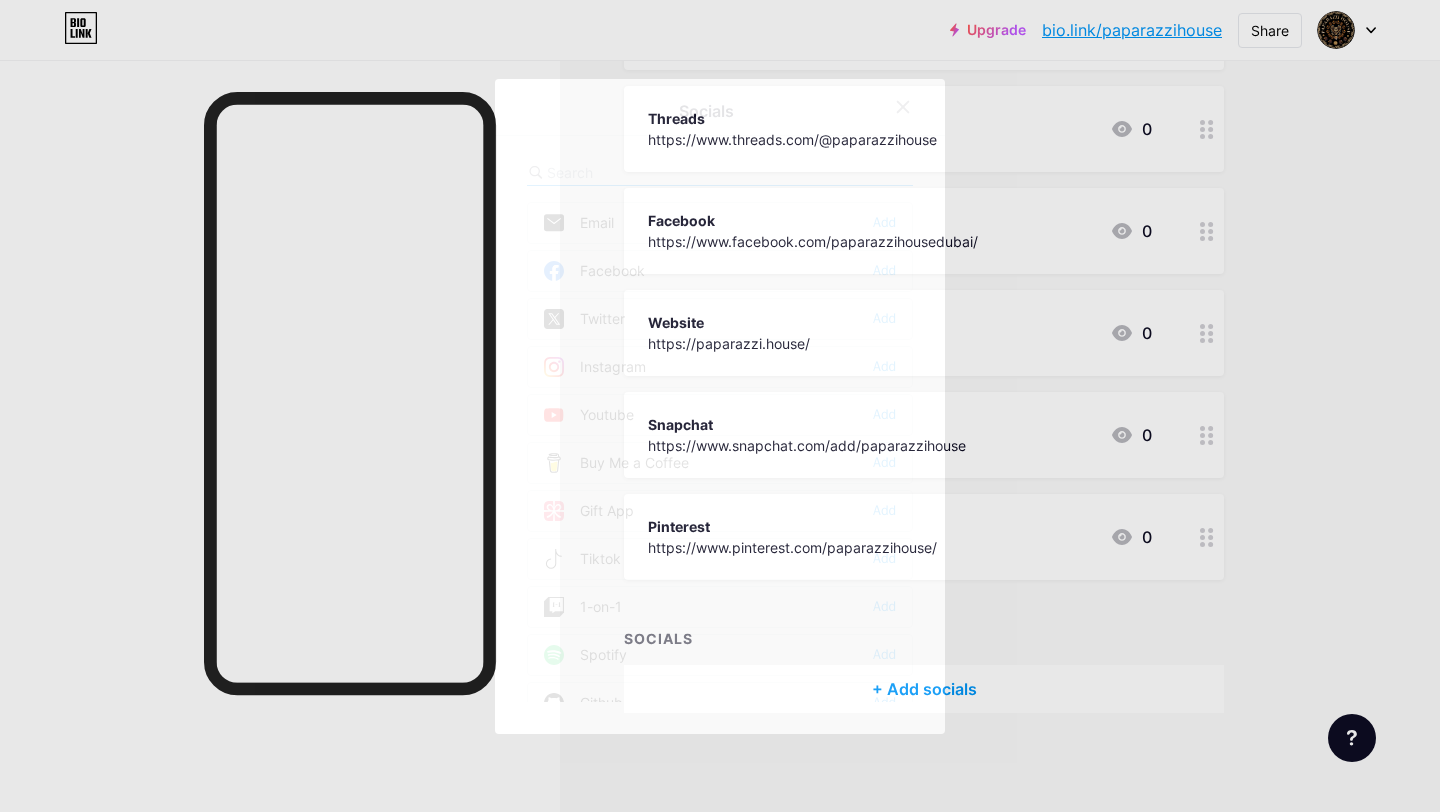click at bounding box center (657, 172) 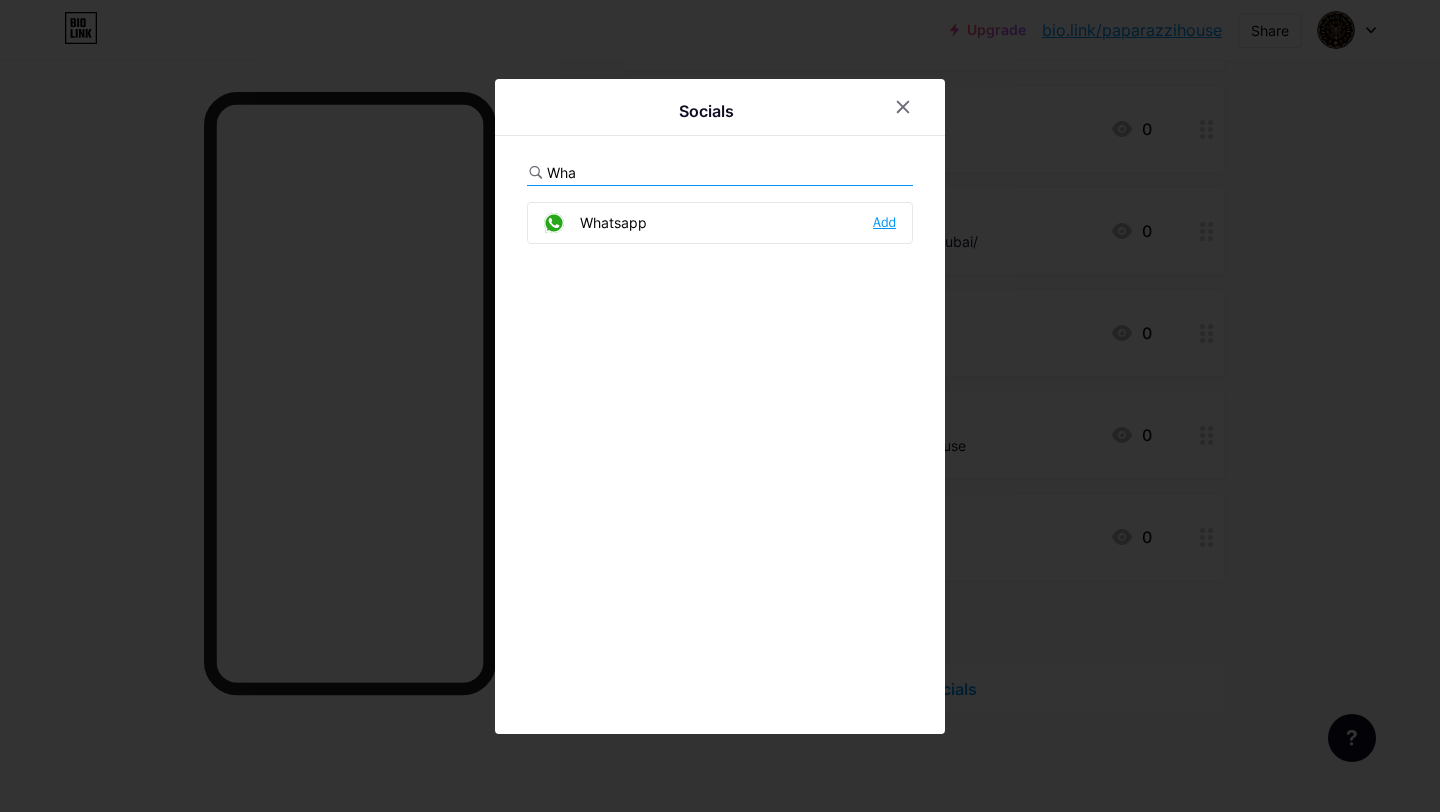 type on "Wha" 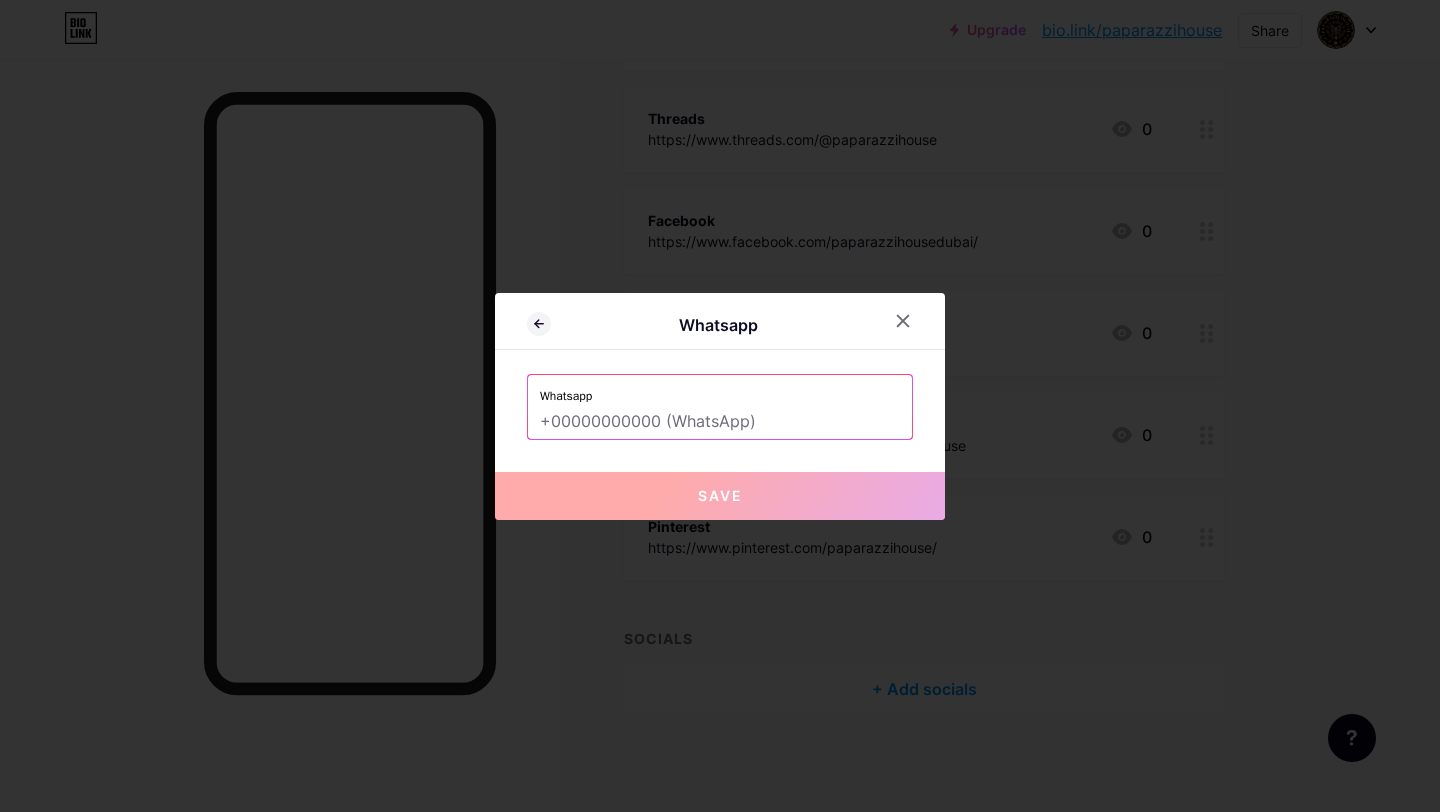 click at bounding box center (720, 422) 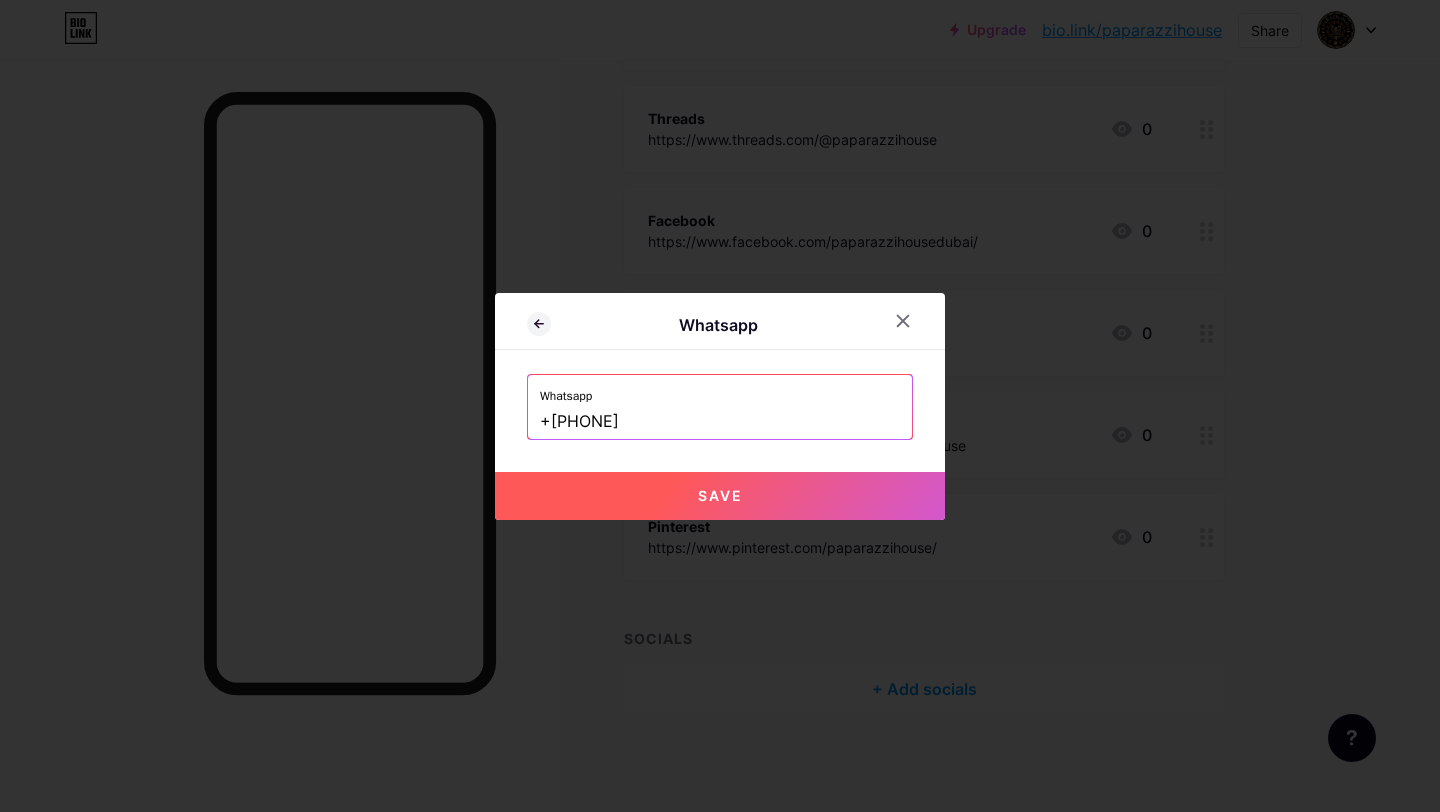 click on "Save" at bounding box center (720, 495) 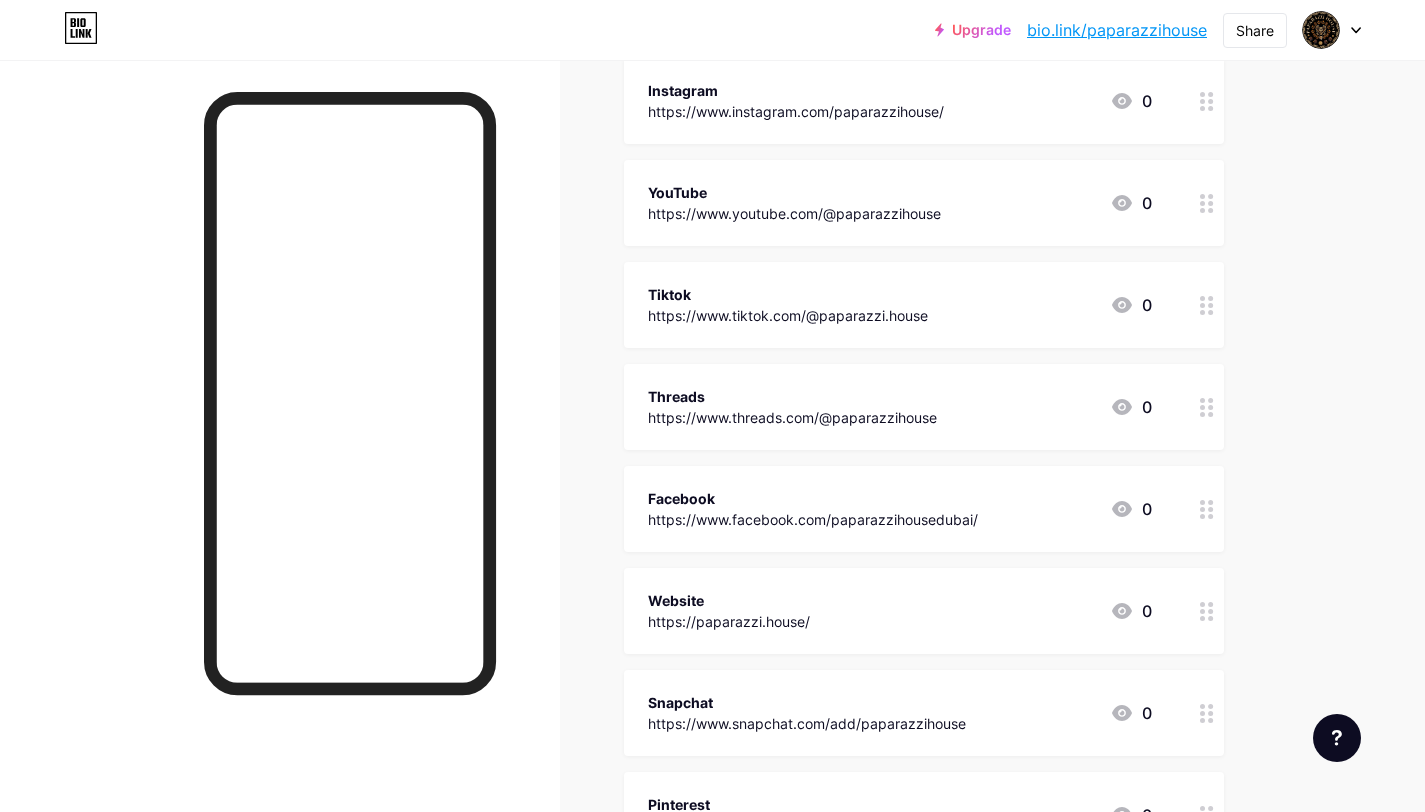 scroll, scrollTop: 901, scrollLeft: 0, axis: vertical 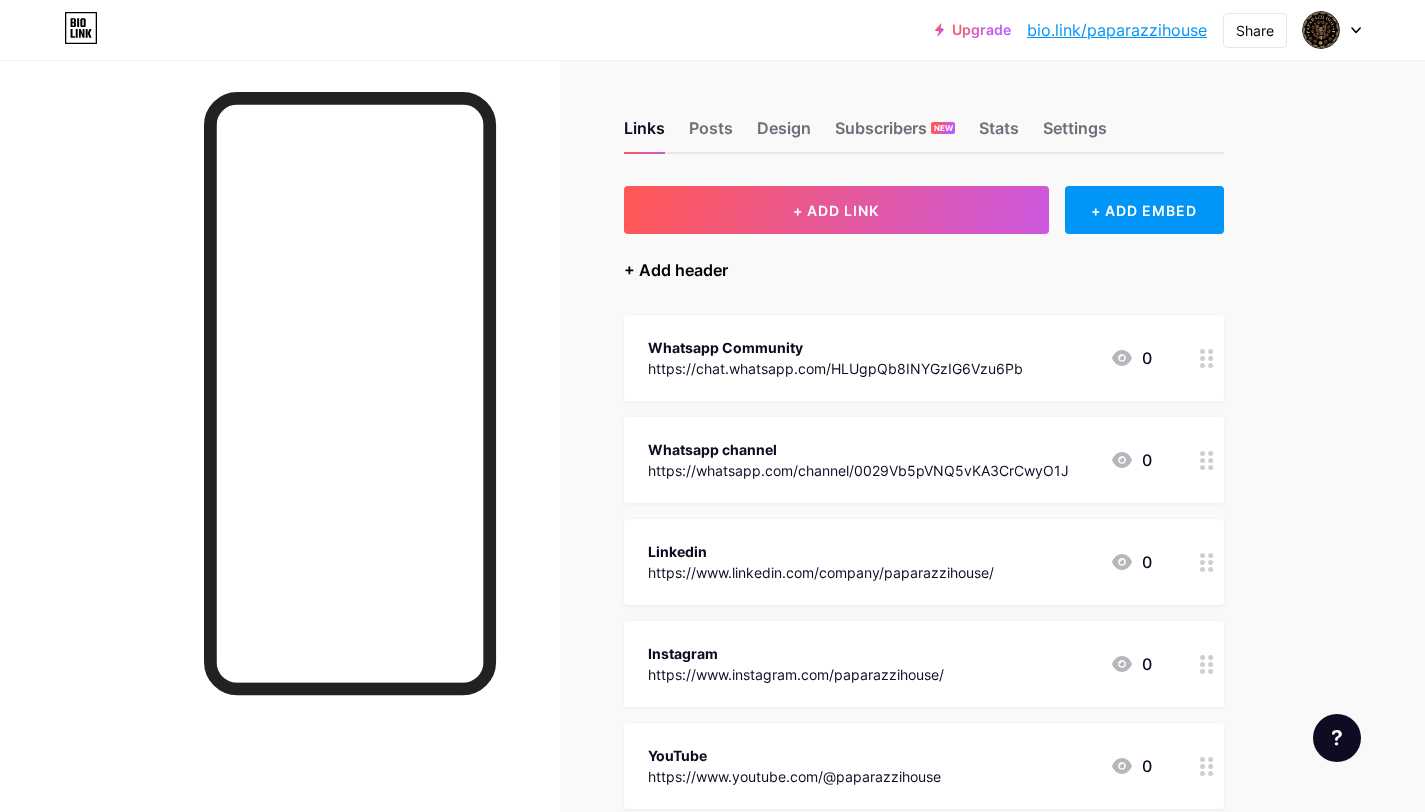 click on "+ Add header" at bounding box center [676, 270] 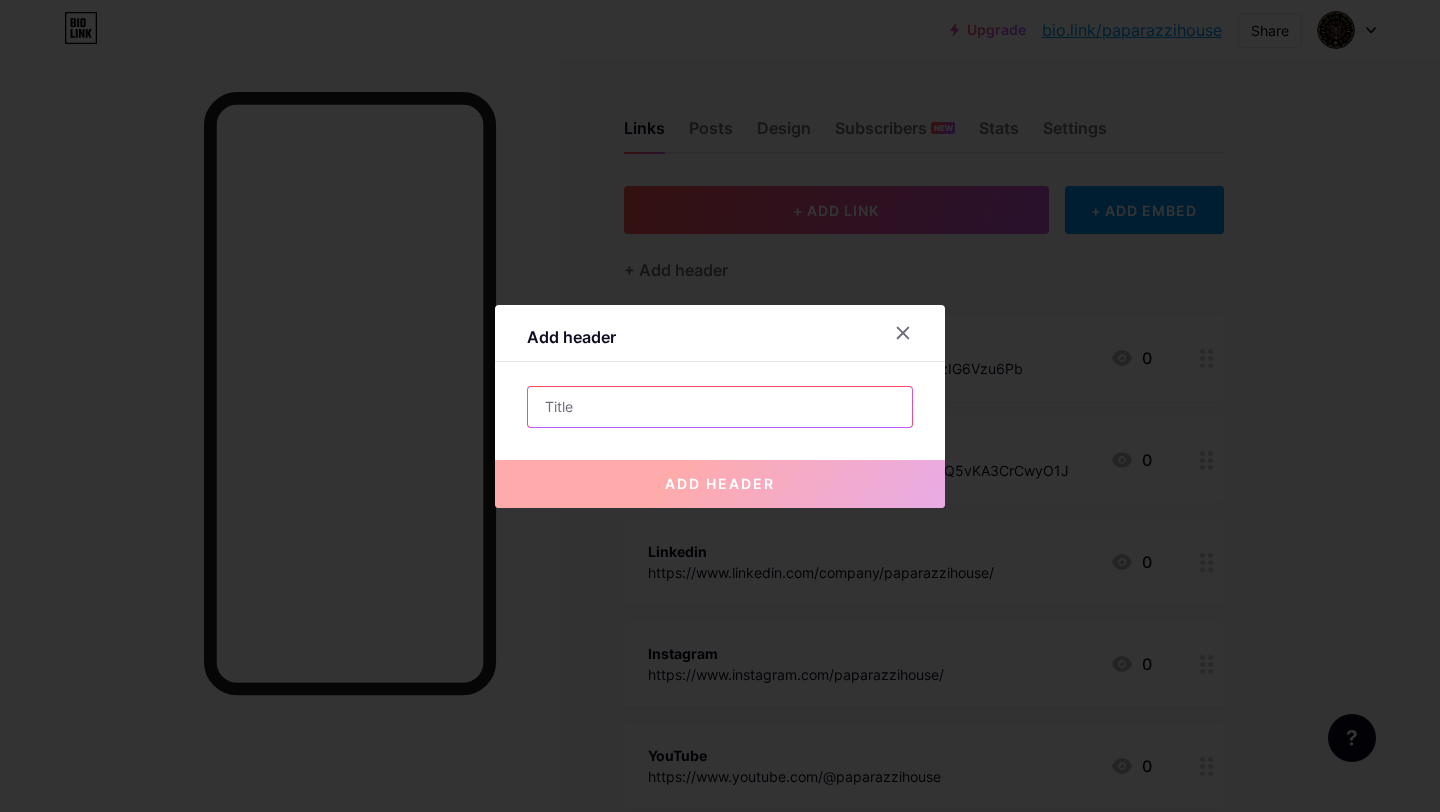 click at bounding box center [720, 407] 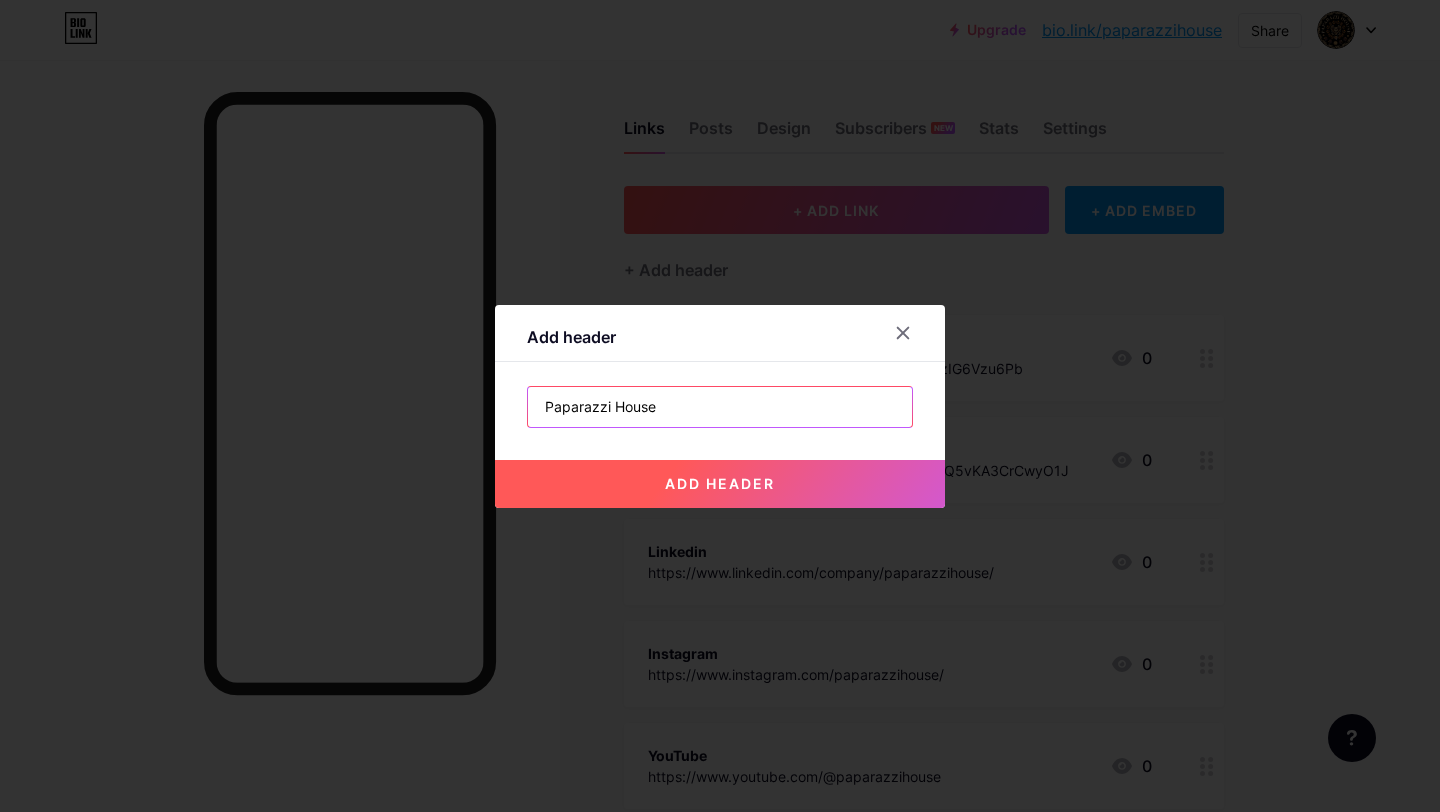 type on "Paparazzi House" 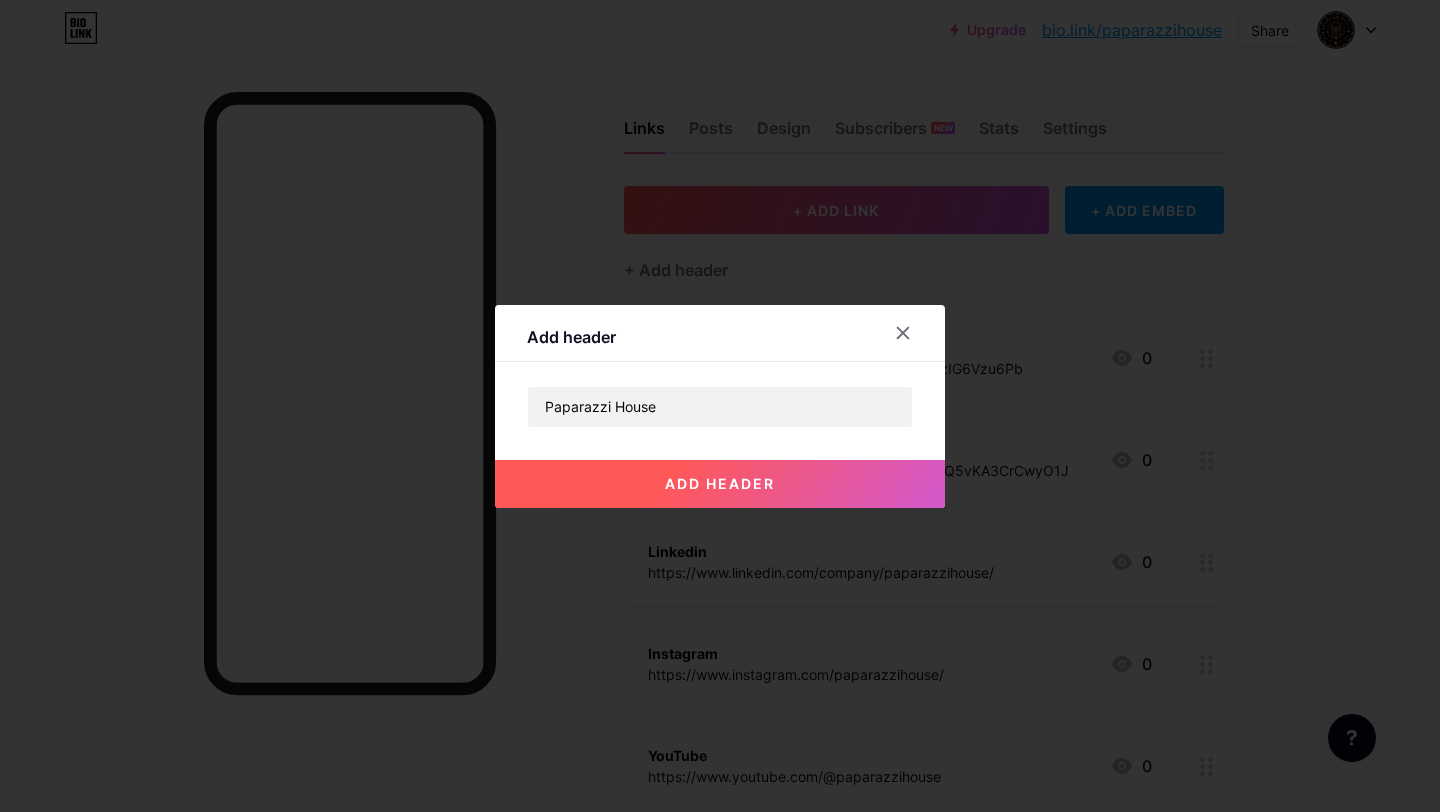 click on "add header" at bounding box center (720, 484) 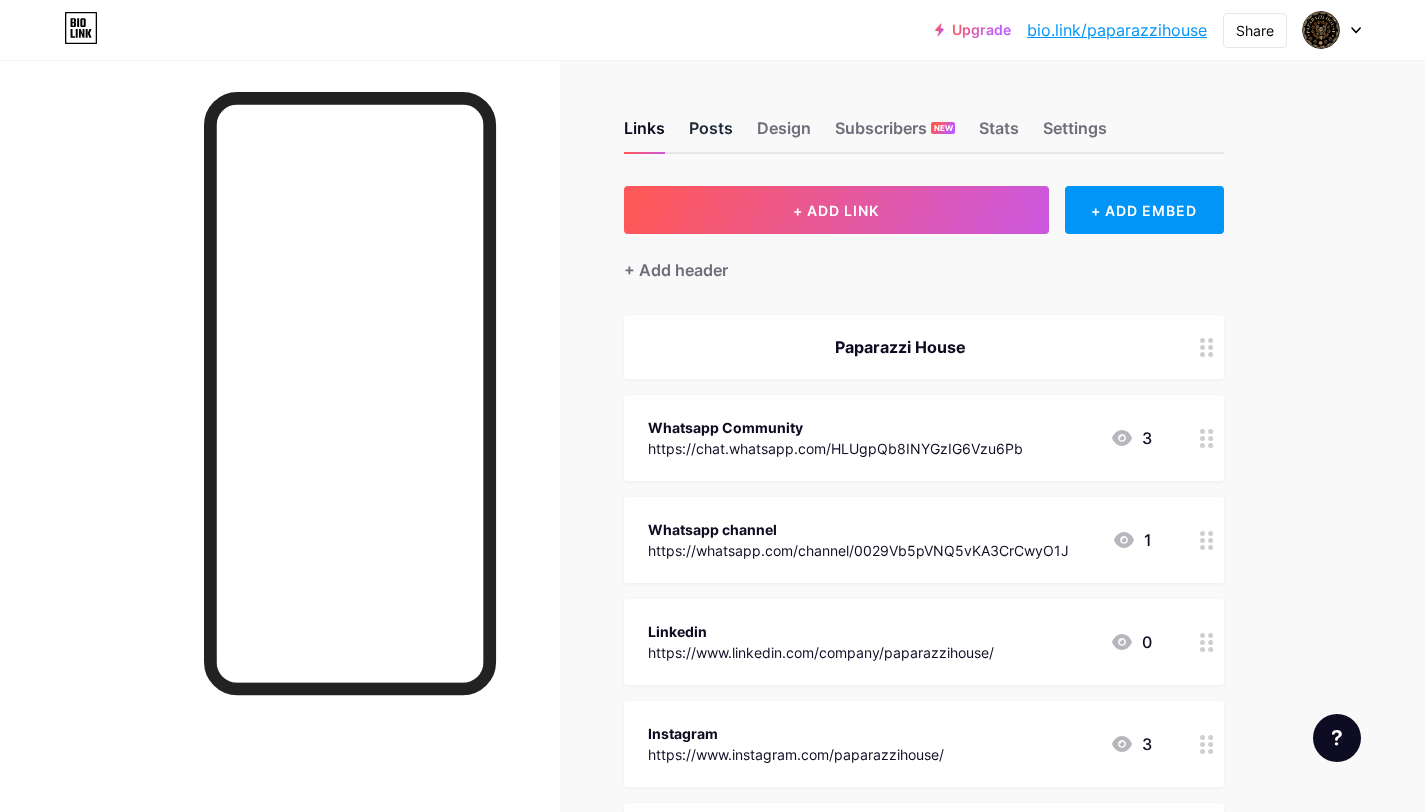 click on "Posts" at bounding box center [711, 134] 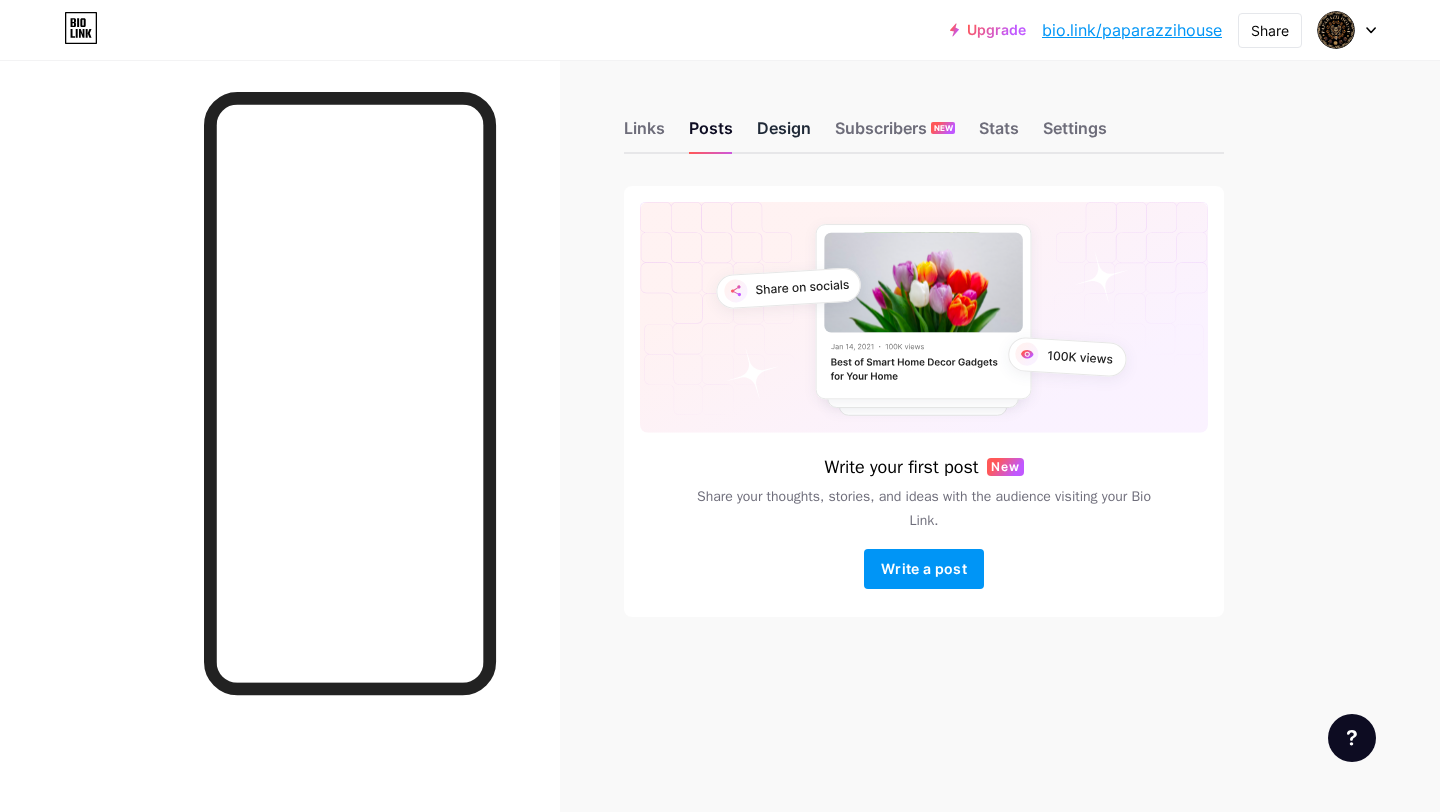 click on "Design" at bounding box center [784, 134] 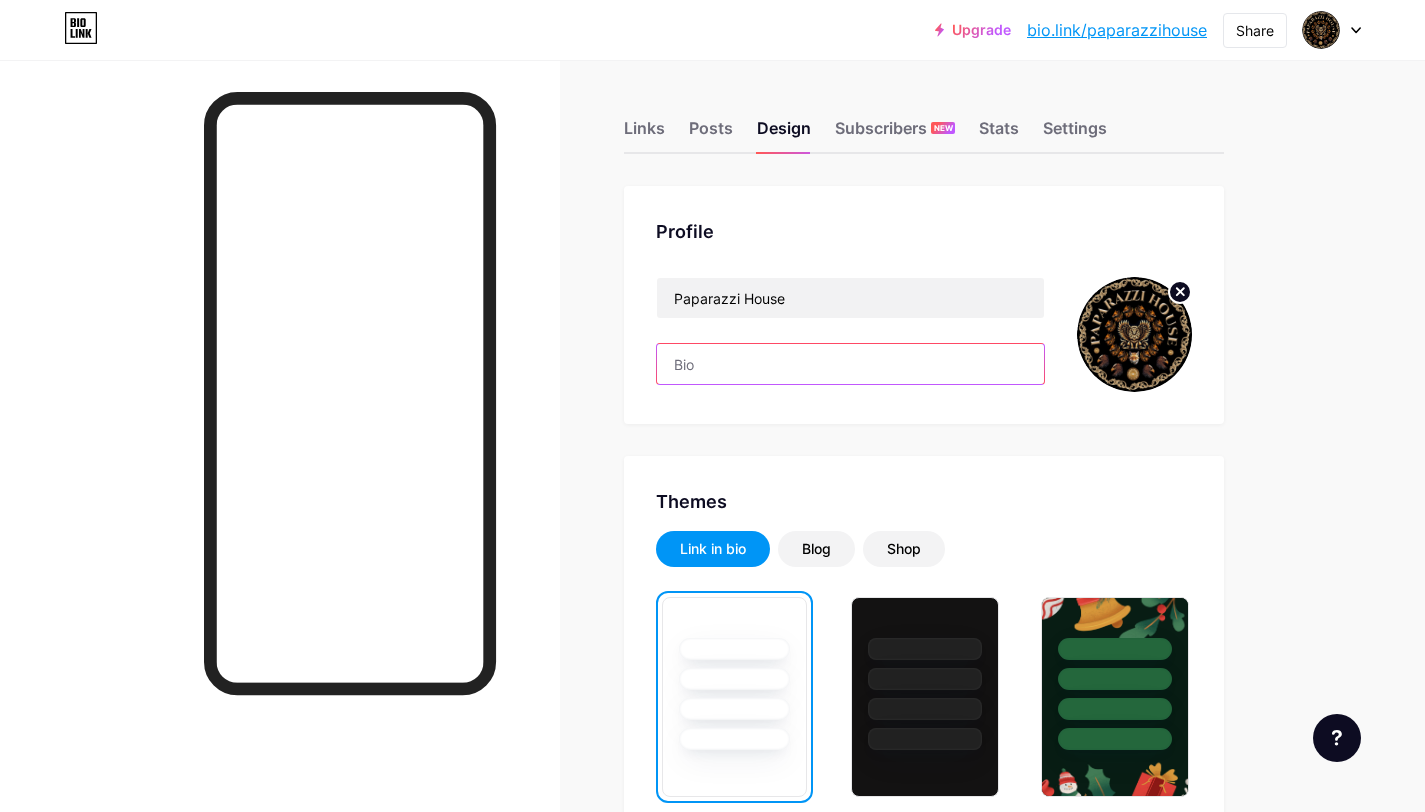 click at bounding box center (850, 364) 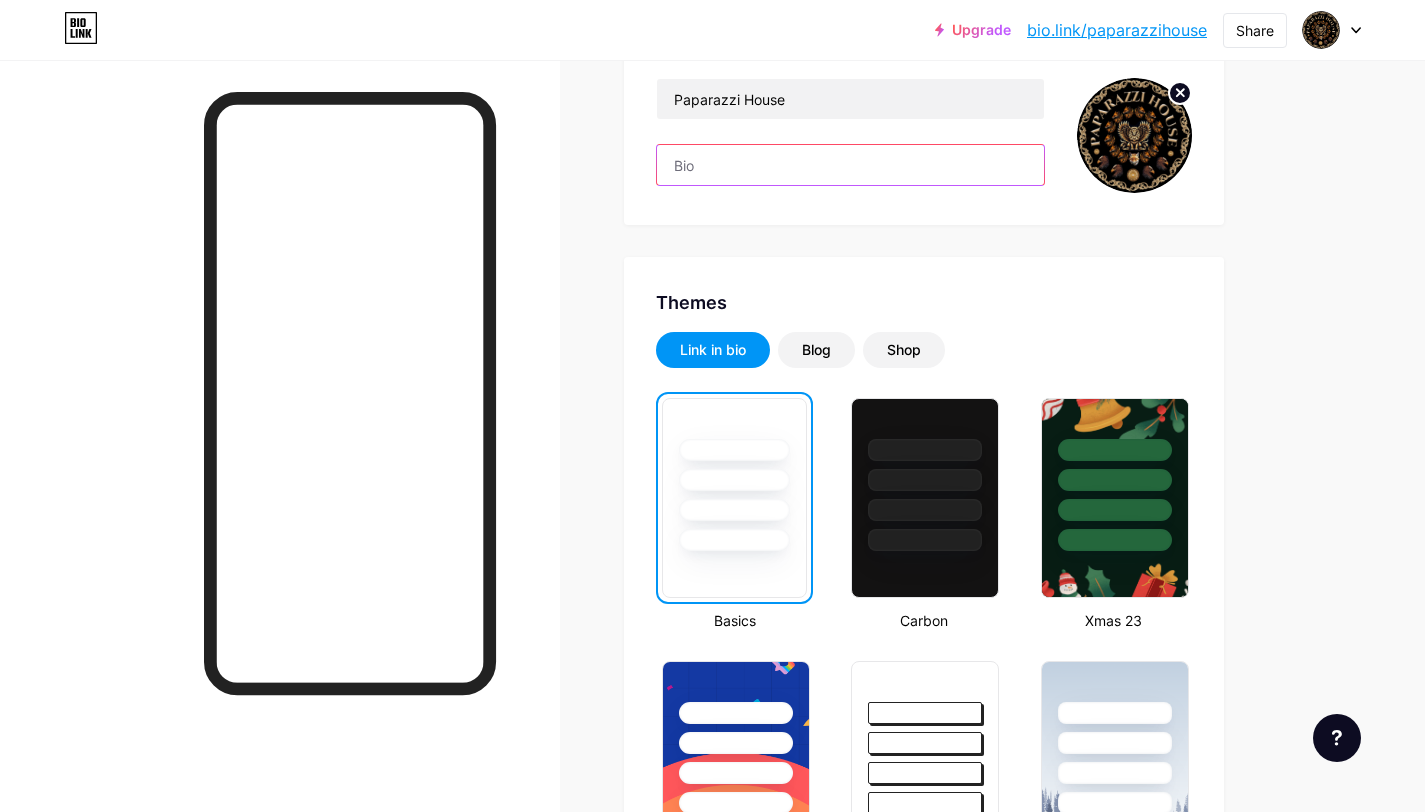 scroll, scrollTop: 280, scrollLeft: 0, axis: vertical 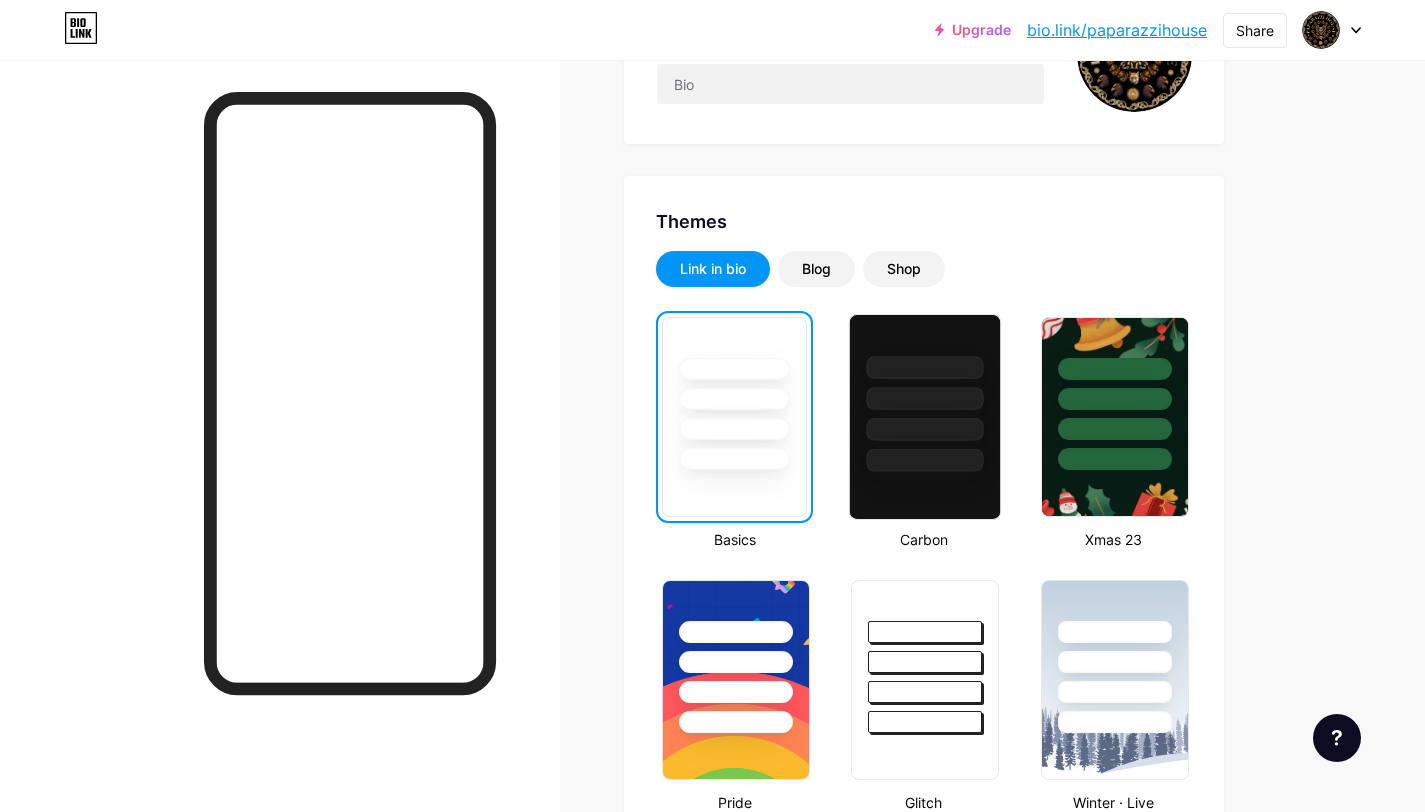 click at bounding box center (925, 460) 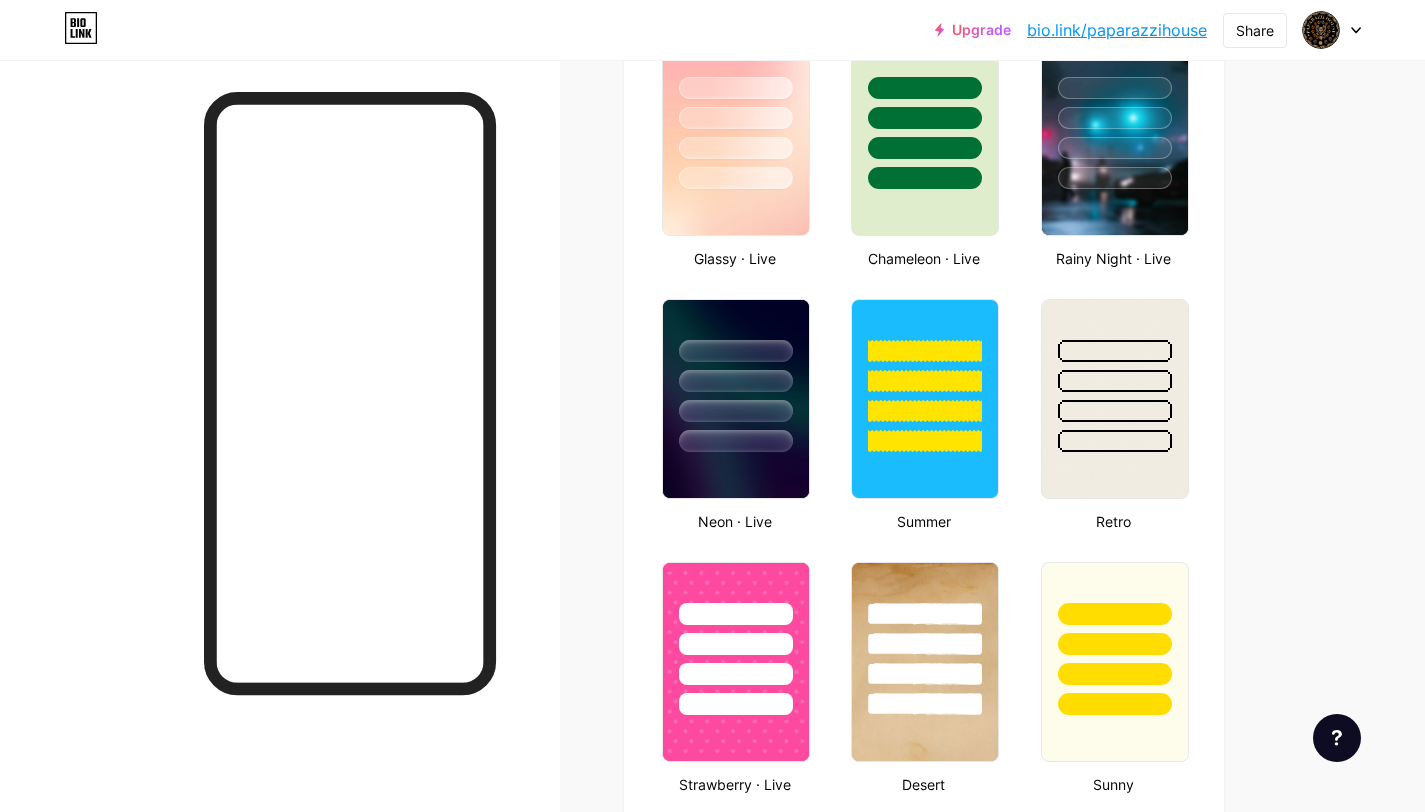 scroll, scrollTop: 1167, scrollLeft: 0, axis: vertical 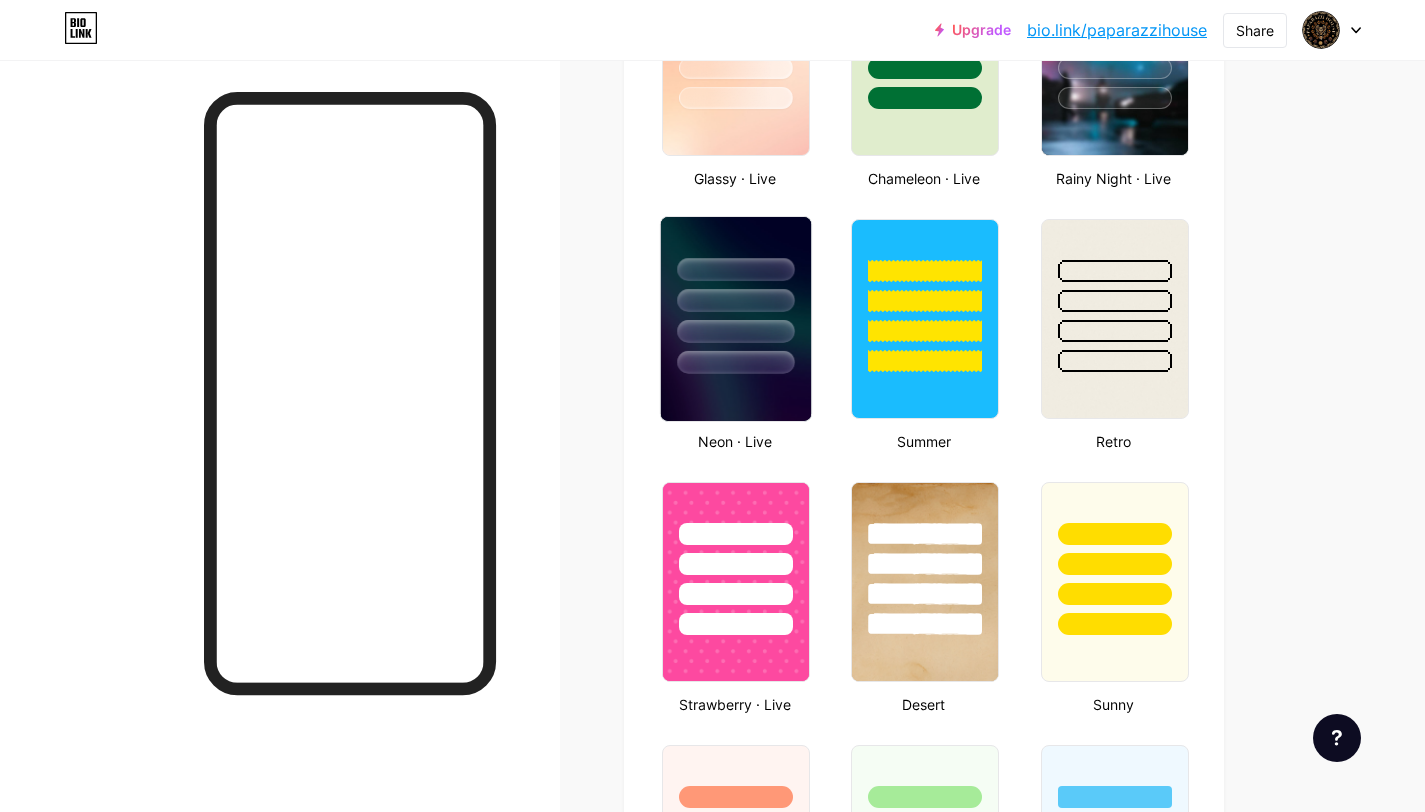 click at bounding box center (736, 319) 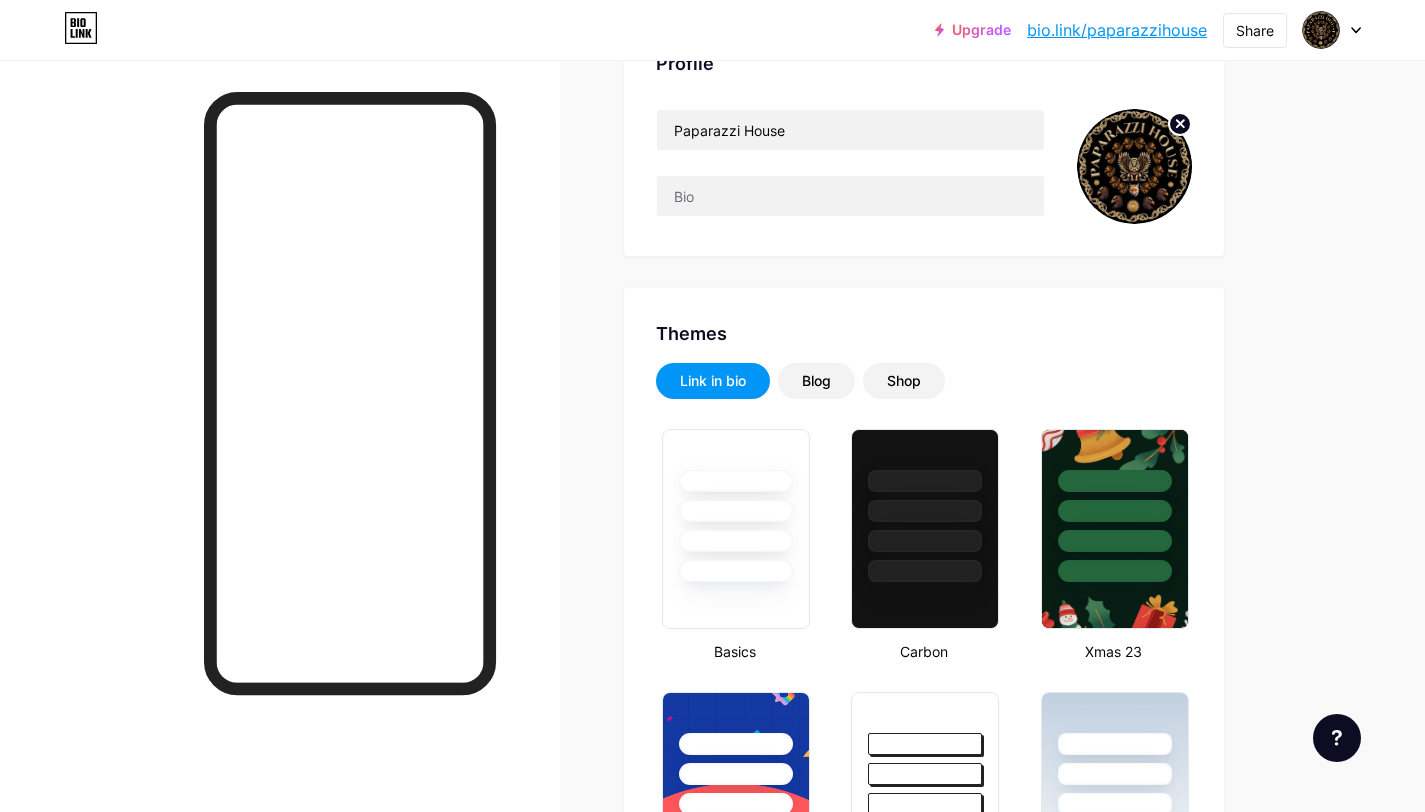 scroll, scrollTop: 0, scrollLeft: 0, axis: both 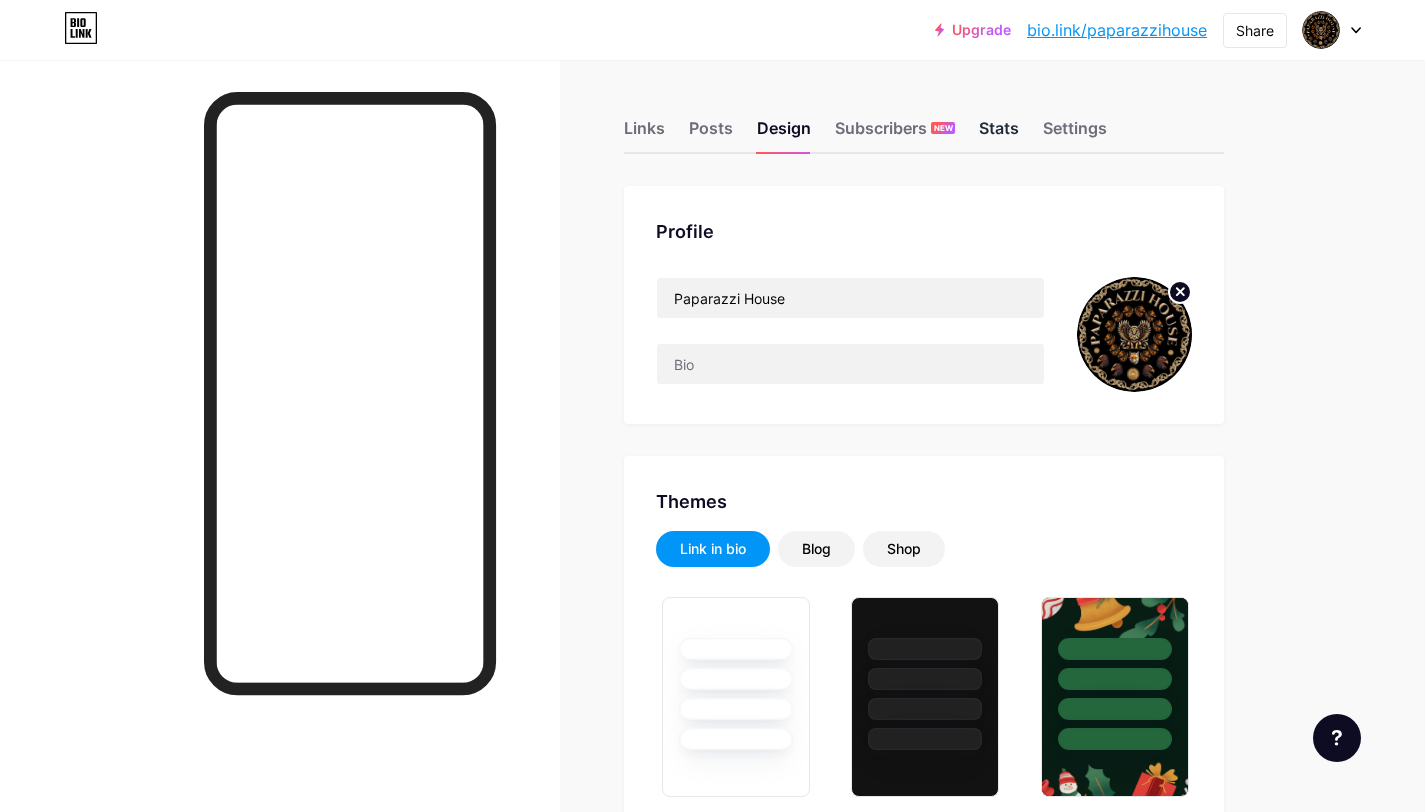 click on "Stats" at bounding box center (999, 134) 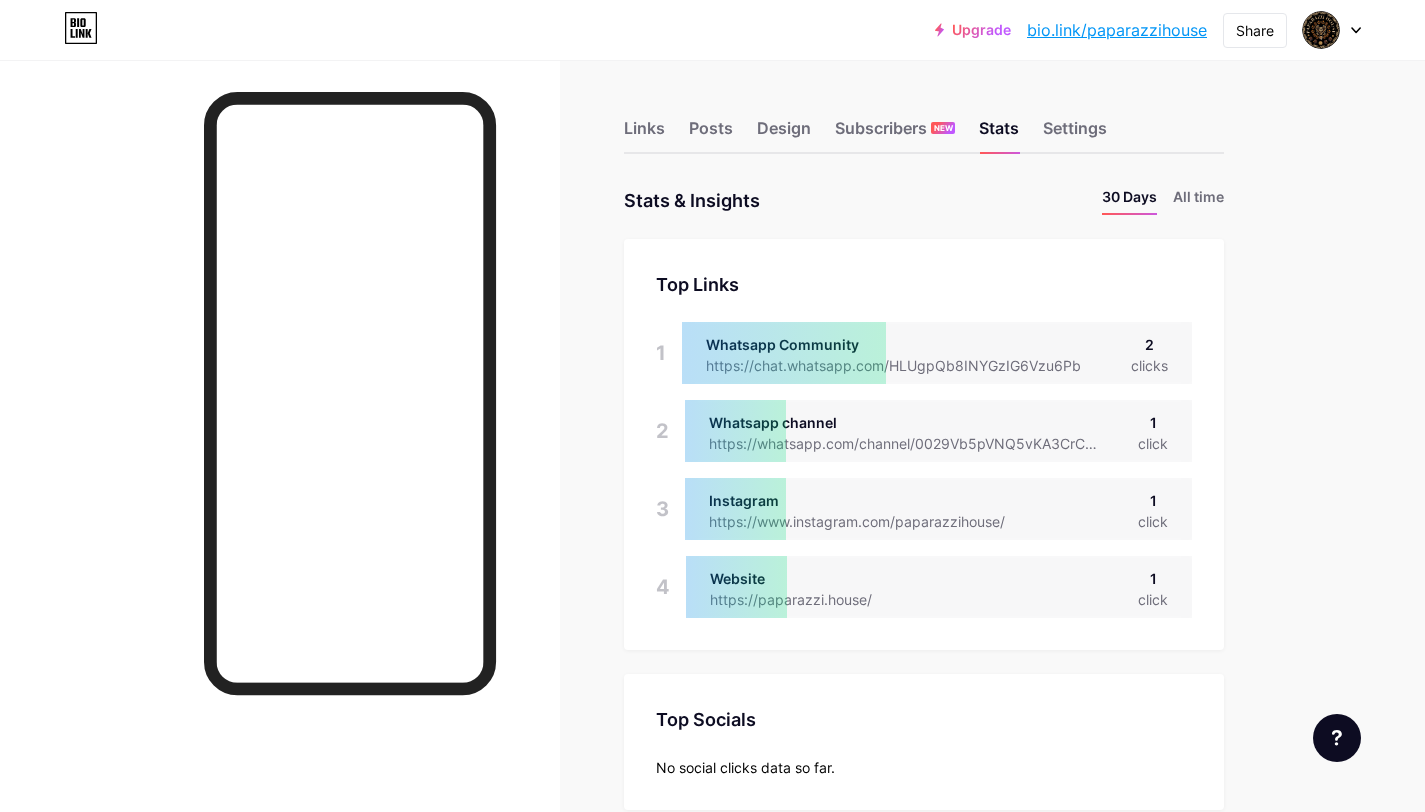 scroll, scrollTop: 999188, scrollLeft: 998575, axis: both 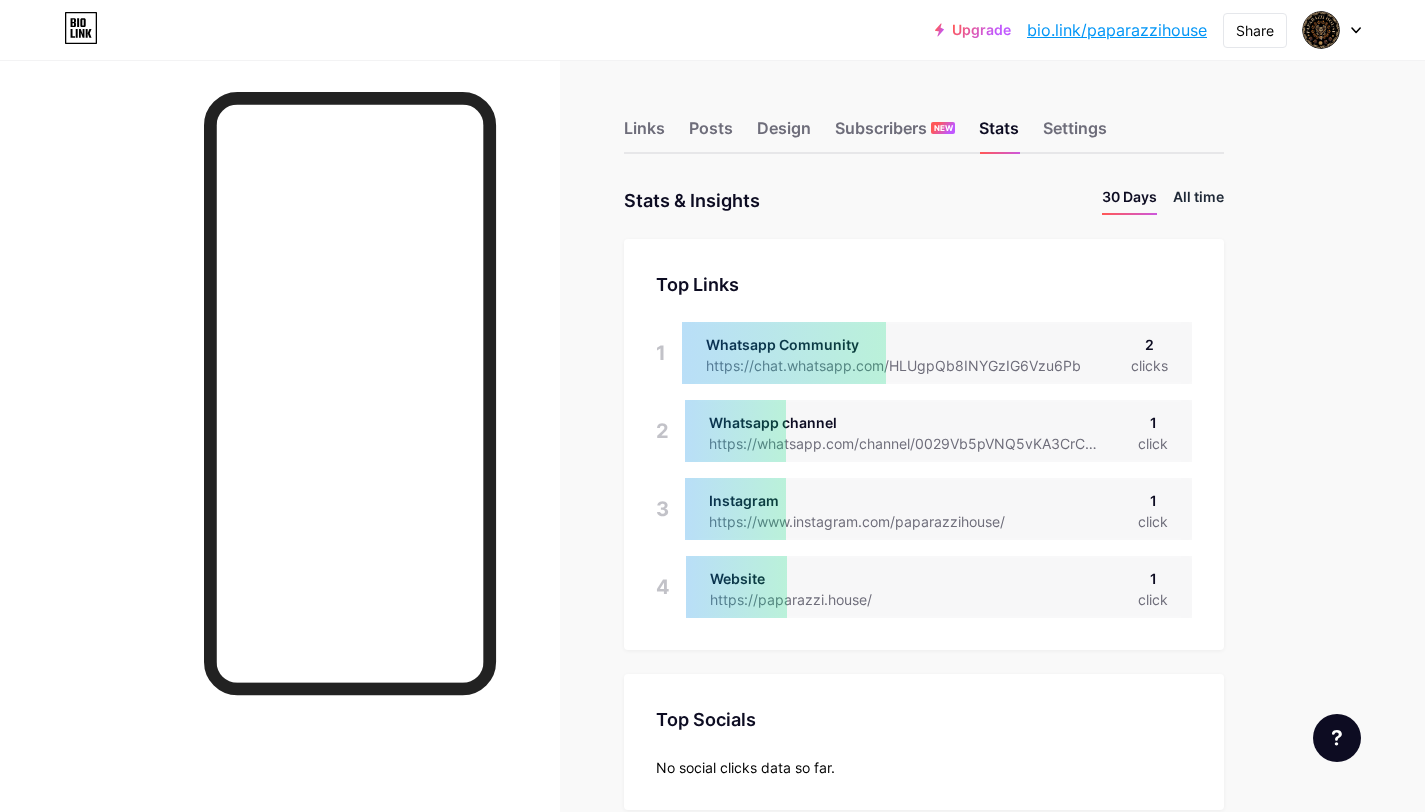 click on "All
time" at bounding box center [1198, 200] 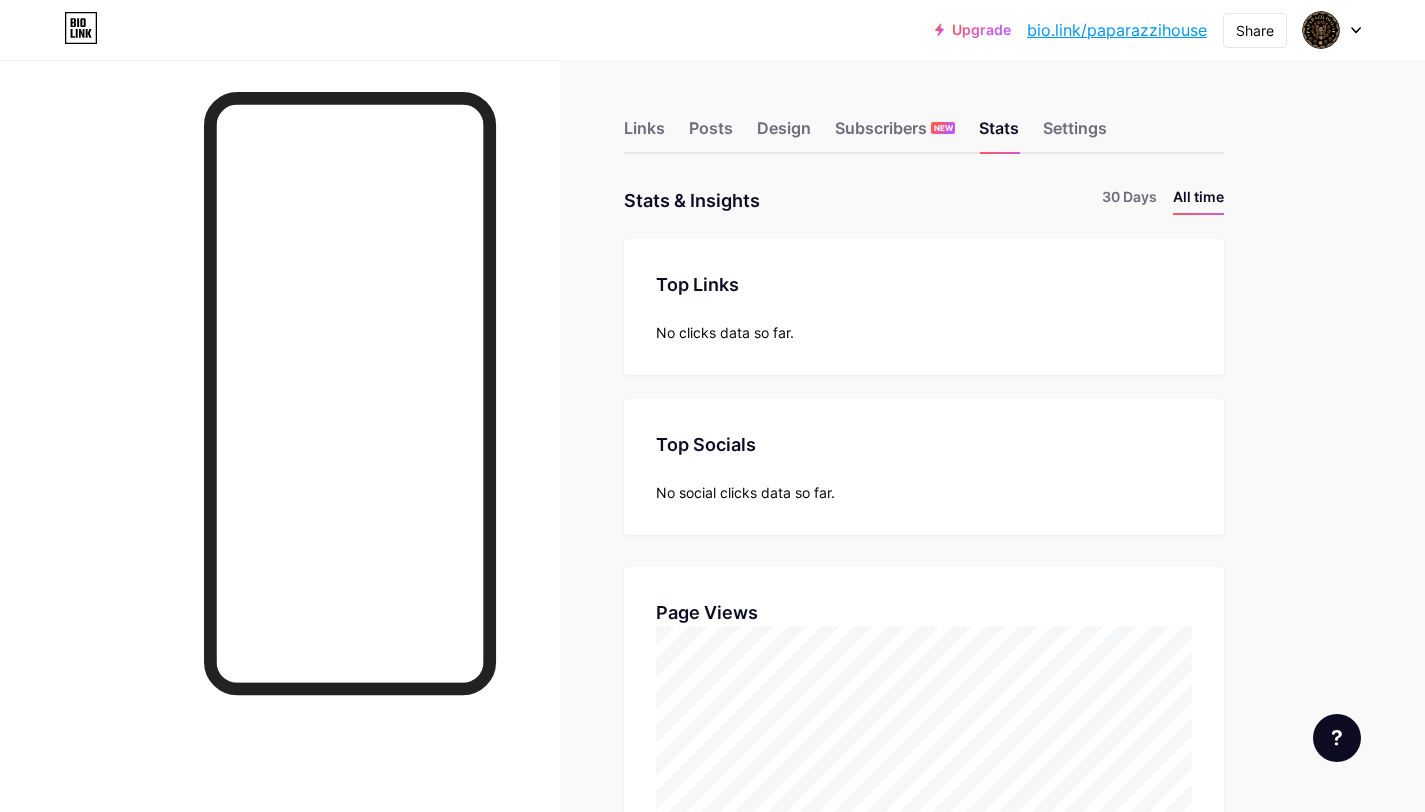 scroll, scrollTop: 999188, scrollLeft: 998575, axis: both 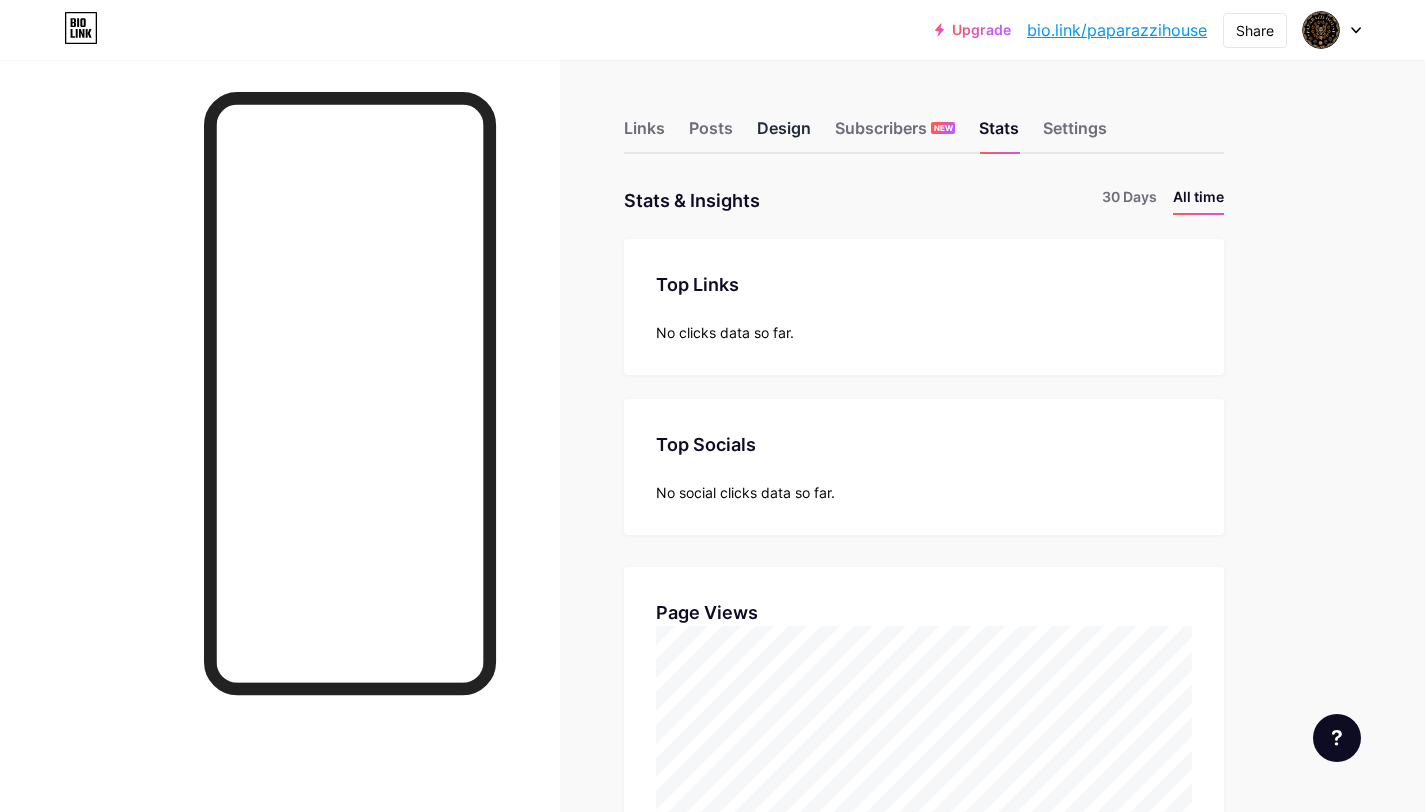click on "Design" at bounding box center (784, 134) 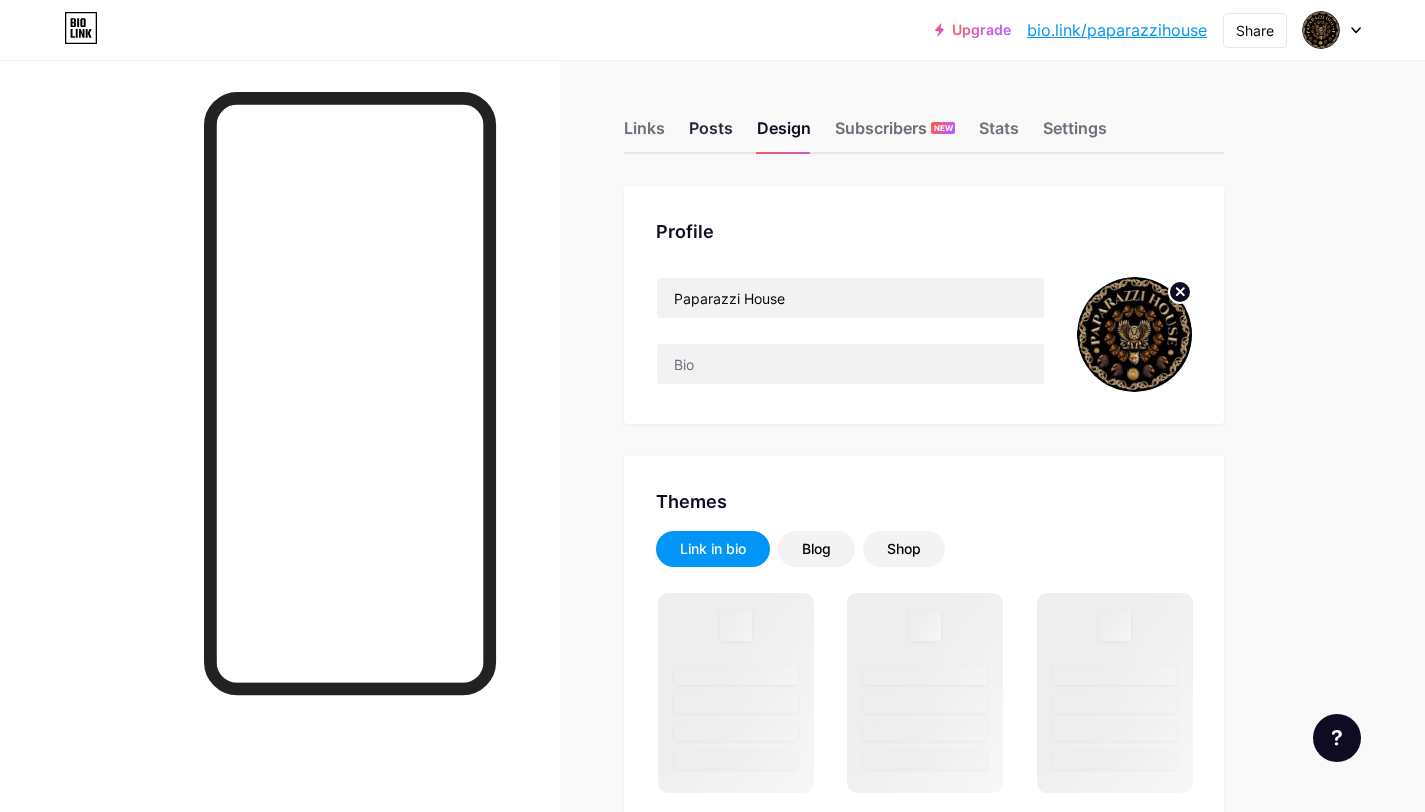 click on "Posts" at bounding box center (711, 134) 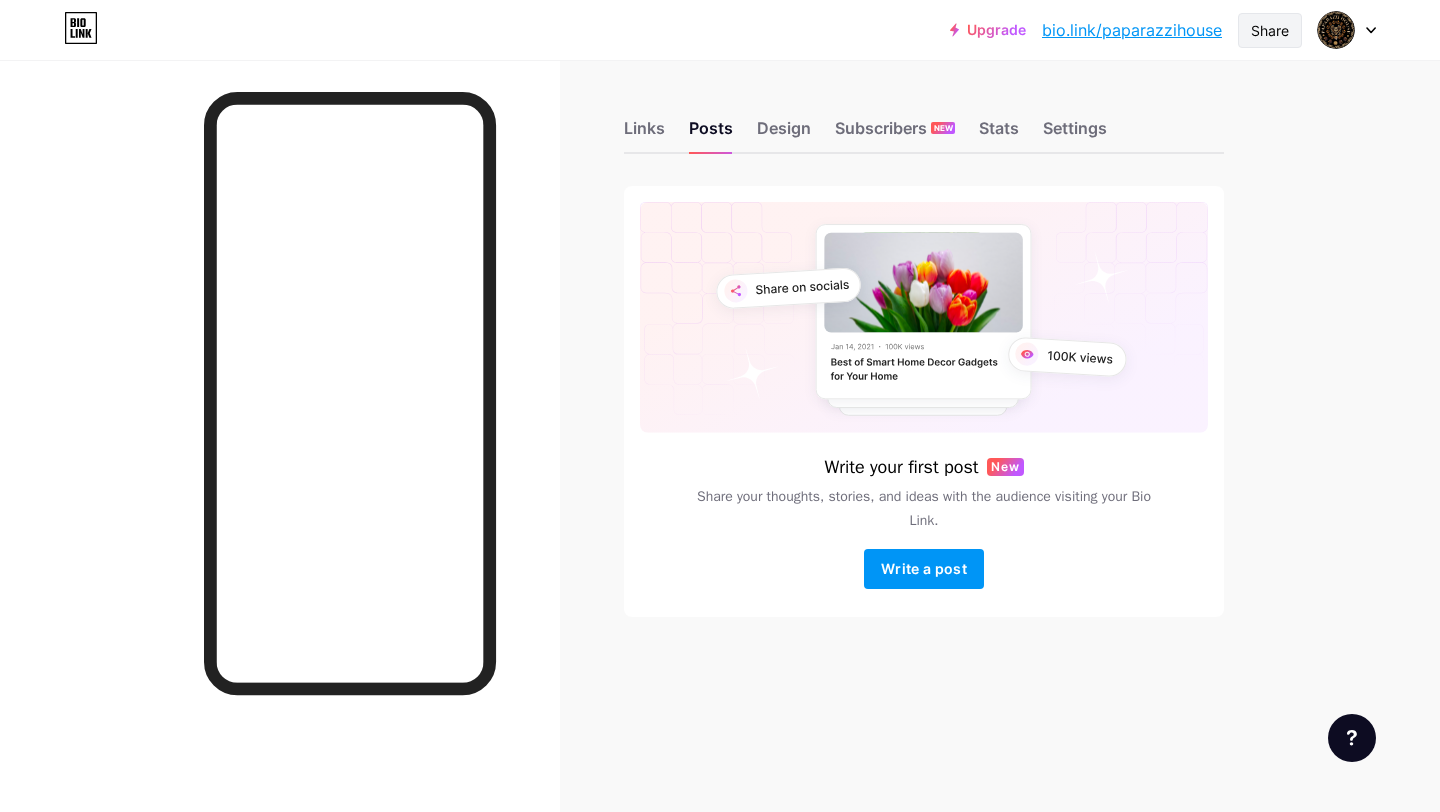 click on "Share" at bounding box center (1270, 30) 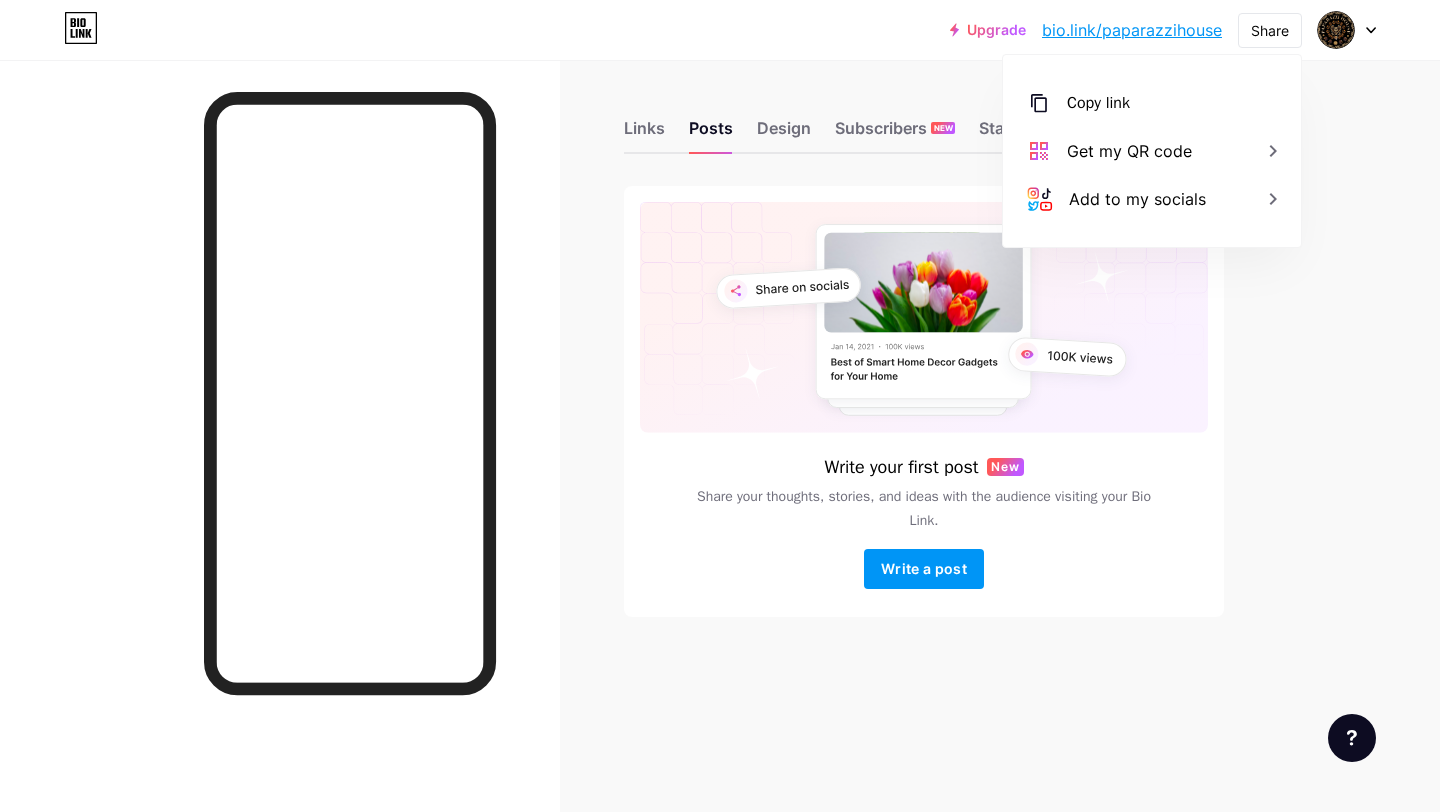 click on "Upgrade bio.link/papara... bio.link/paparazzihouse Share Copy link https://bio.link/paparazzihouse Get my QR code Add to my socials Switch accounts Paparazzi House bio.link/paparazzihouse Add a new page Account settings Logout Link Copied Links Posts Design Subscribers NEW Stats Settings Write your first post New Share your thoughts, stories, and ideas with the audience visiting your Bio Link. Write a post Feature requests Help center Contact support" at bounding box center (720, 406) 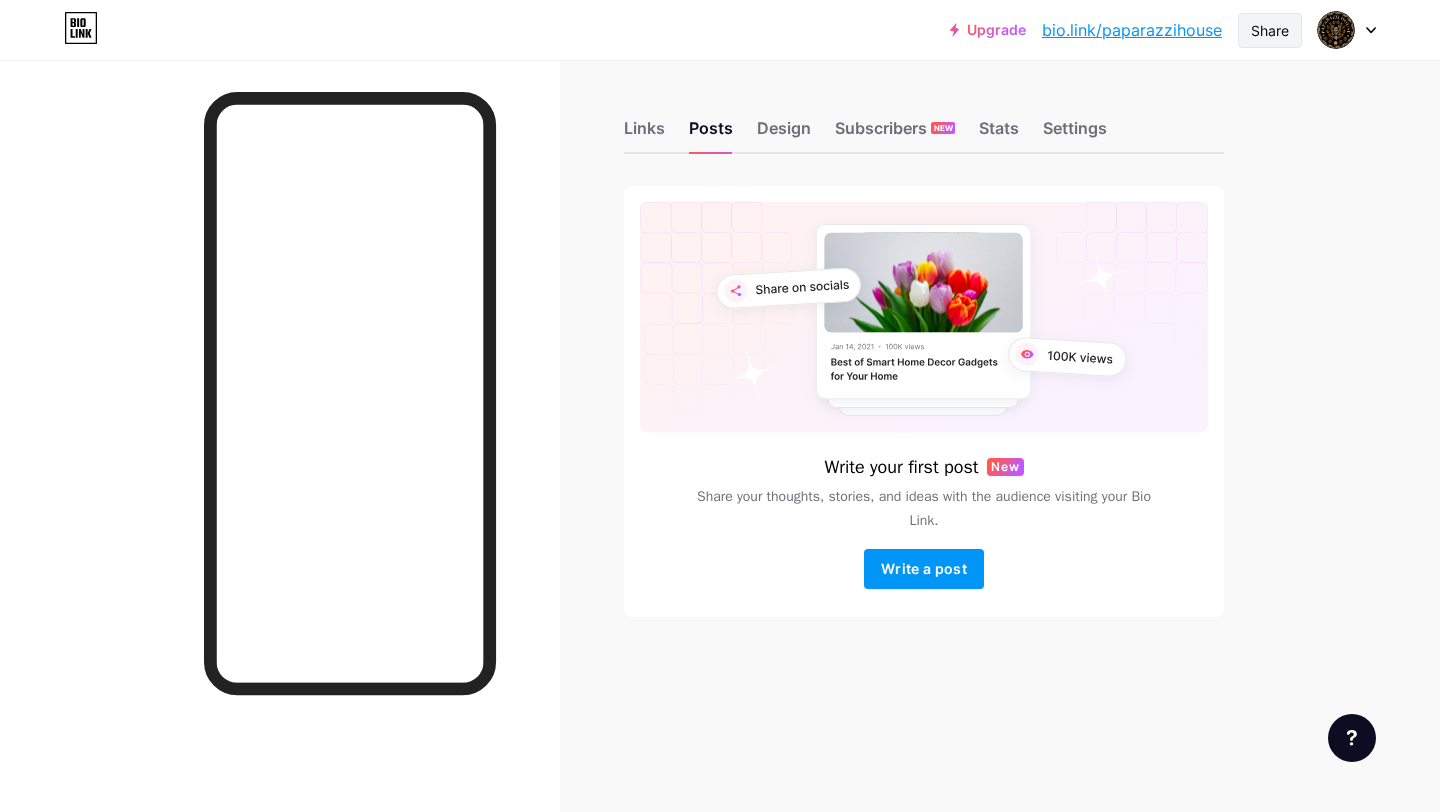 click on "Share" at bounding box center [1270, 30] 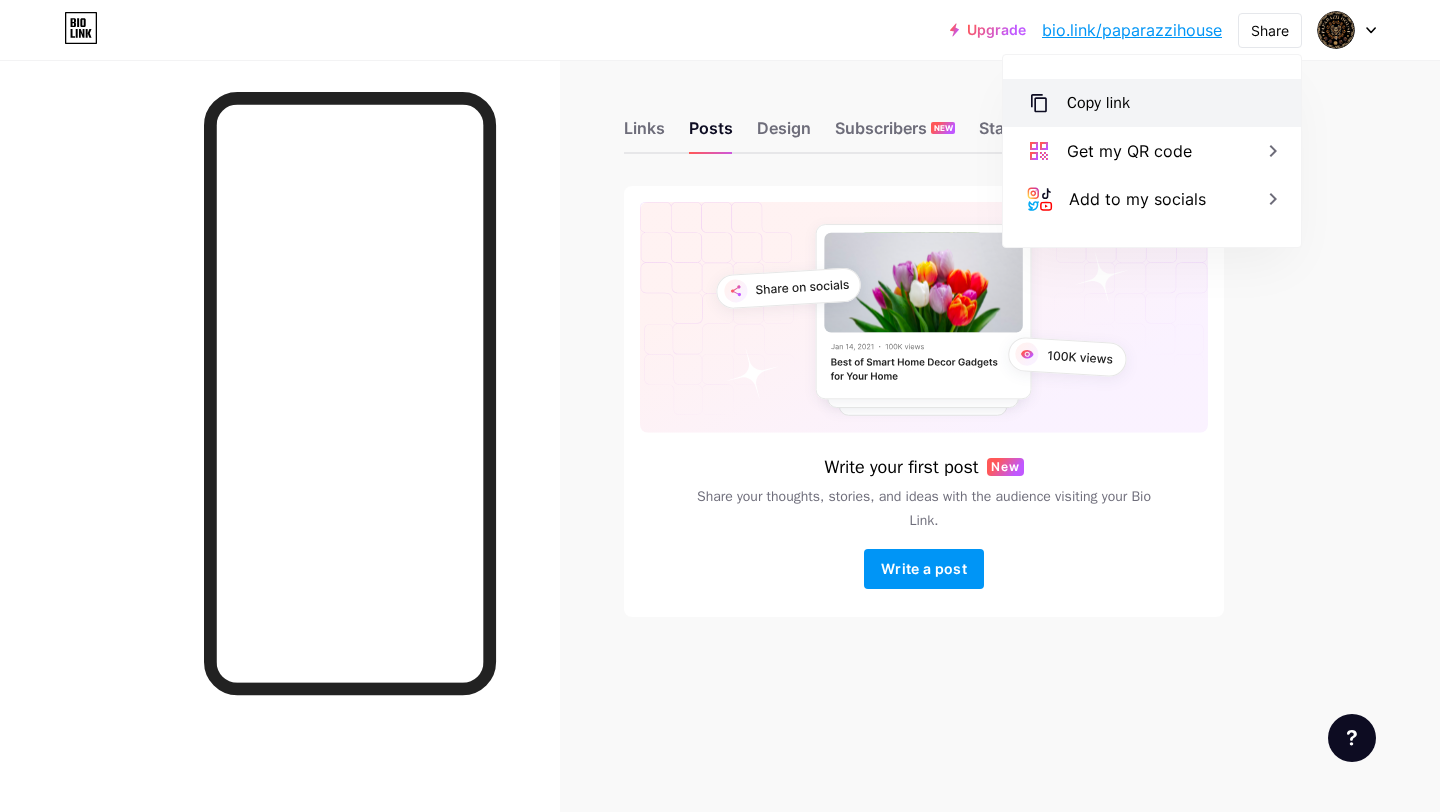 click on "Copy link" at bounding box center (1152, 103) 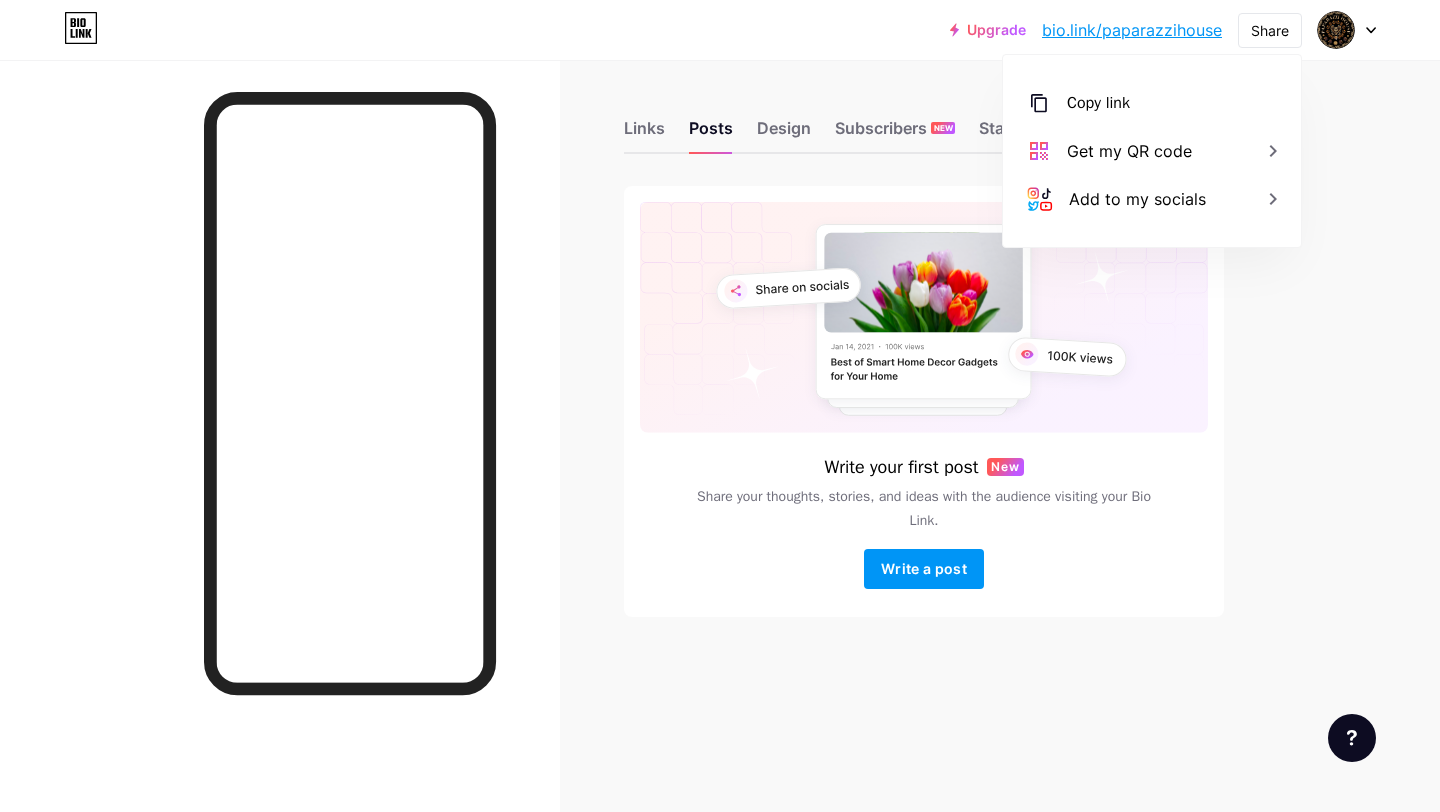 click on "Links
Posts
Design
Subscribers
NEW
Stats
Settings                                                                                                                                                                 Write your first post   New
Share your thoughts, stories, and ideas with the audience visiting your Bio Link.
Write a post                   Feature requests             Help center         Contact support" at bounding box center [654, 388] 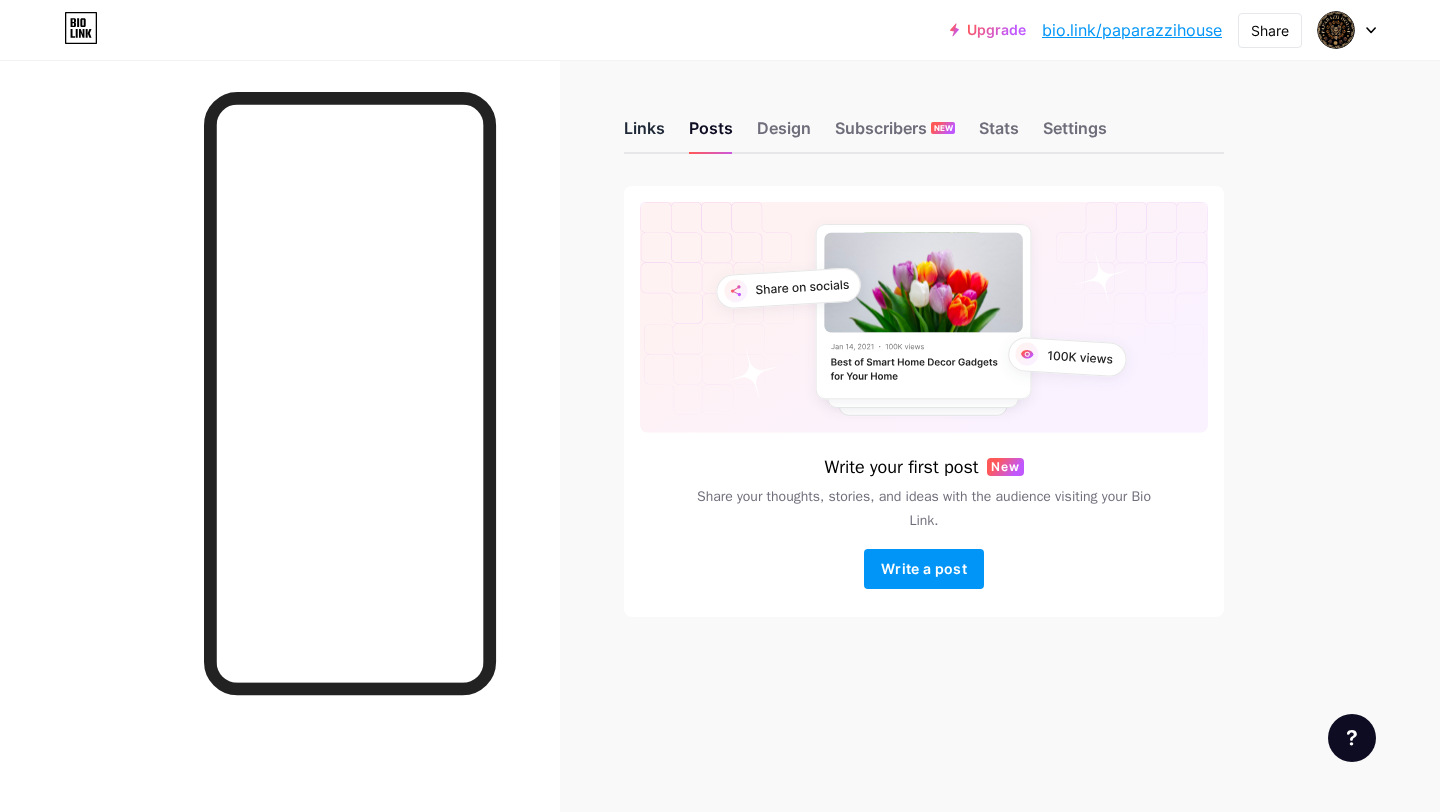 click on "Links" at bounding box center (644, 134) 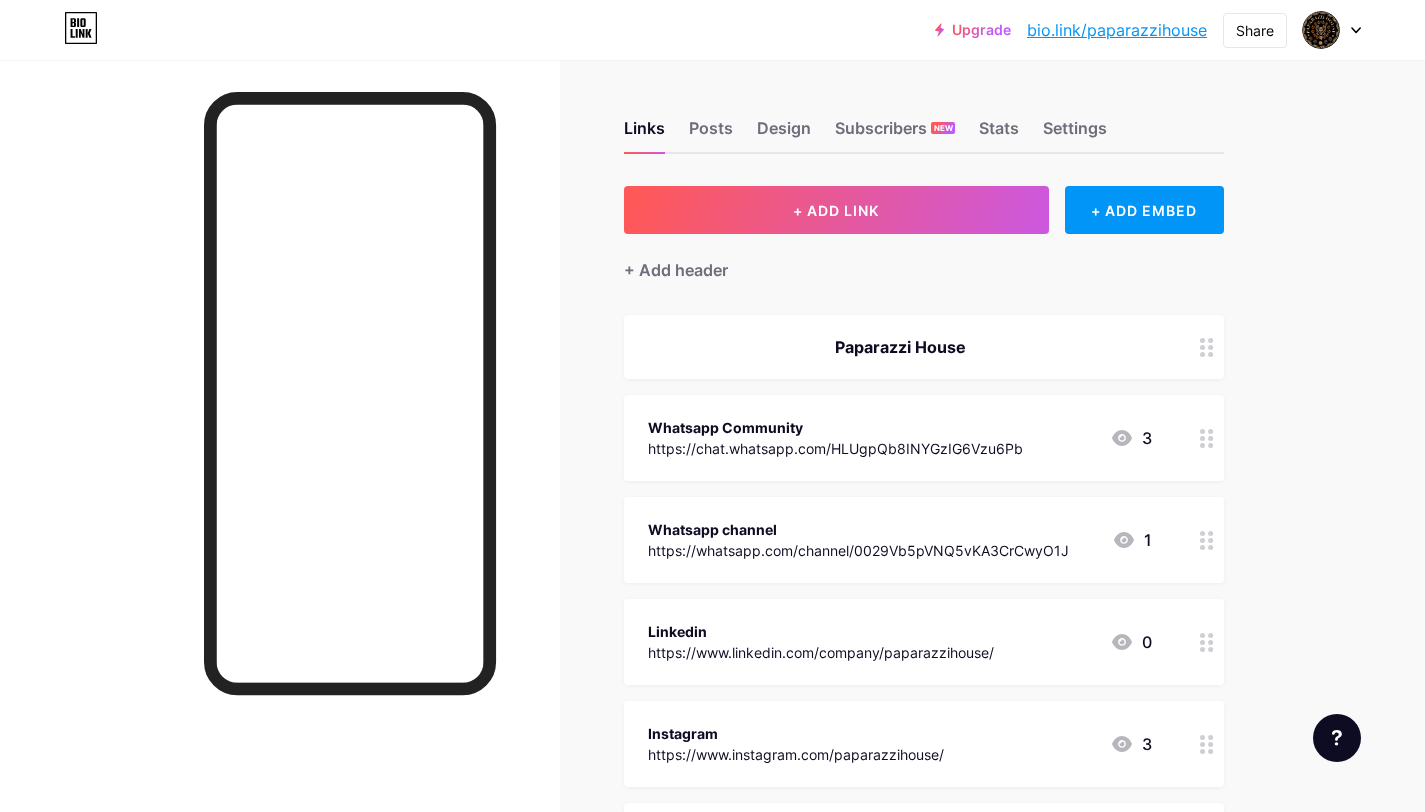 click on "Upgrade" at bounding box center [973, 30] 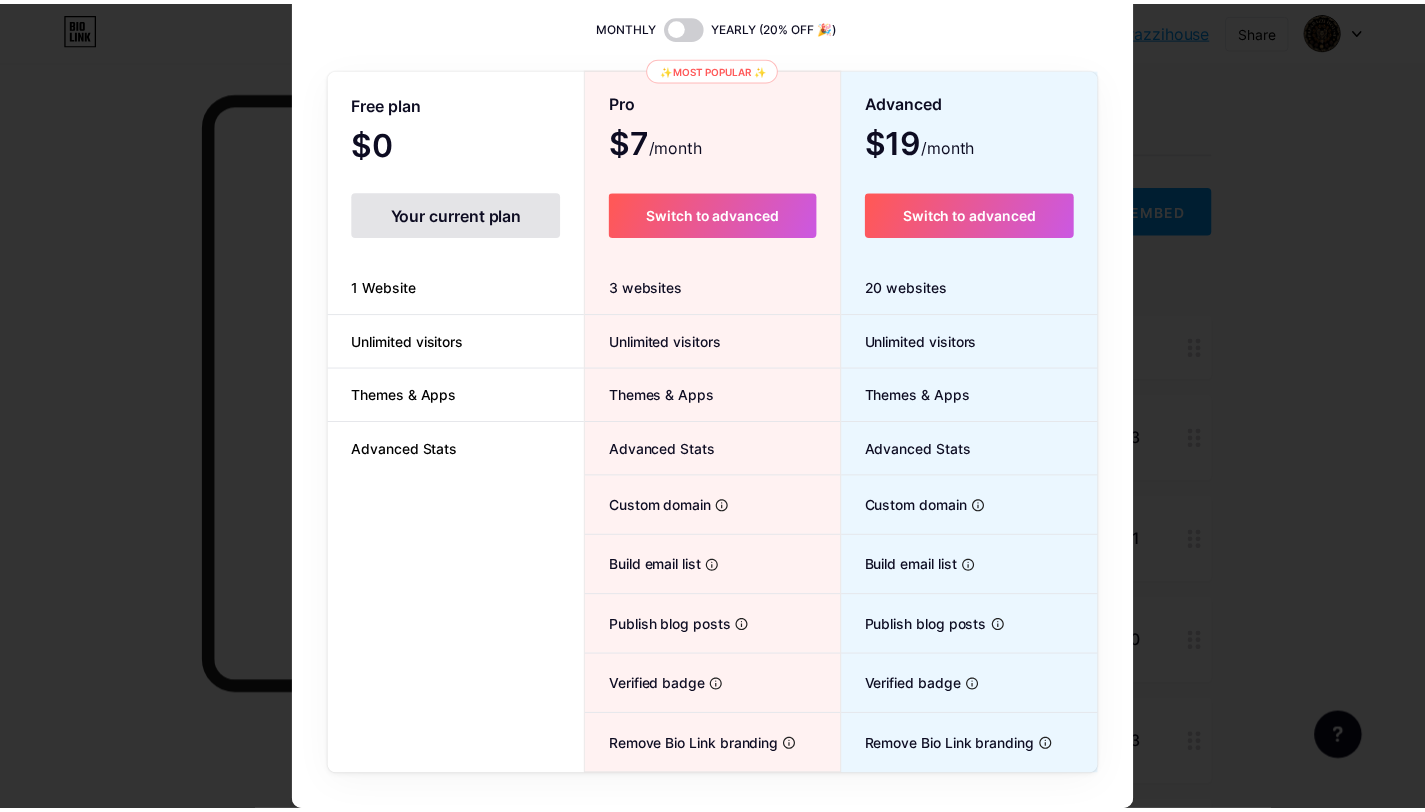 scroll, scrollTop: 0, scrollLeft: 0, axis: both 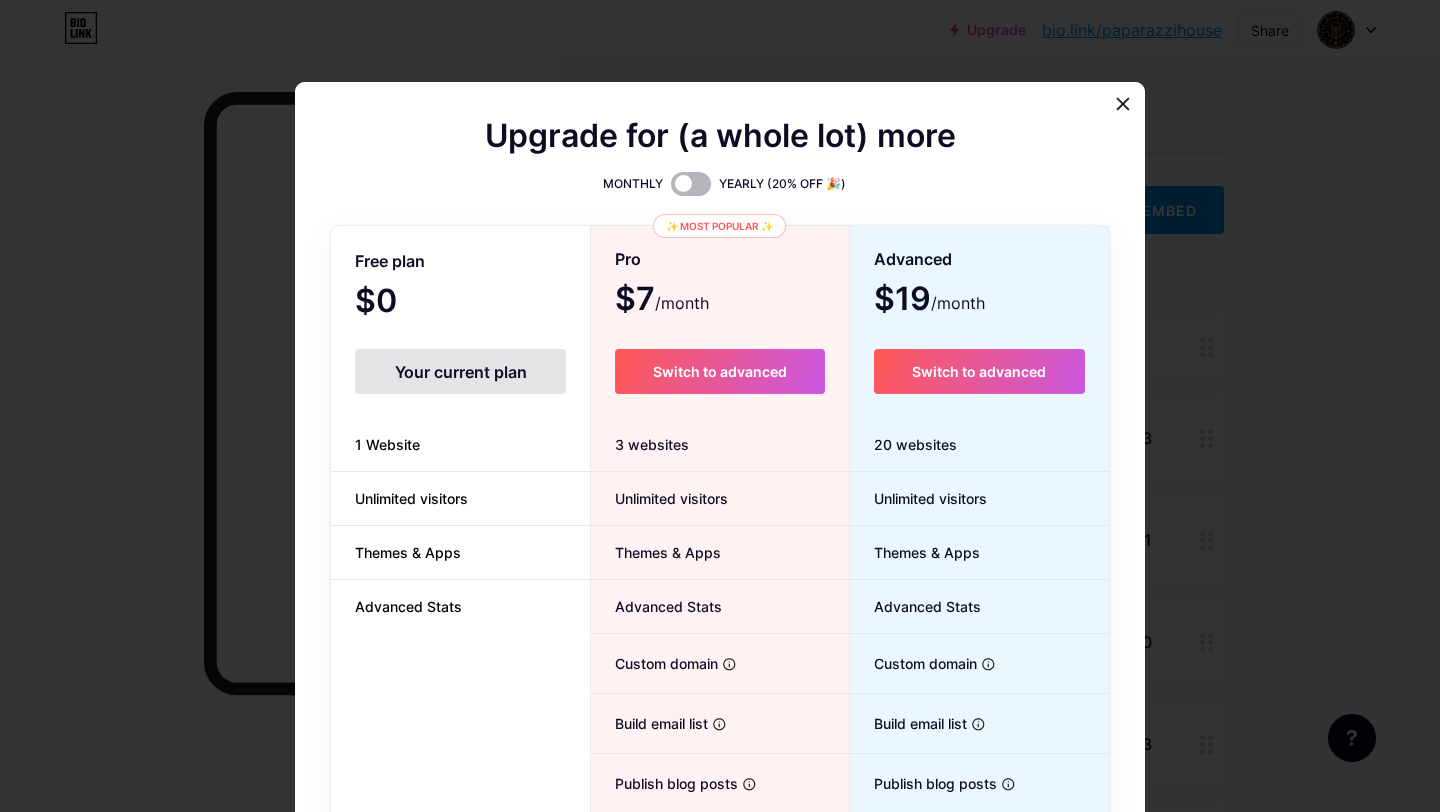 click at bounding box center [691, 184] 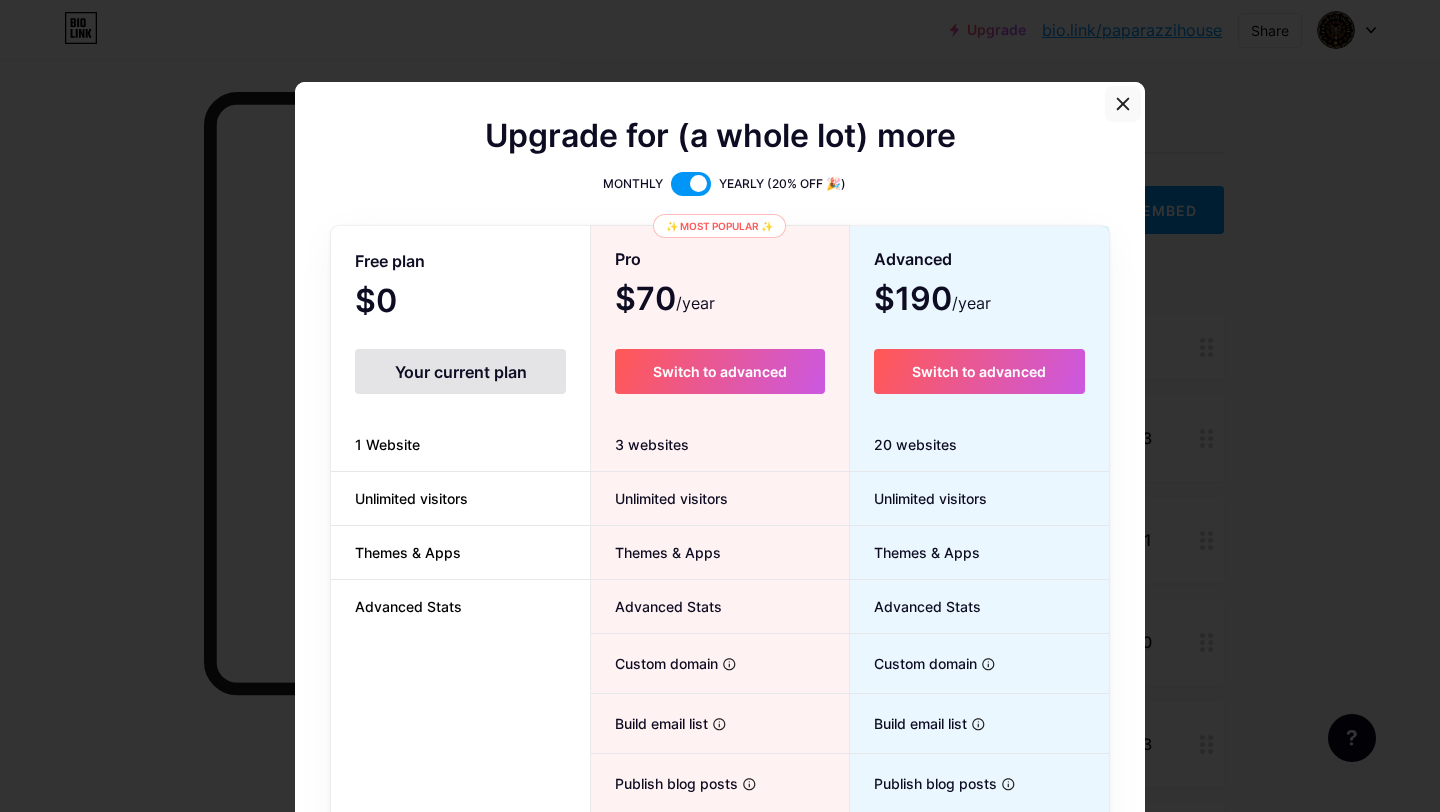 click 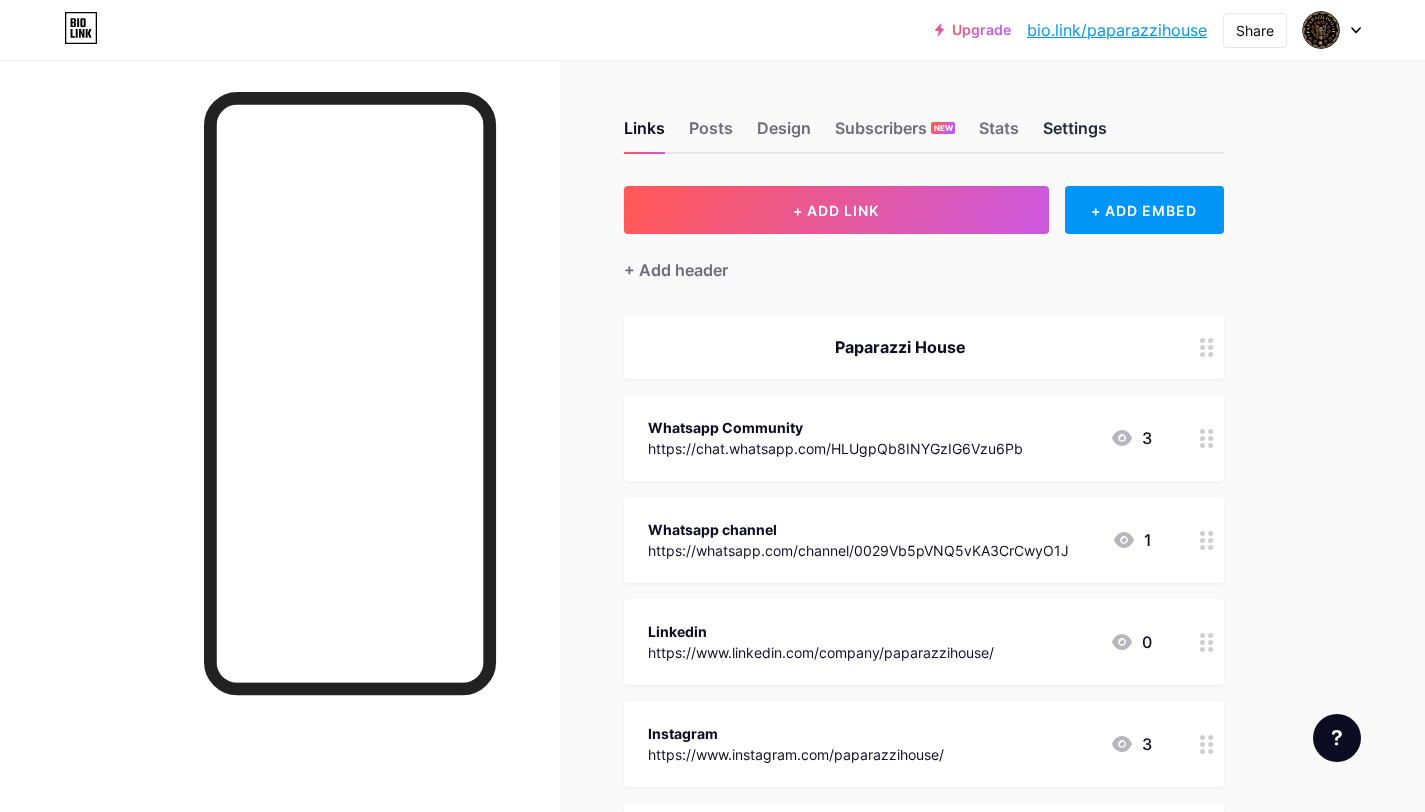 click on "Settings" at bounding box center [1075, 134] 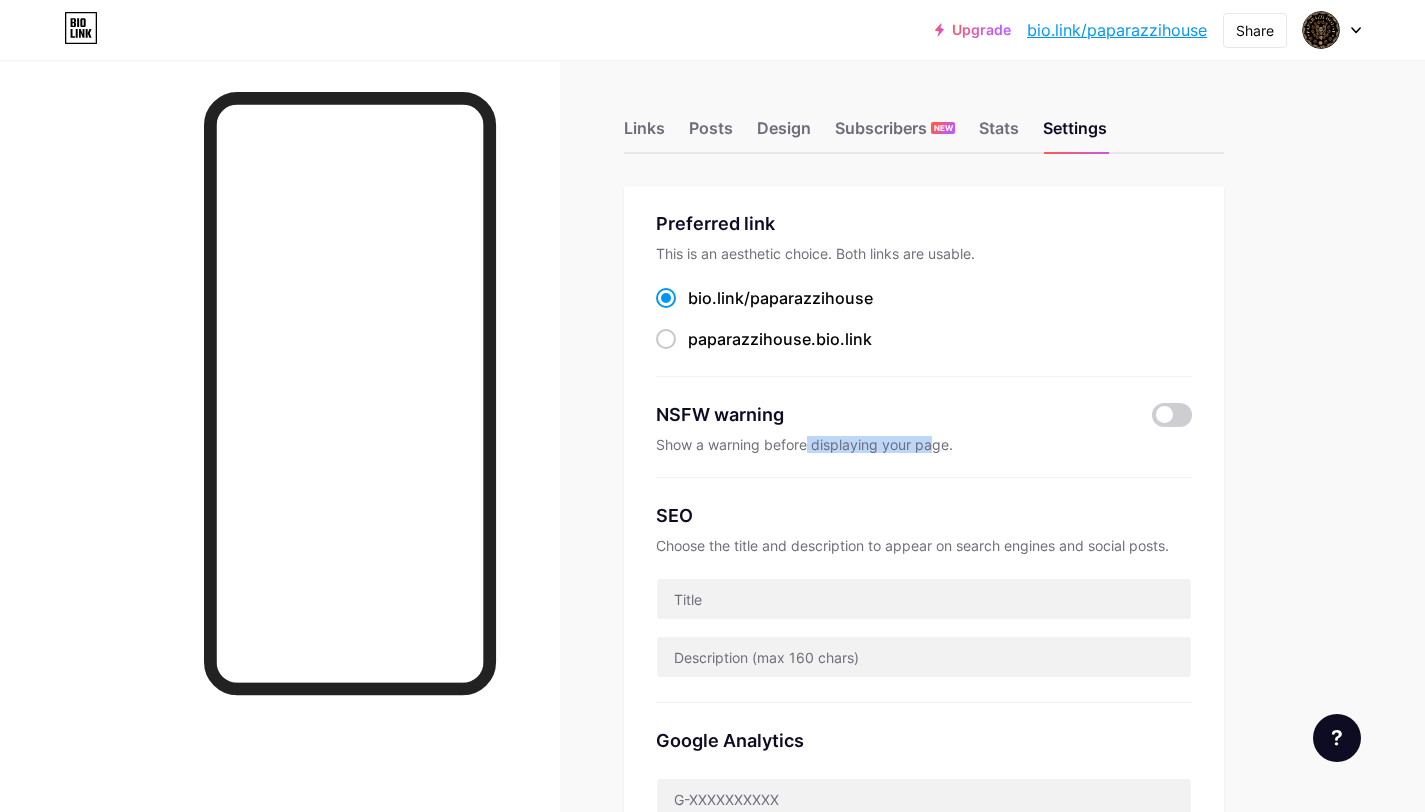drag, startPoint x: 807, startPoint y: 443, endPoint x: 936, endPoint y: 440, distance: 129.03488 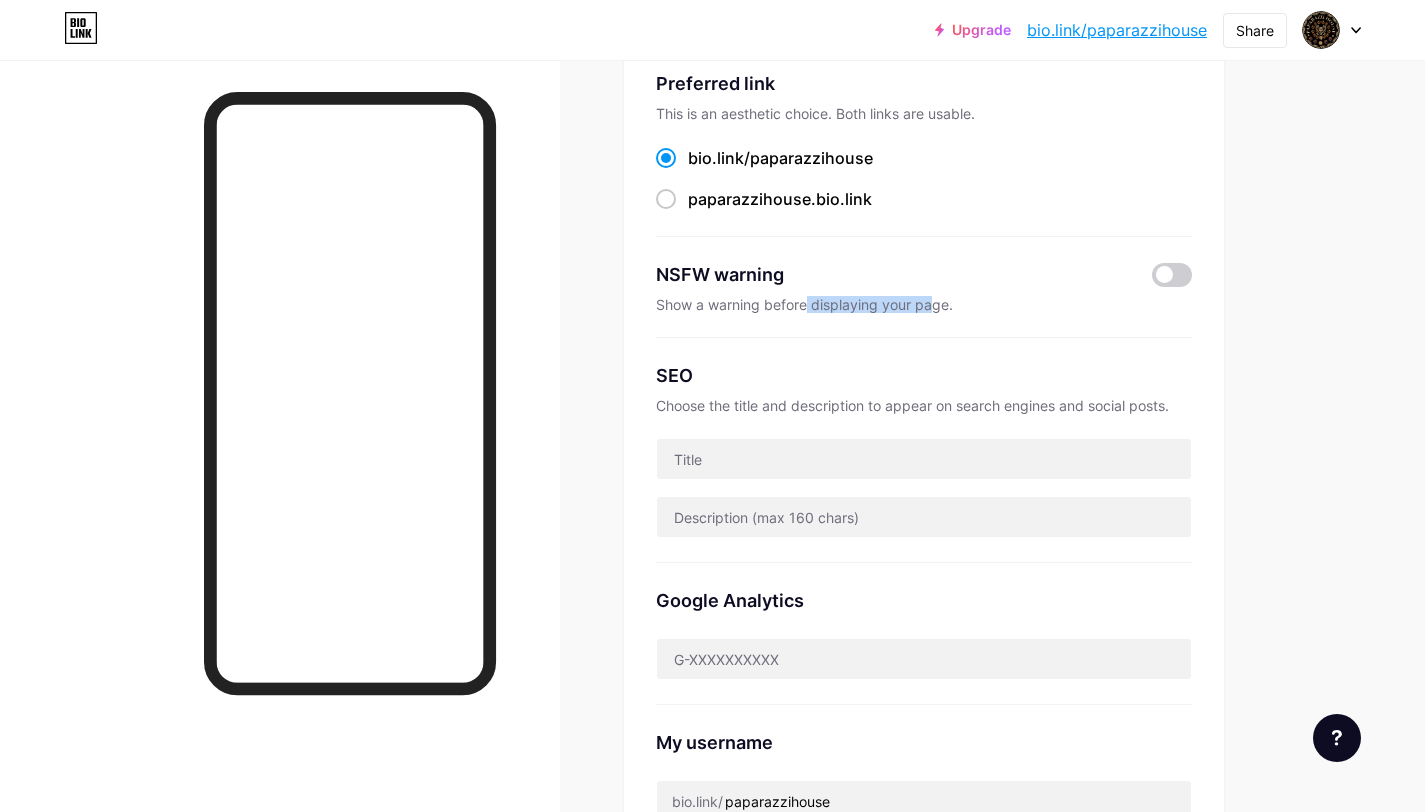 scroll, scrollTop: 142, scrollLeft: 0, axis: vertical 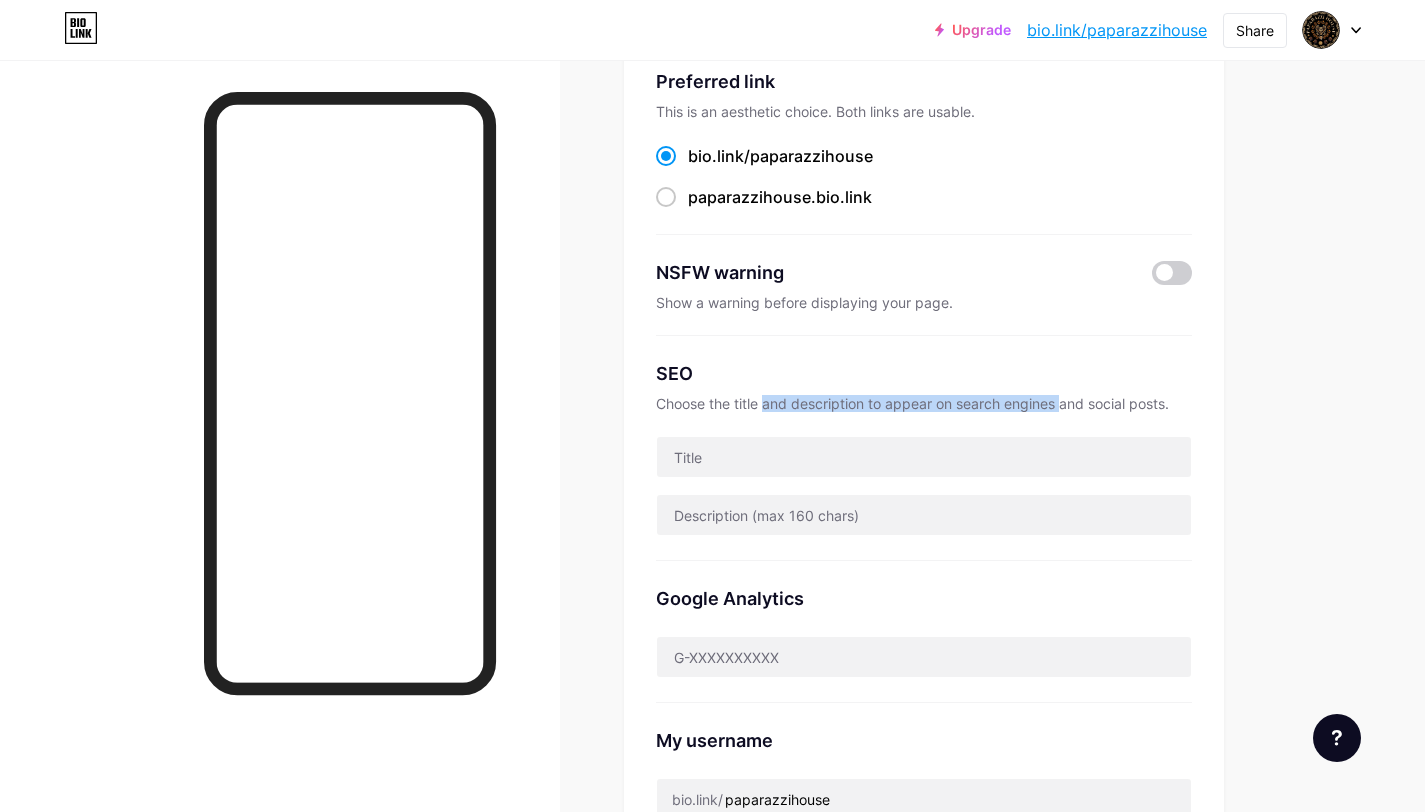 drag, startPoint x: 767, startPoint y: 402, endPoint x: 1066, endPoint y: 400, distance: 299.00668 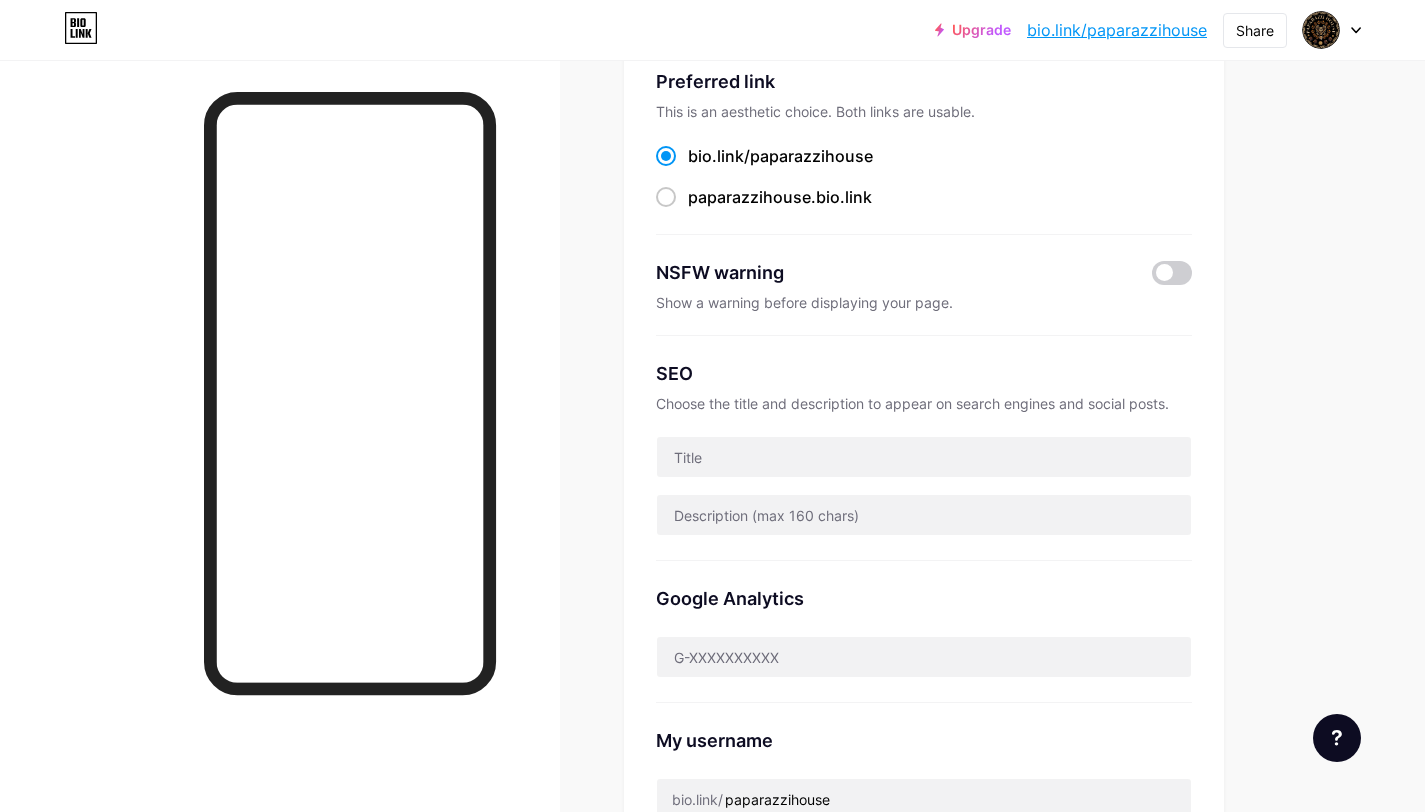 click on "Choose the title and description to appear on search engines and social posts." at bounding box center (924, 403) 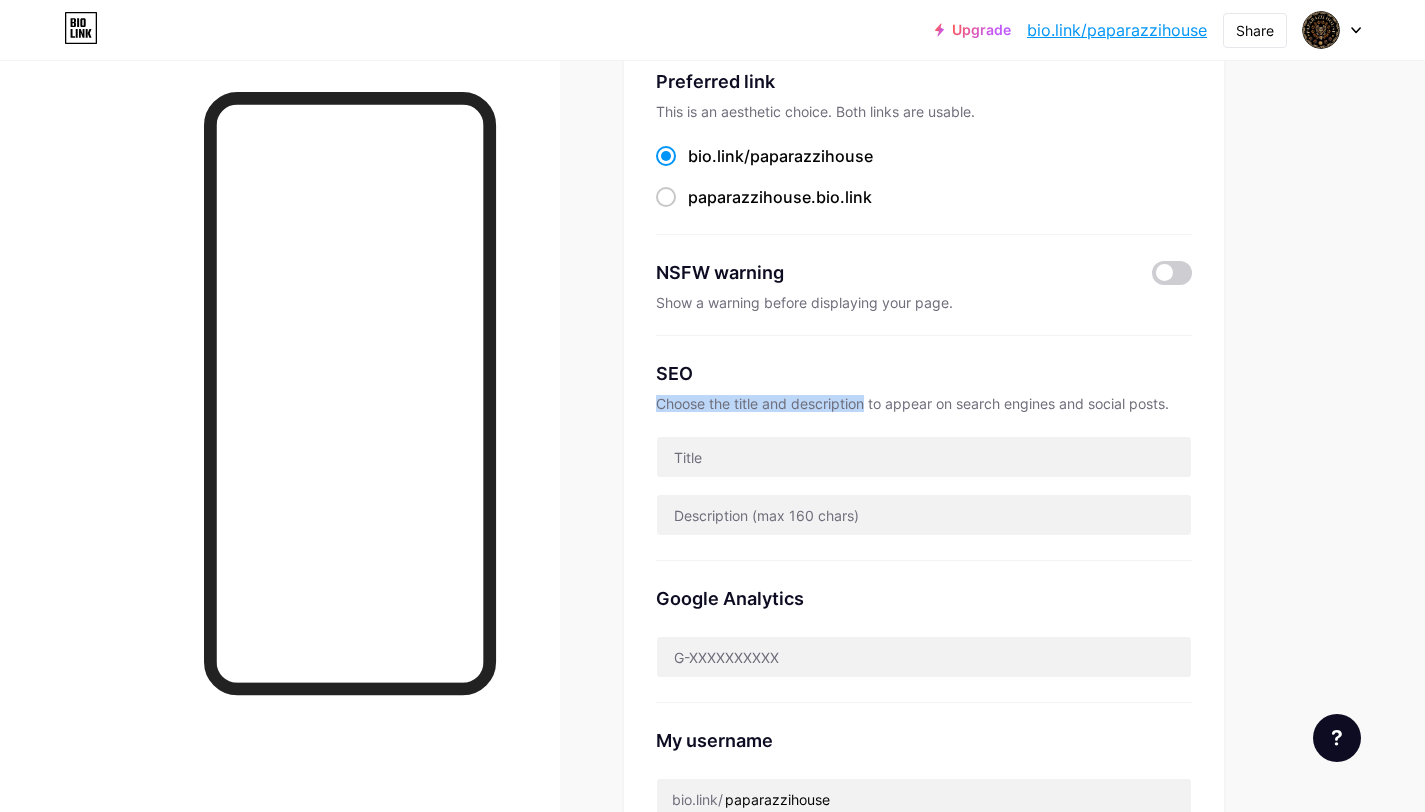 drag, startPoint x: 657, startPoint y: 405, endPoint x: 869, endPoint y: 401, distance: 212.03773 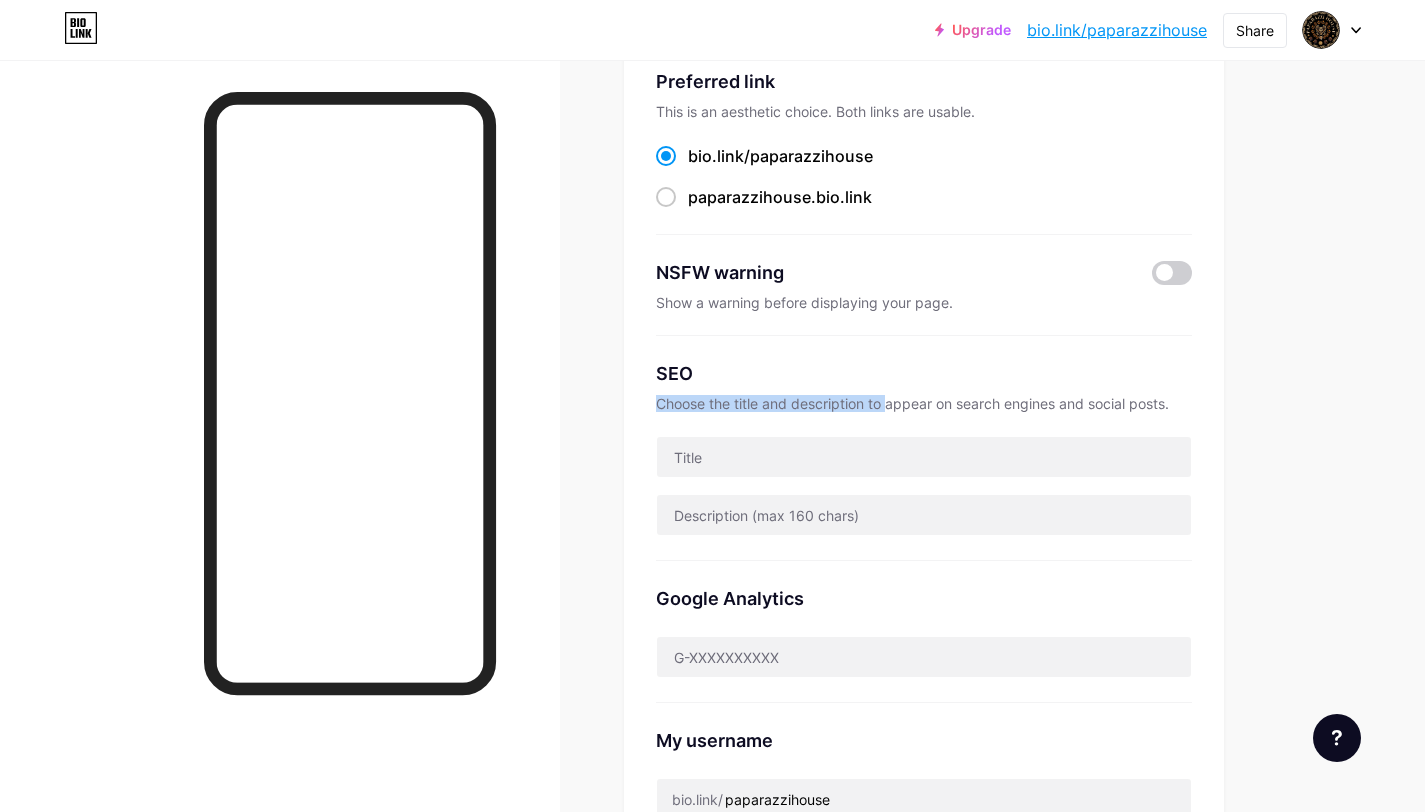drag, startPoint x: 890, startPoint y: 404, endPoint x: 1105, endPoint y: 389, distance: 215.52261 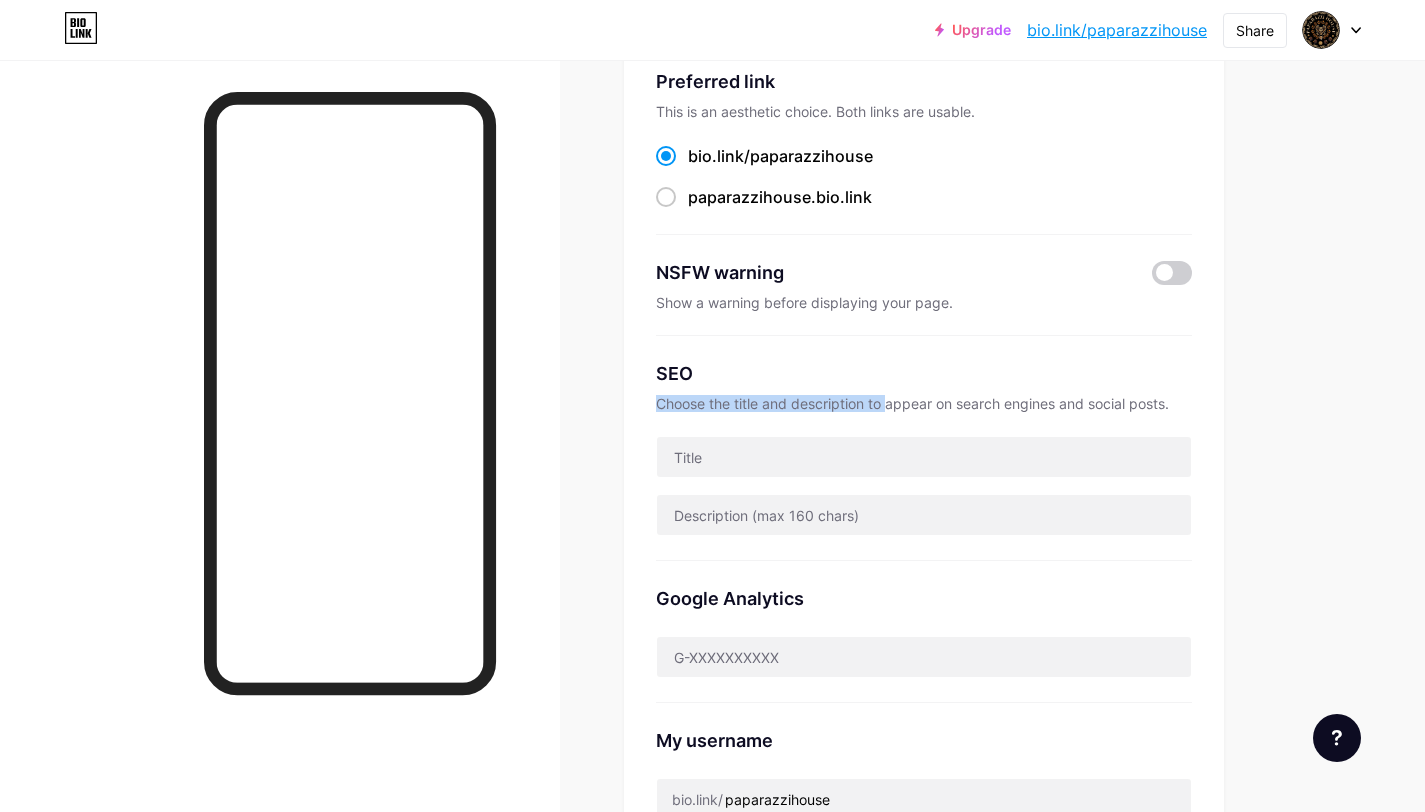 click on "SEO   Choose the title and description to appear on search engines and social posts." at bounding box center (924, 448) 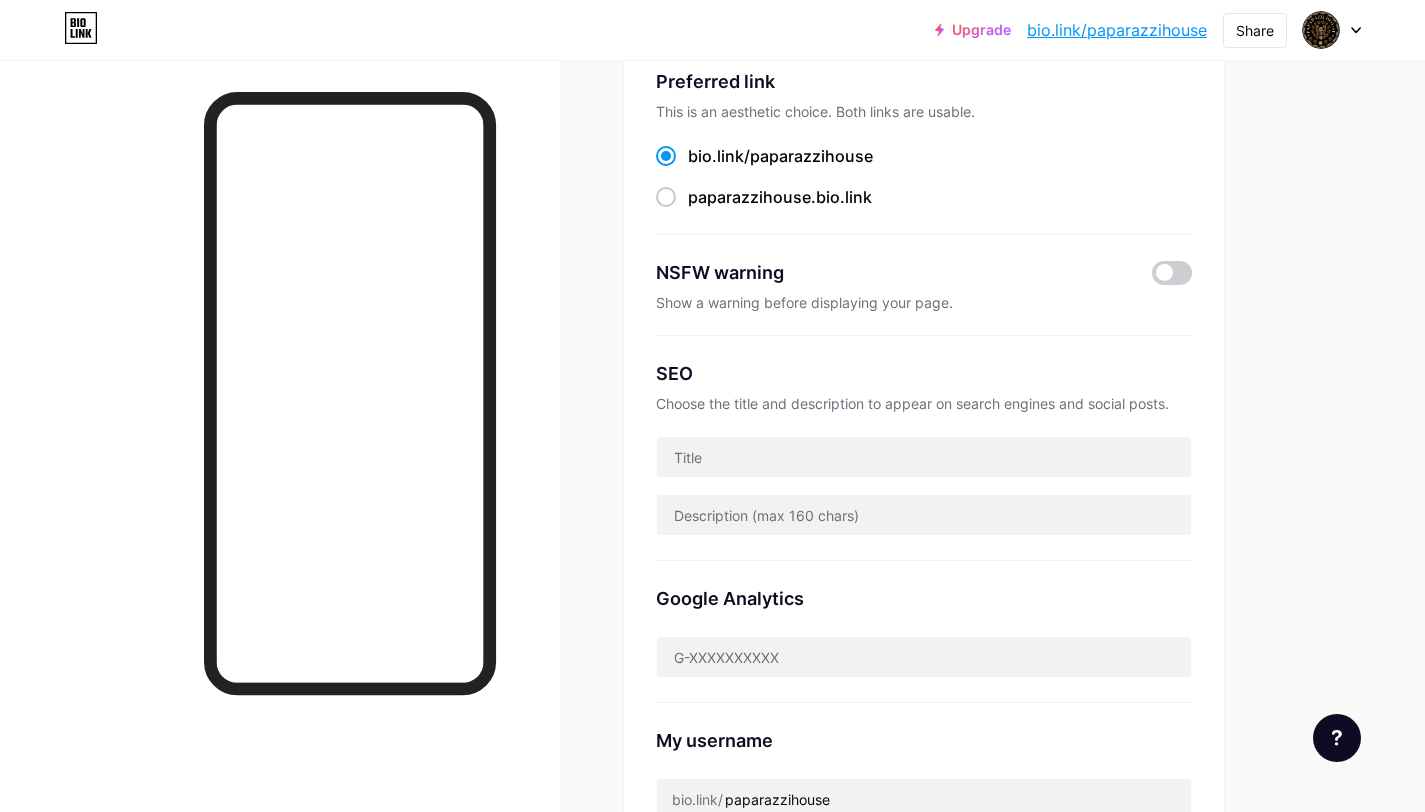 click on "SEO   Choose the title and description to appear on search engines and social posts." at bounding box center [924, 448] 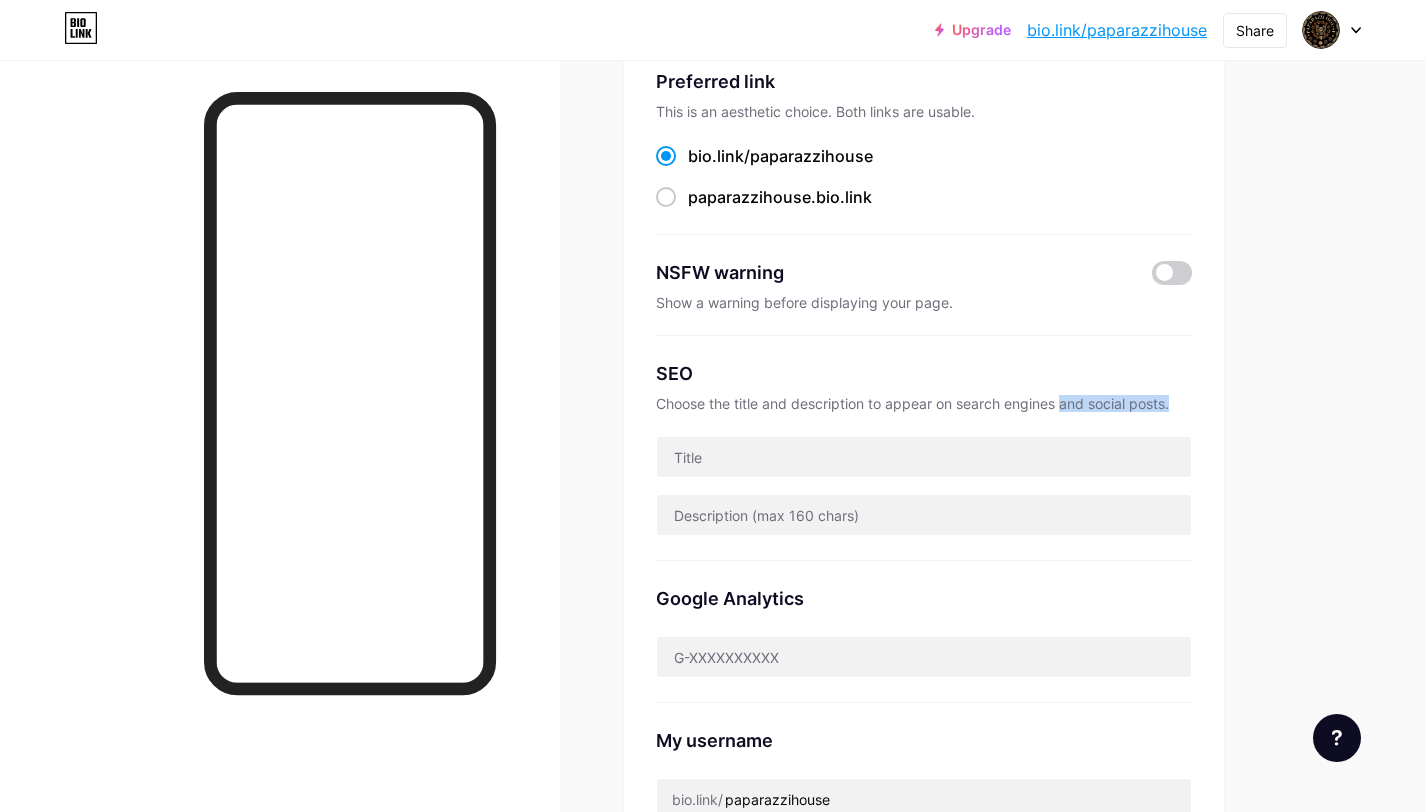 drag, startPoint x: 1064, startPoint y: 405, endPoint x: 1187, endPoint y: 405, distance: 123 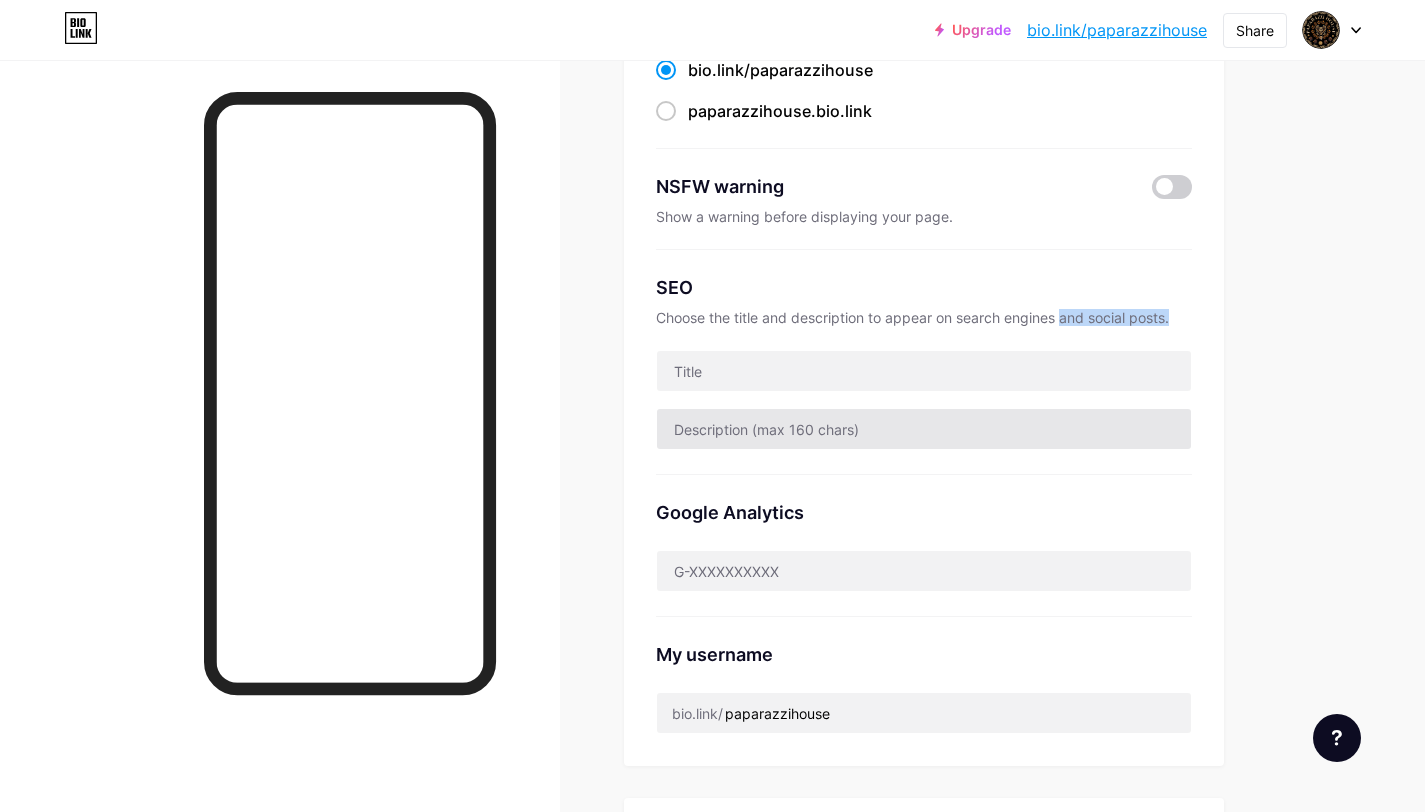 scroll, scrollTop: 229, scrollLeft: 0, axis: vertical 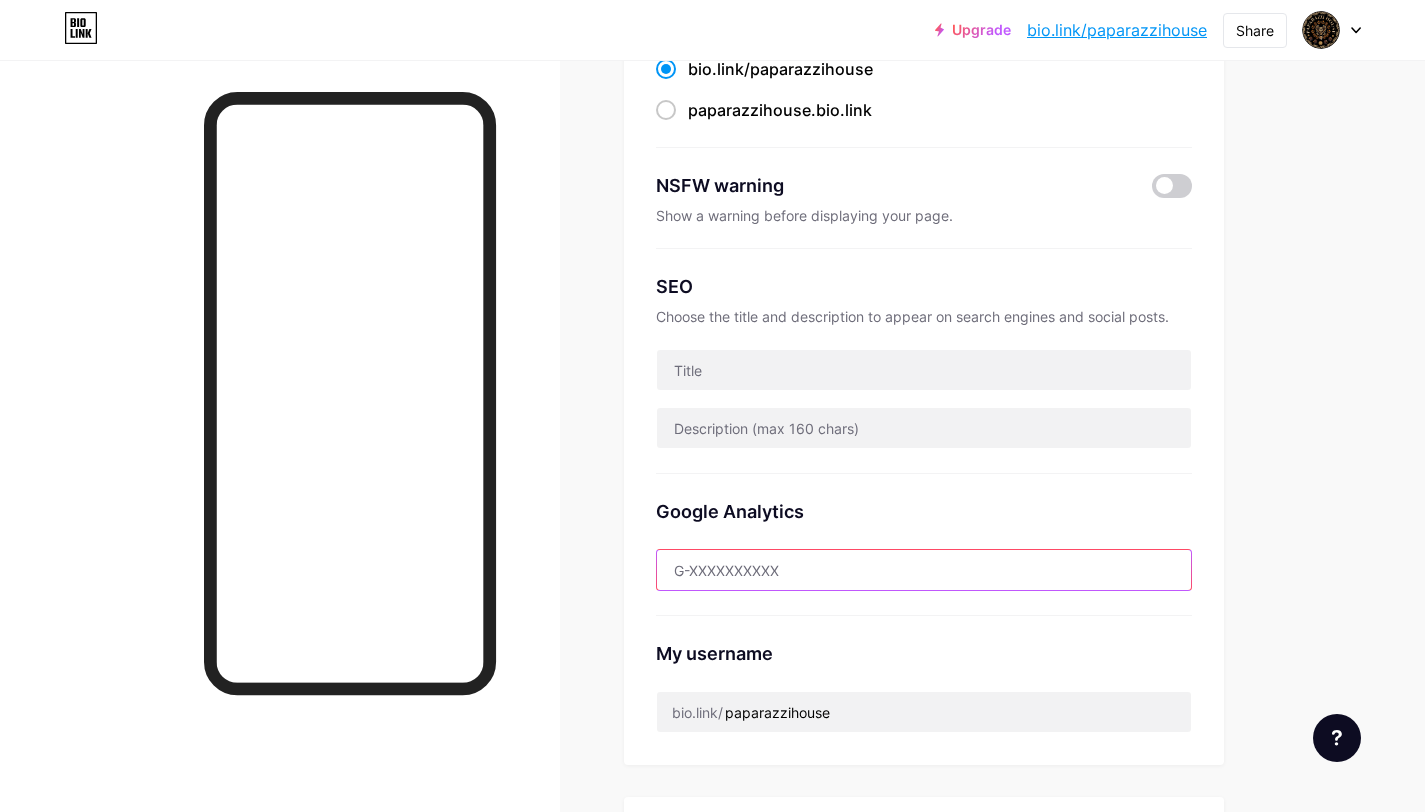 click at bounding box center (924, 570) 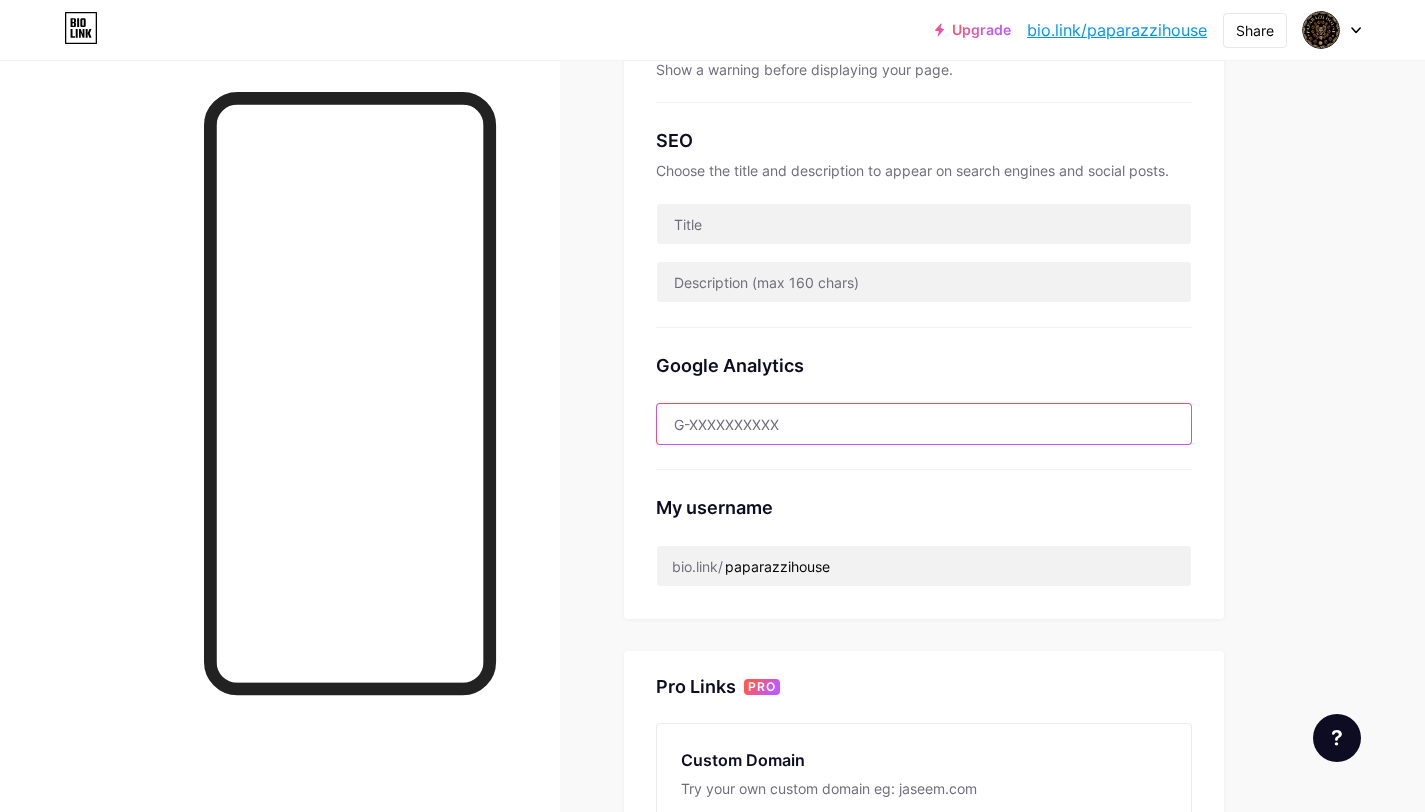 scroll, scrollTop: 377, scrollLeft: 0, axis: vertical 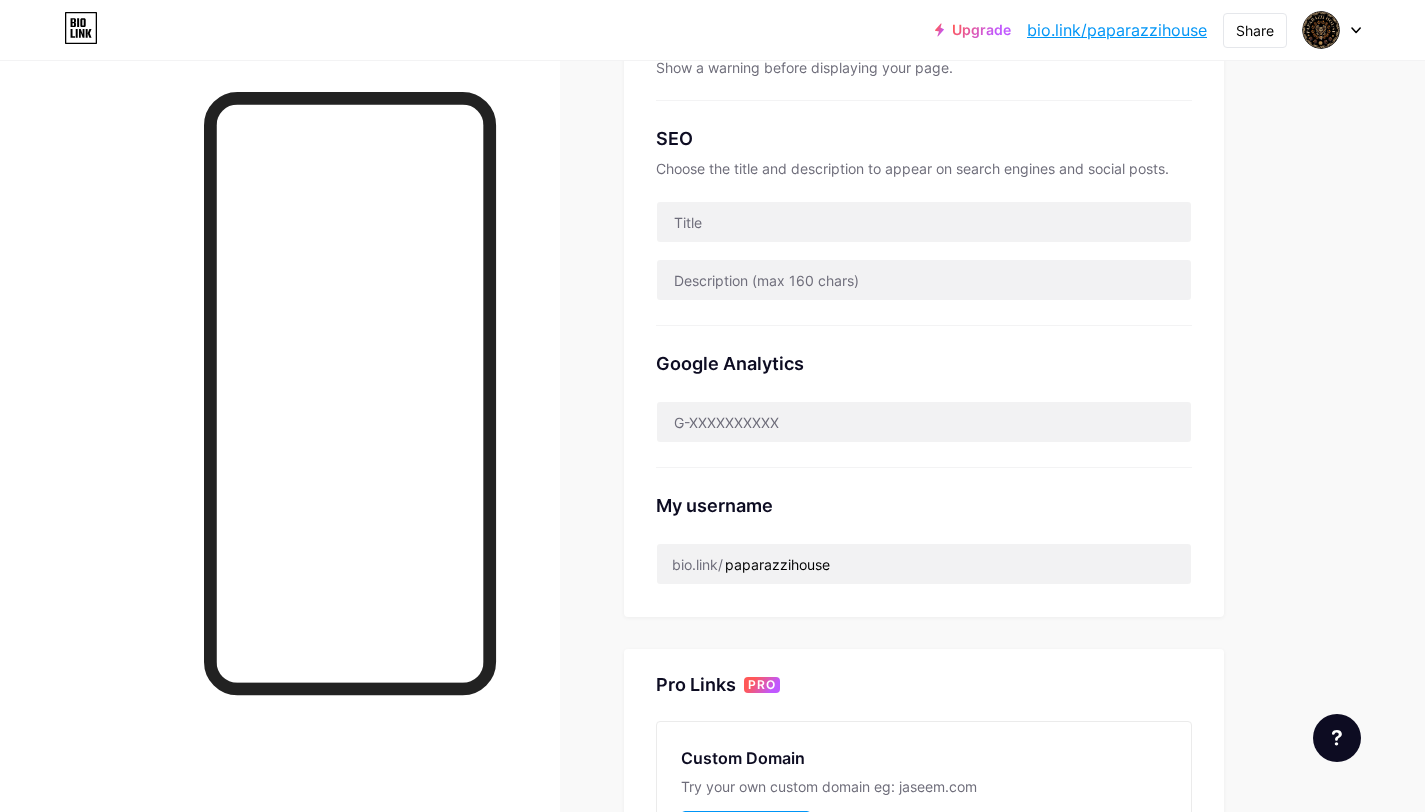 click on "Preferred link This is an aesthetic choice. Both links are usable. bio.link/ paparazzihouse paparazzihouse .bio.link NSFW warning Show a warning before displaying your page. SEO Choose the title and description to appear on search engines and social posts. Google Analytics My username bio.link/ paparazzihouse" at bounding box center (924, 213) 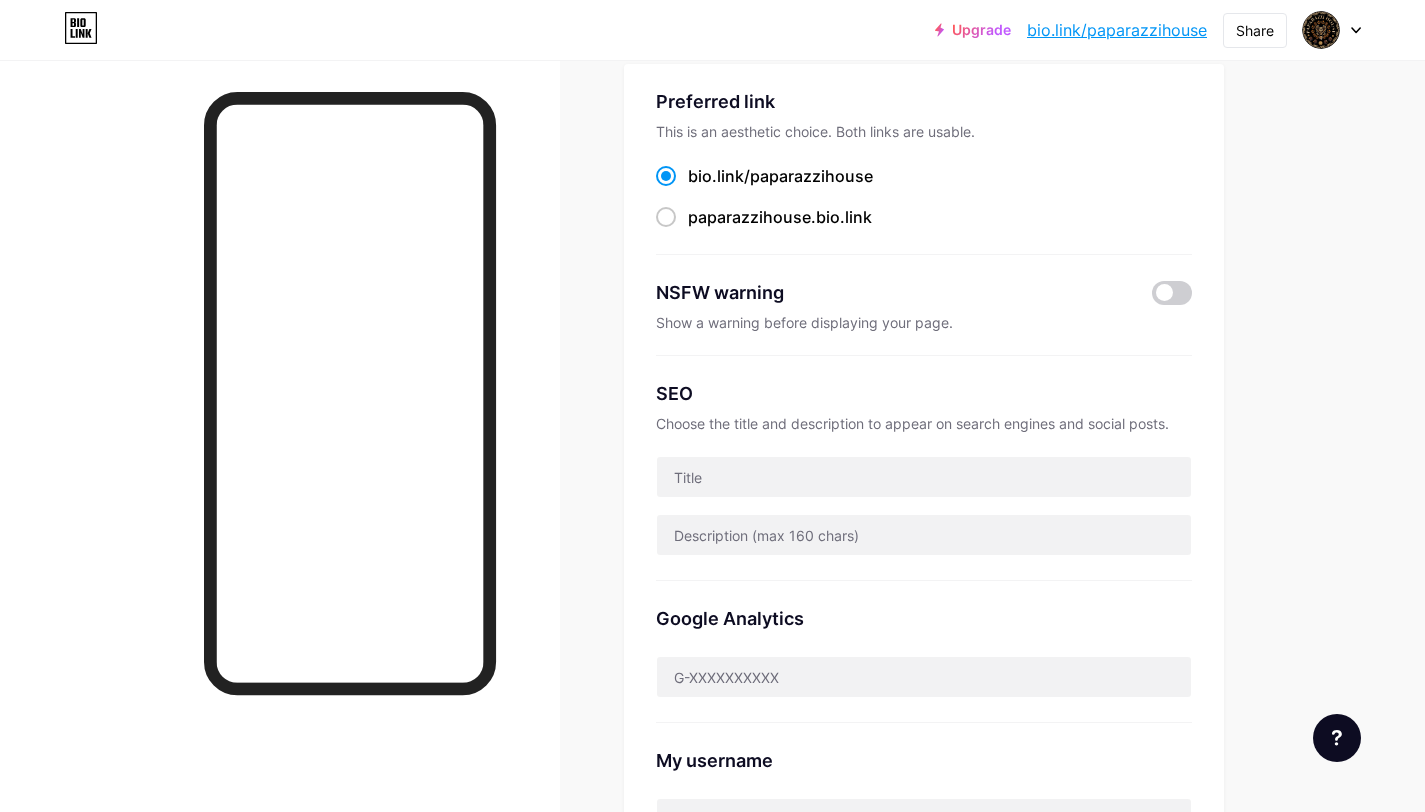 scroll, scrollTop: 129, scrollLeft: 0, axis: vertical 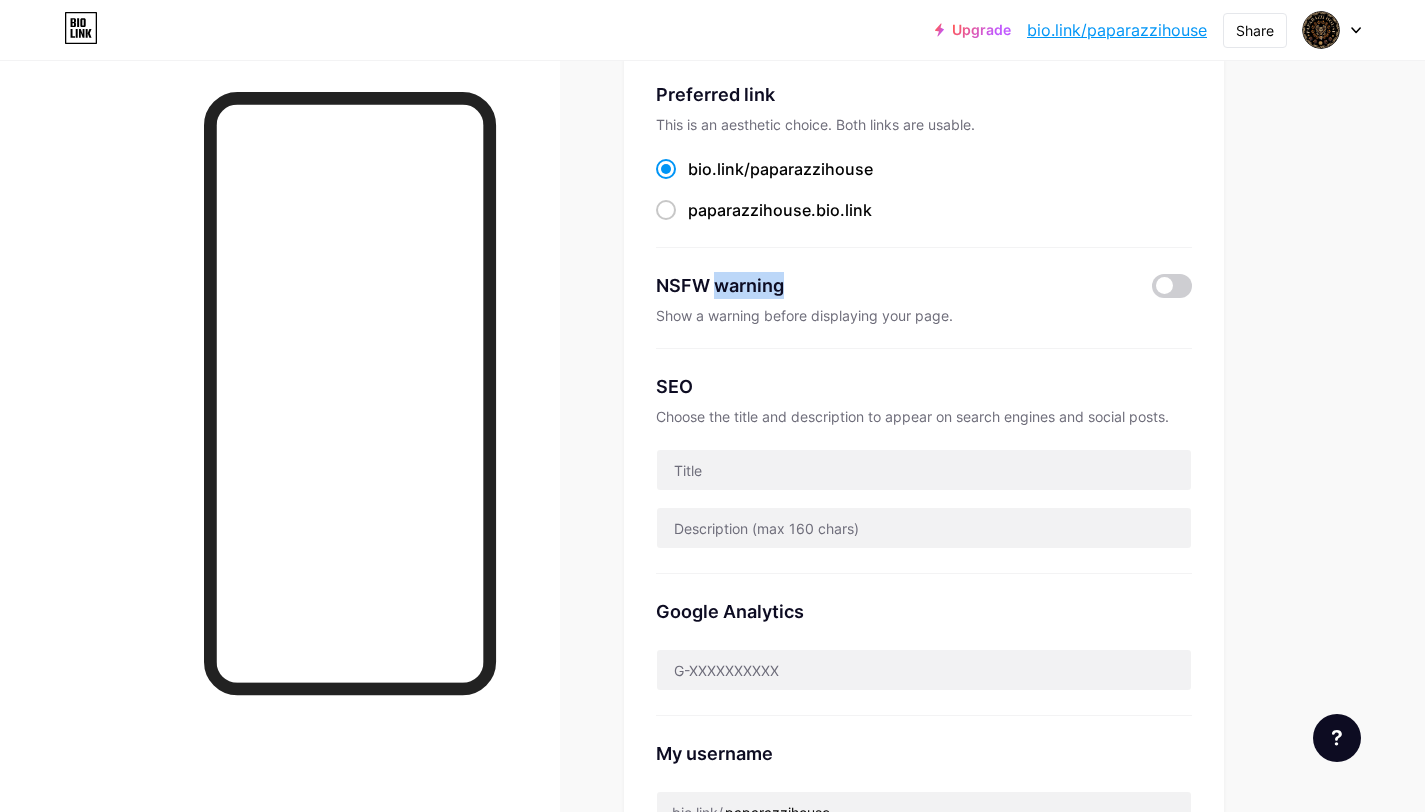 drag, startPoint x: 716, startPoint y: 283, endPoint x: 812, endPoint y: 282, distance: 96.00521 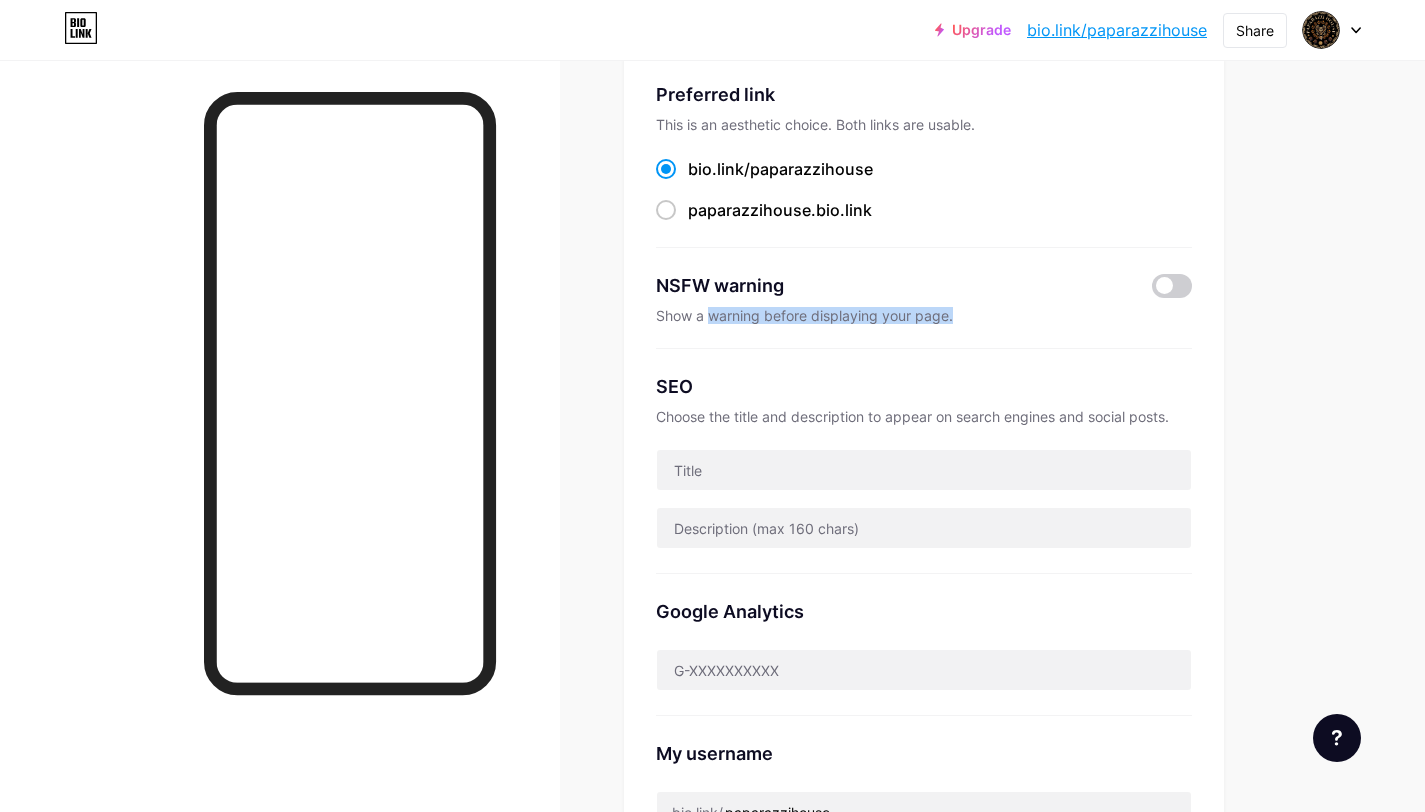 drag, startPoint x: 713, startPoint y: 319, endPoint x: 956, endPoint y: 314, distance: 243.05144 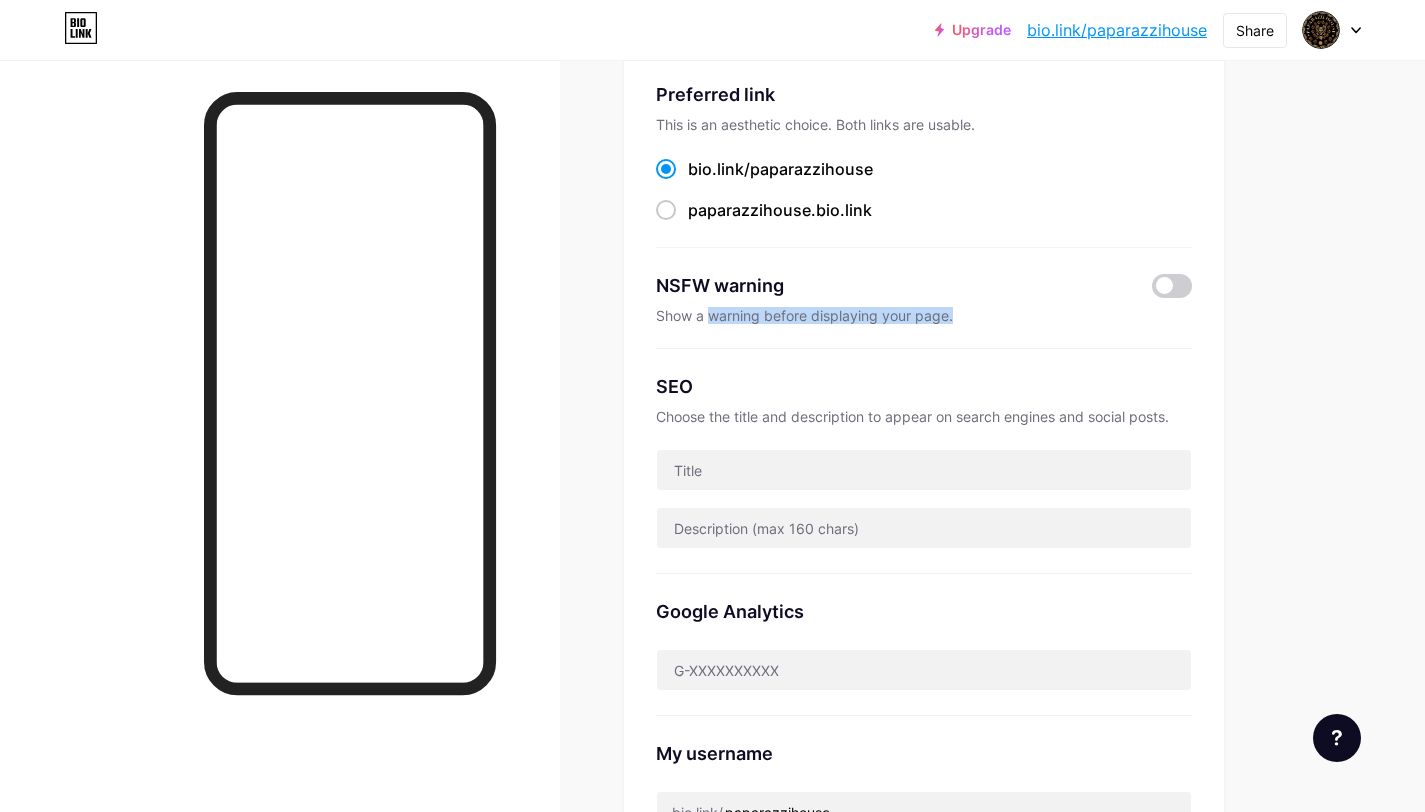 click on "Show a warning before displaying your page." at bounding box center (924, 315) 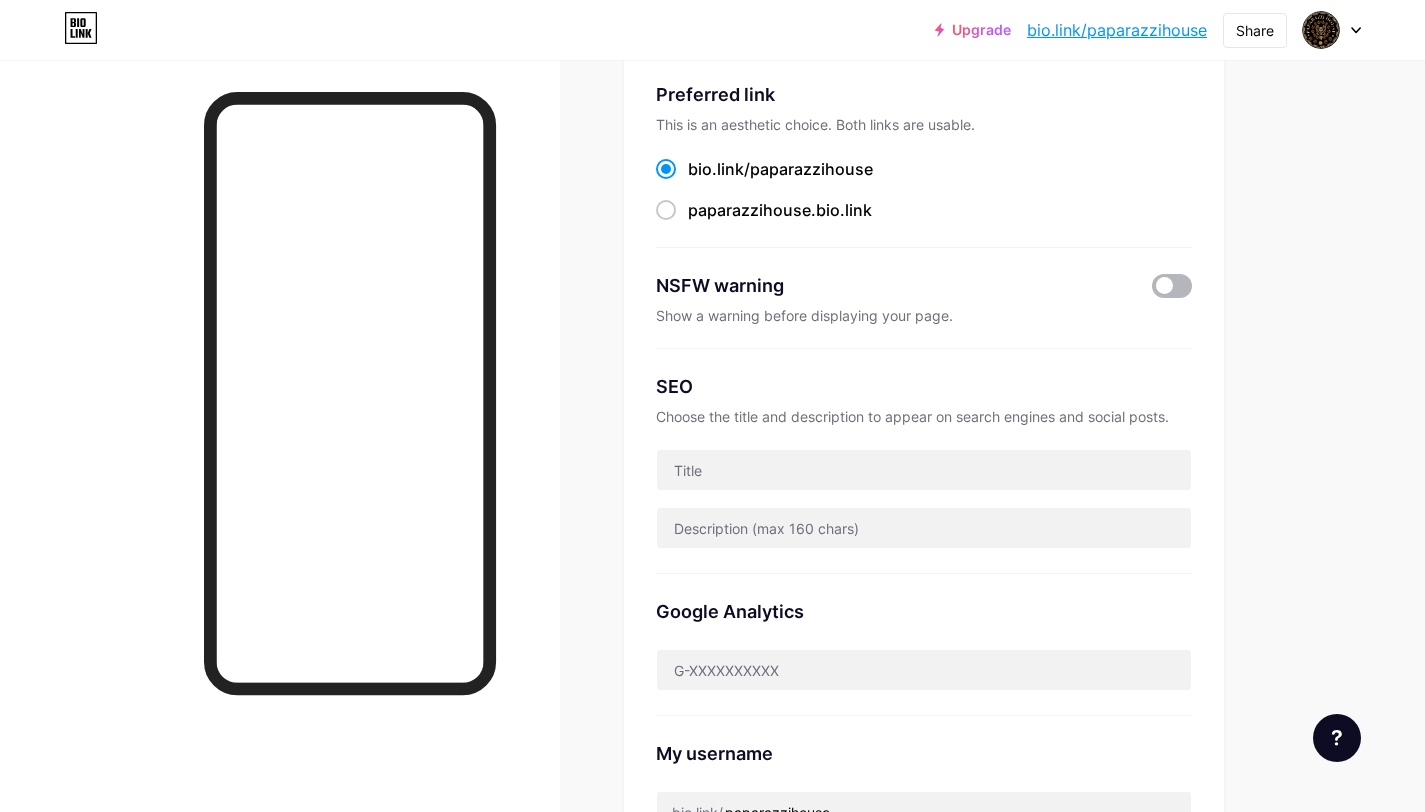 click at bounding box center (1172, 286) 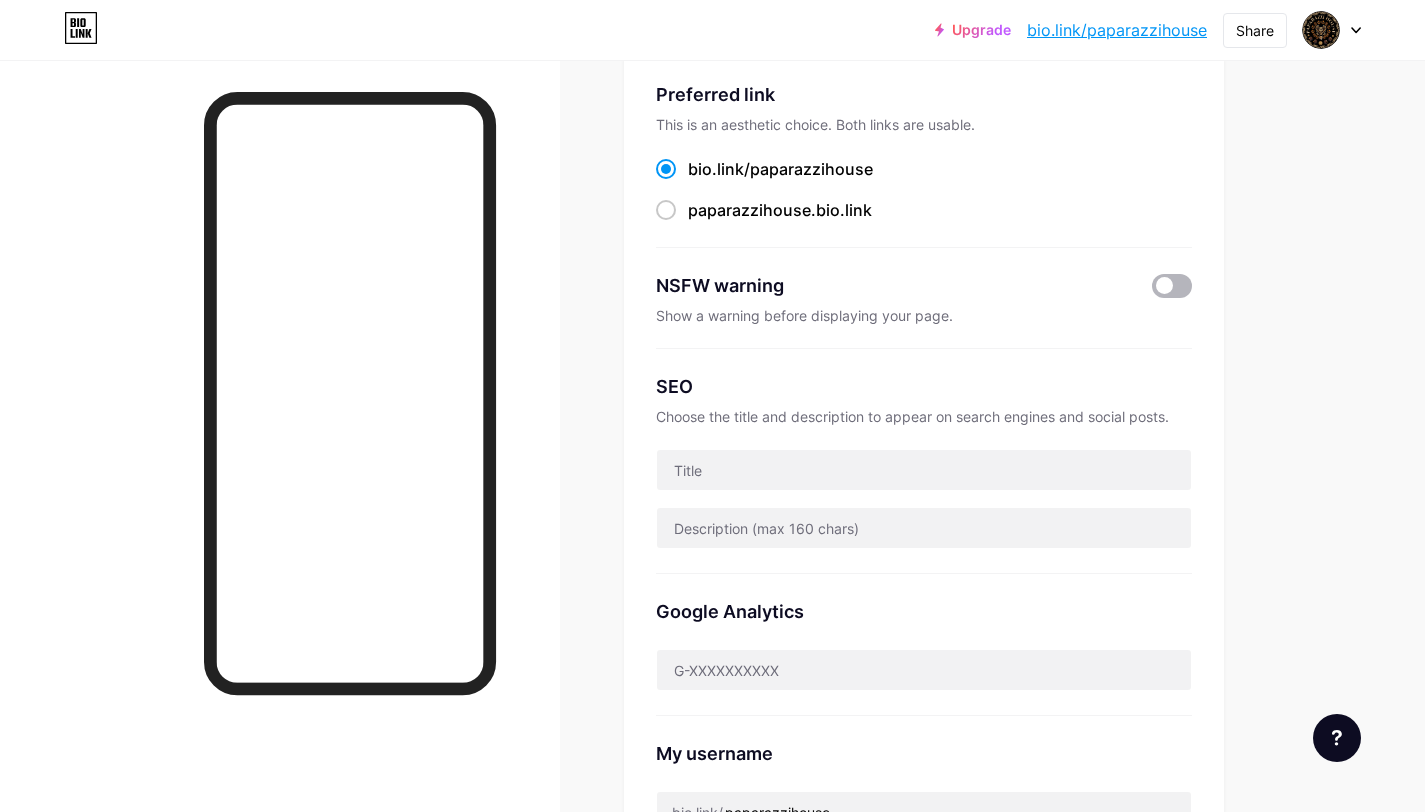 click at bounding box center [1152, 291] 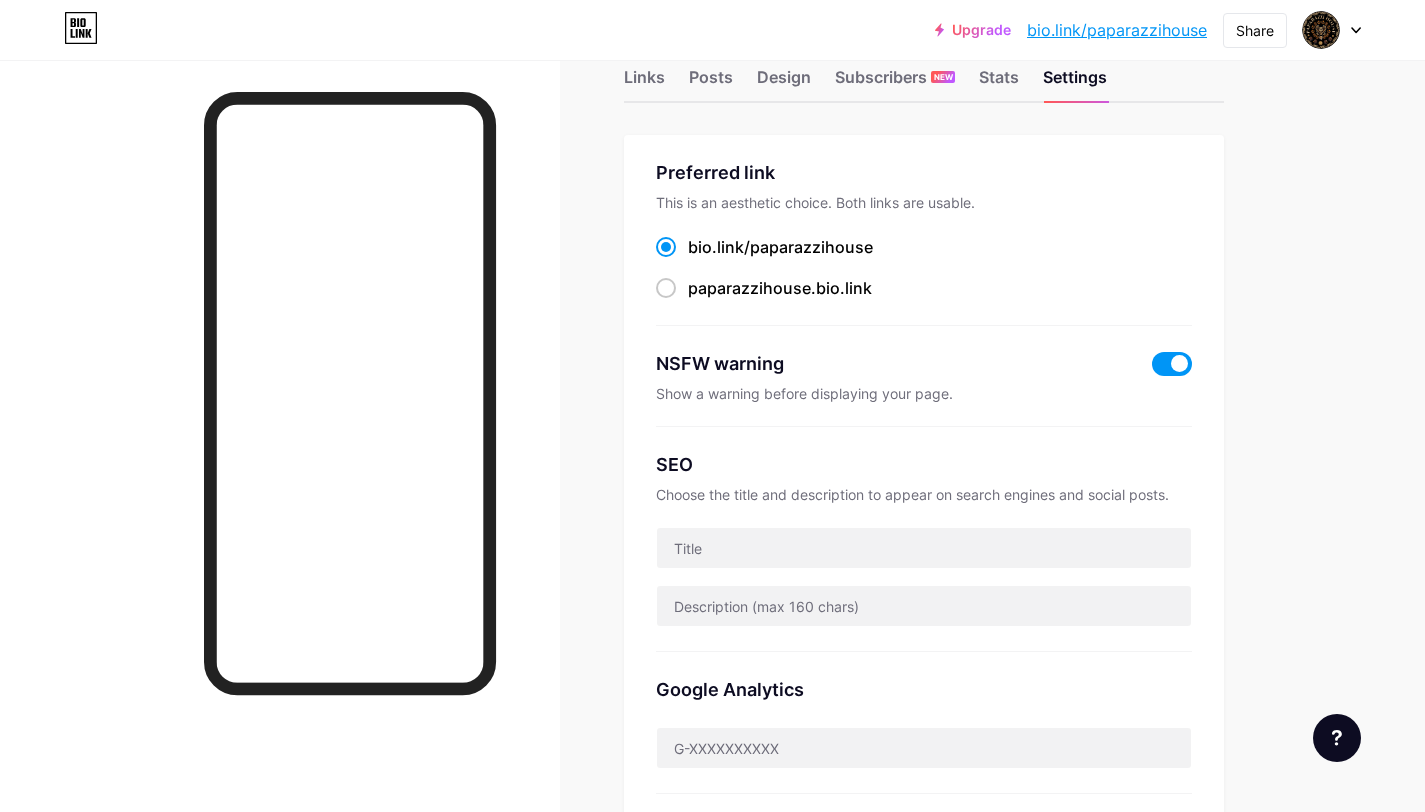 scroll, scrollTop: 0, scrollLeft: 0, axis: both 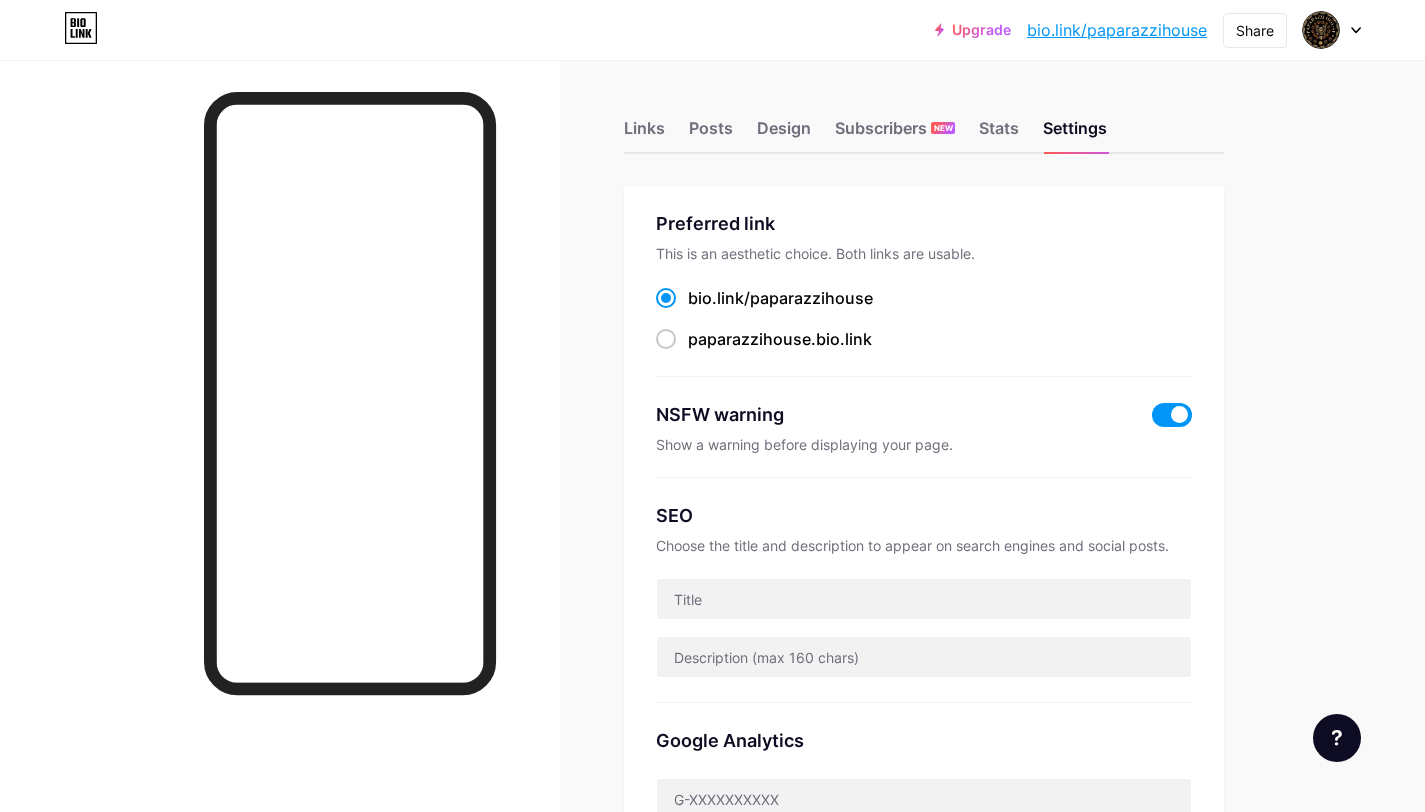 click at bounding box center [1172, 415] 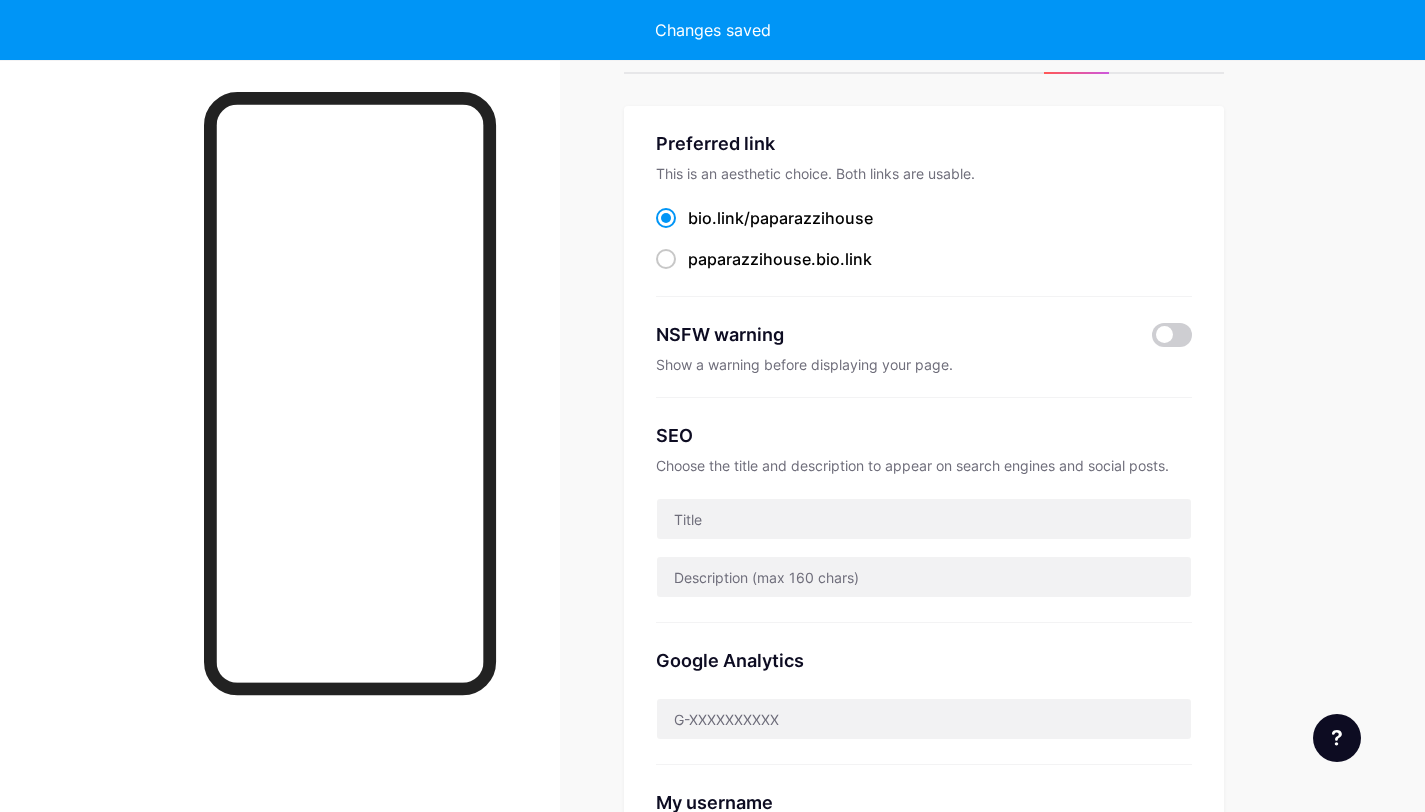 scroll, scrollTop: 82, scrollLeft: 0, axis: vertical 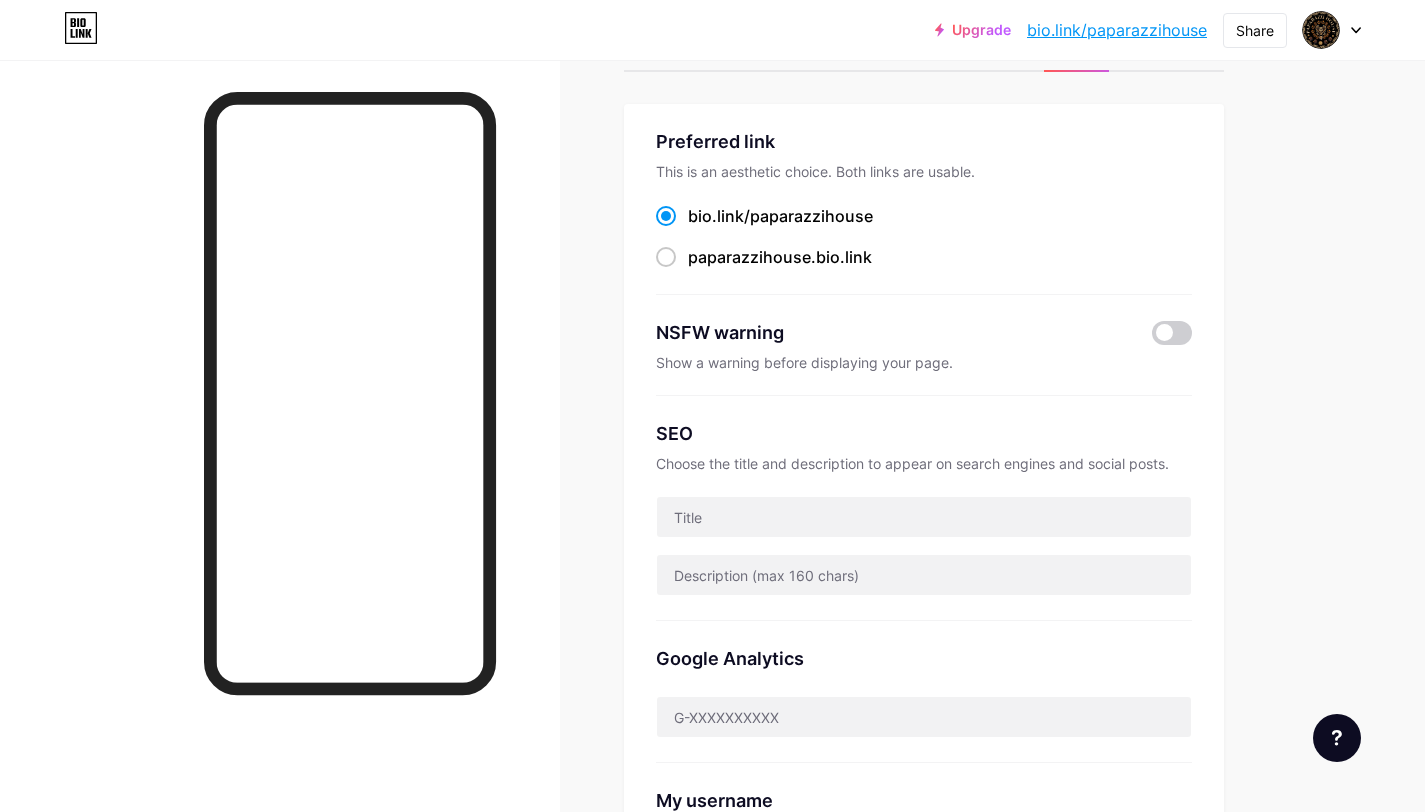 click on "NSFW warning" at bounding box center [889, 332] 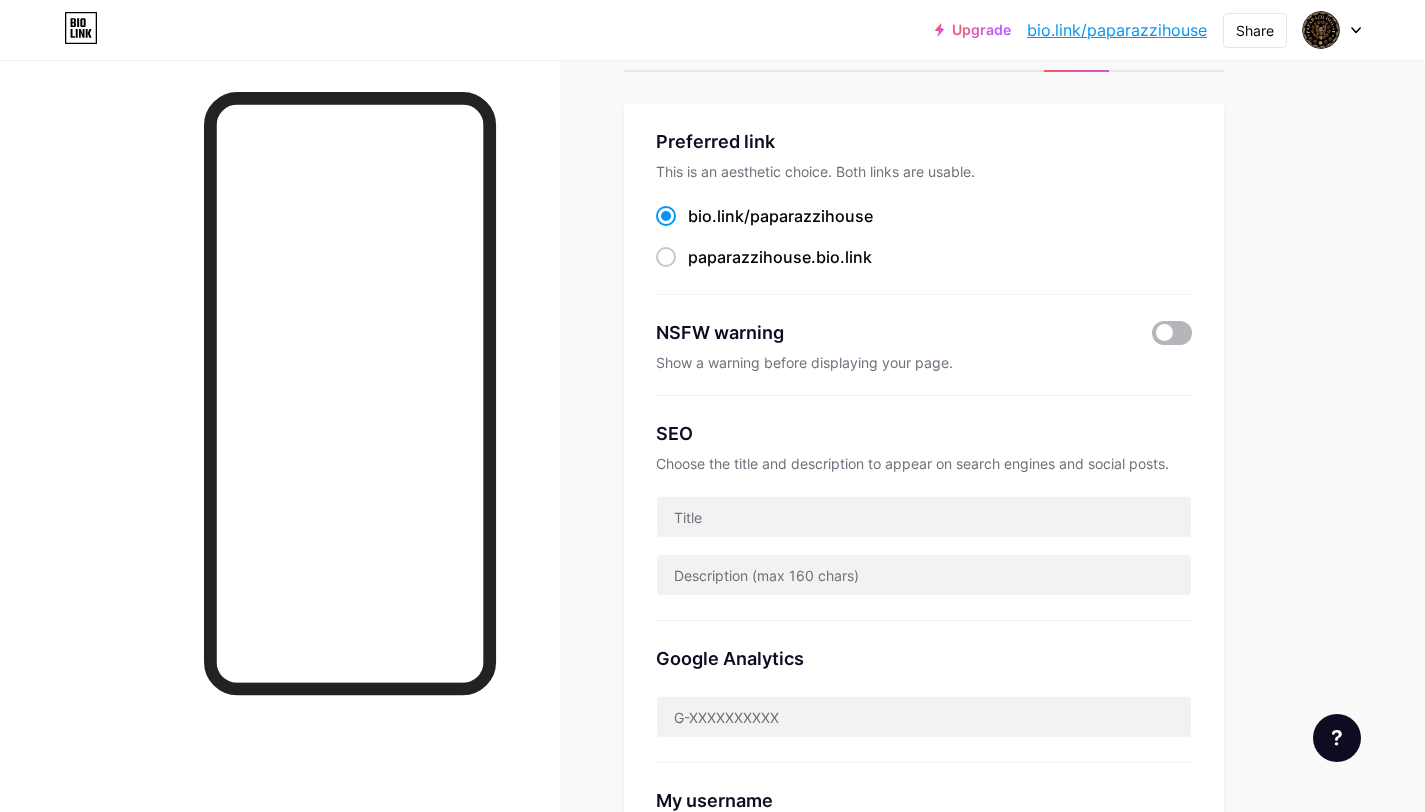click at bounding box center (1172, 333) 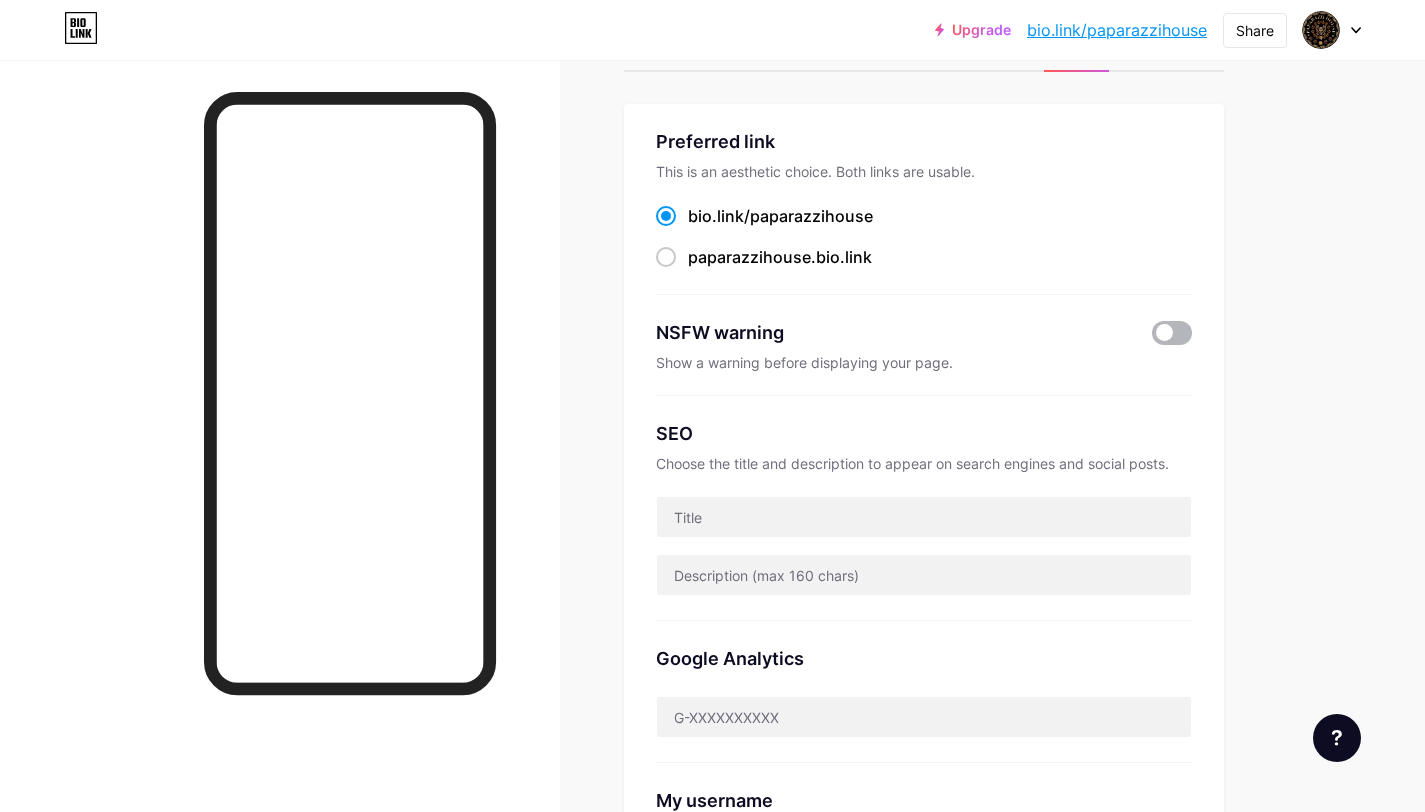 click at bounding box center [1152, 338] 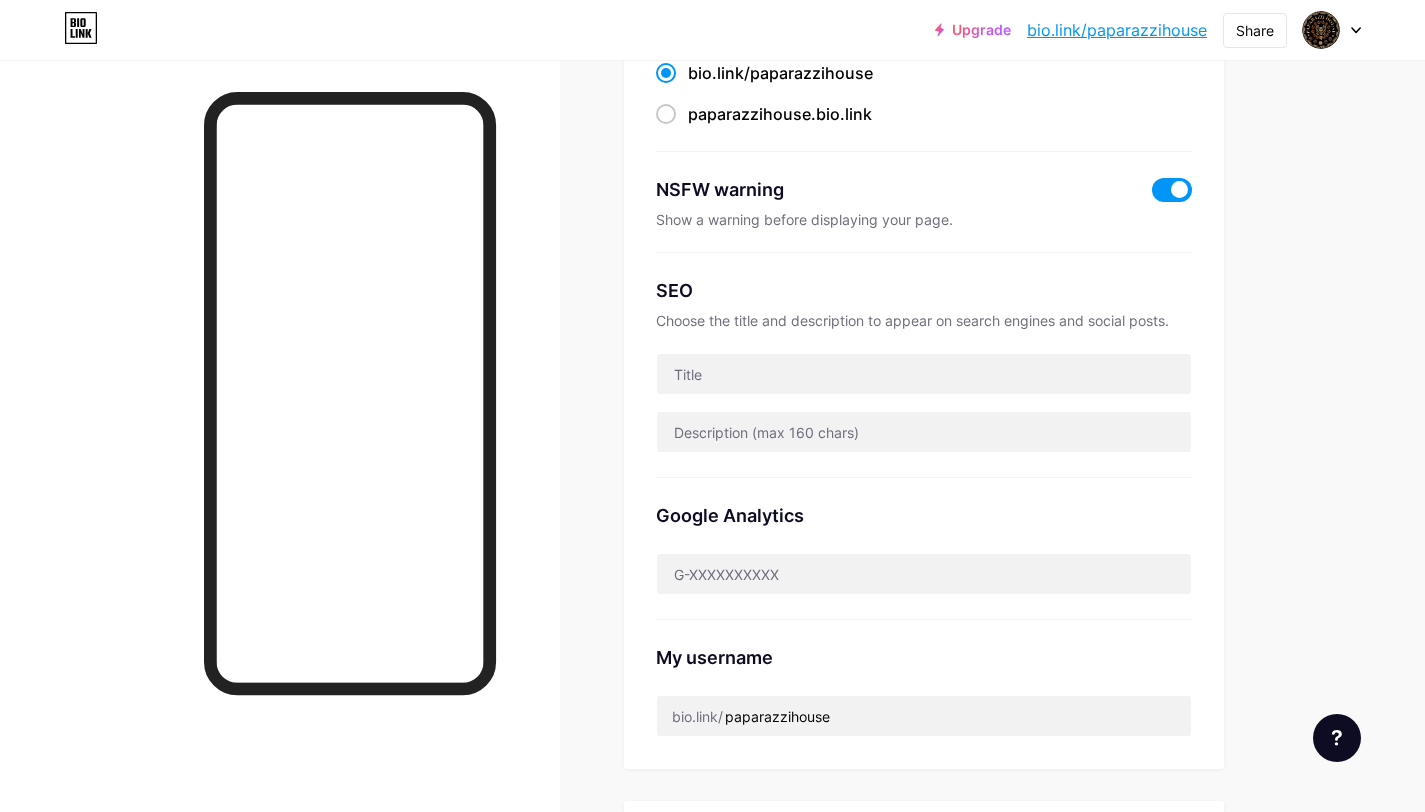 scroll, scrollTop: 227, scrollLeft: 0, axis: vertical 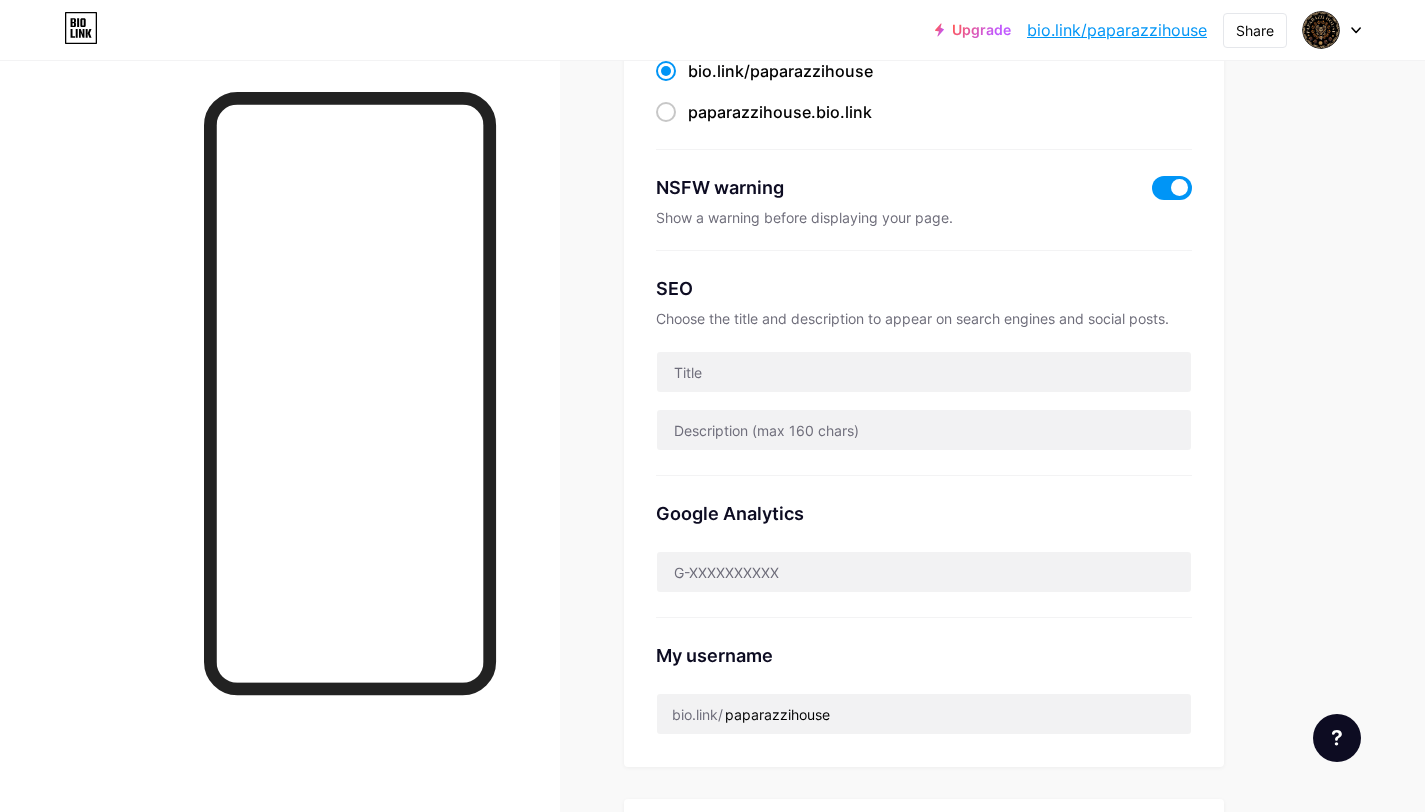 click at bounding box center (1172, 188) 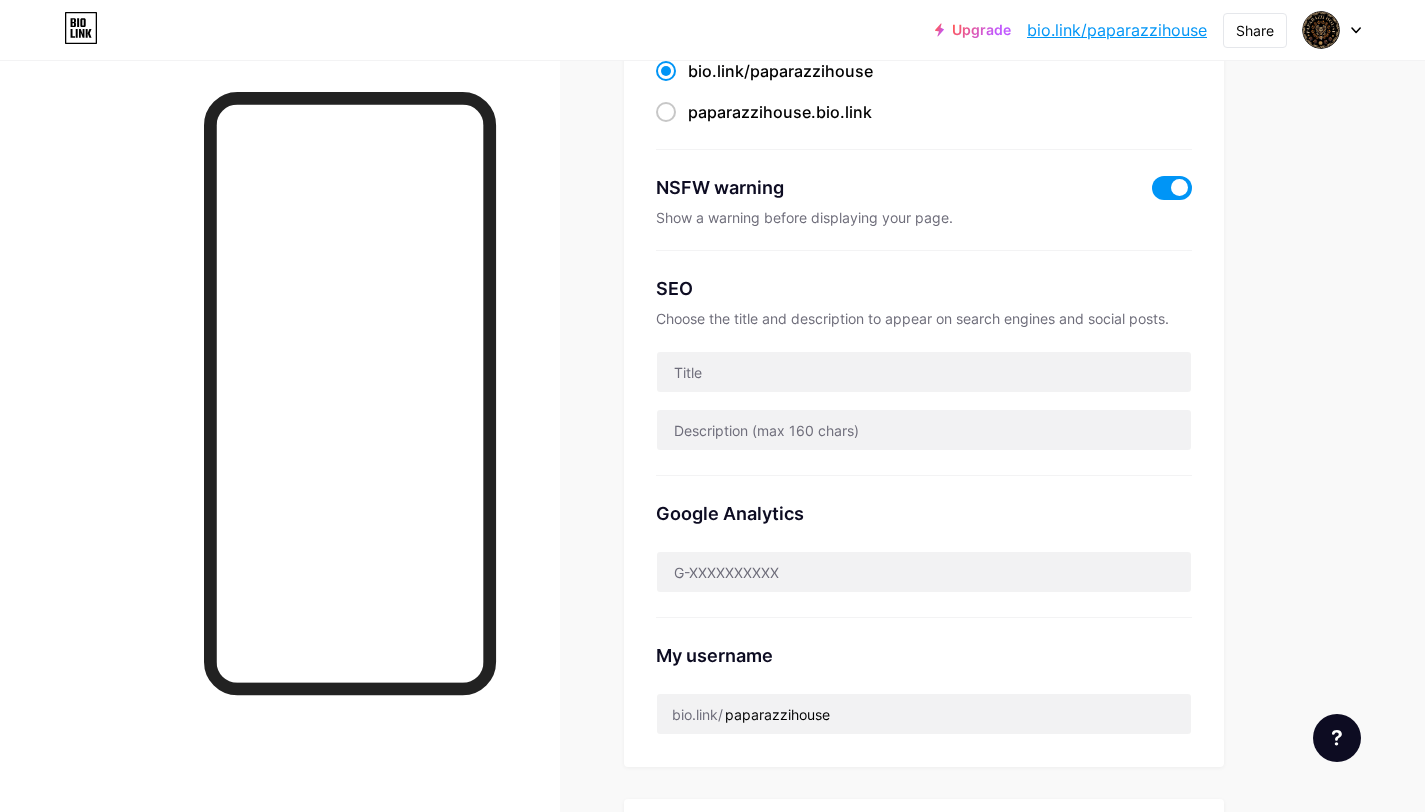click at bounding box center (1152, 193) 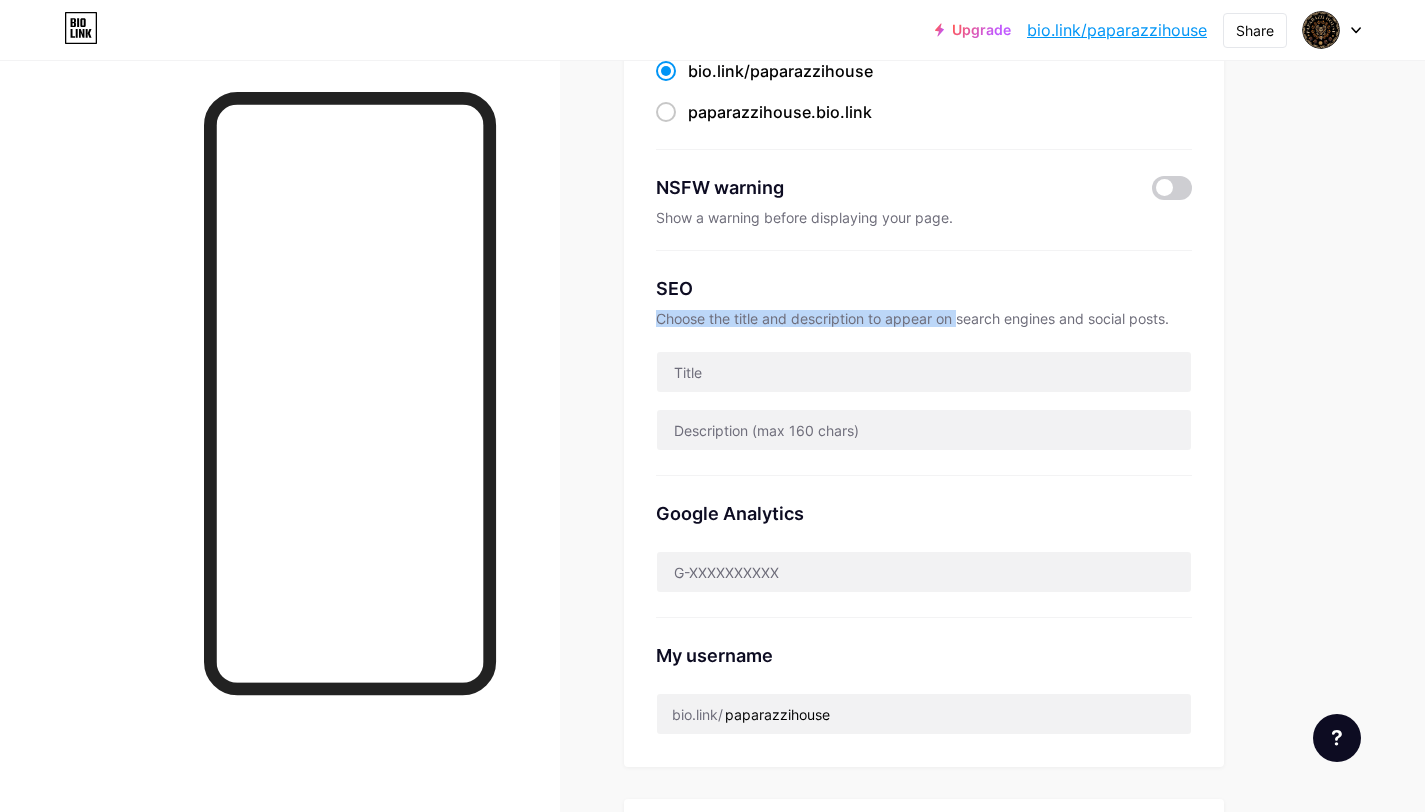 drag, startPoint x: 658, startPoint y: 315, endPoint x: 963, endPoint y: 317, distance: 305.00656 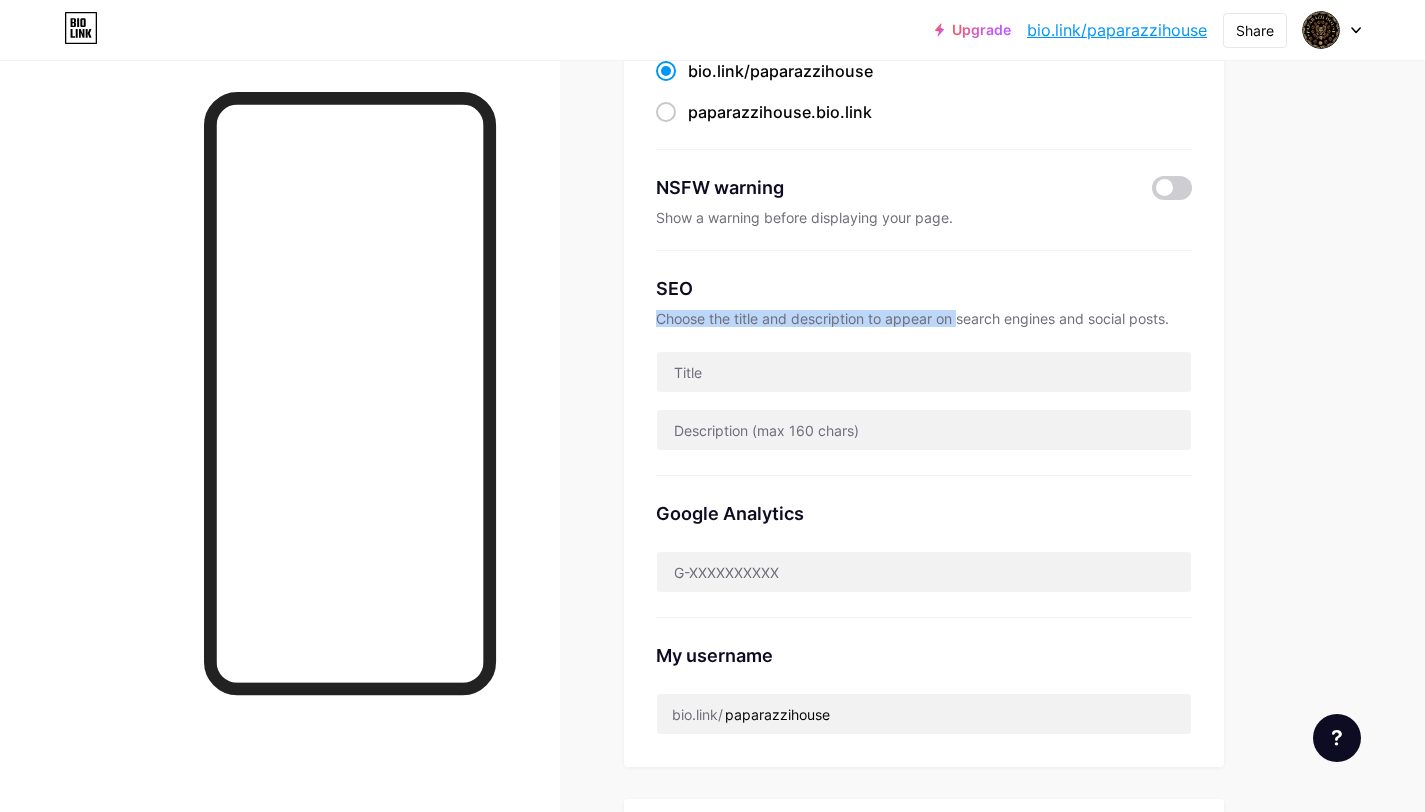 click on "Choose the title and description to appear on search engines and social posts." at bounding box center [924, 318] 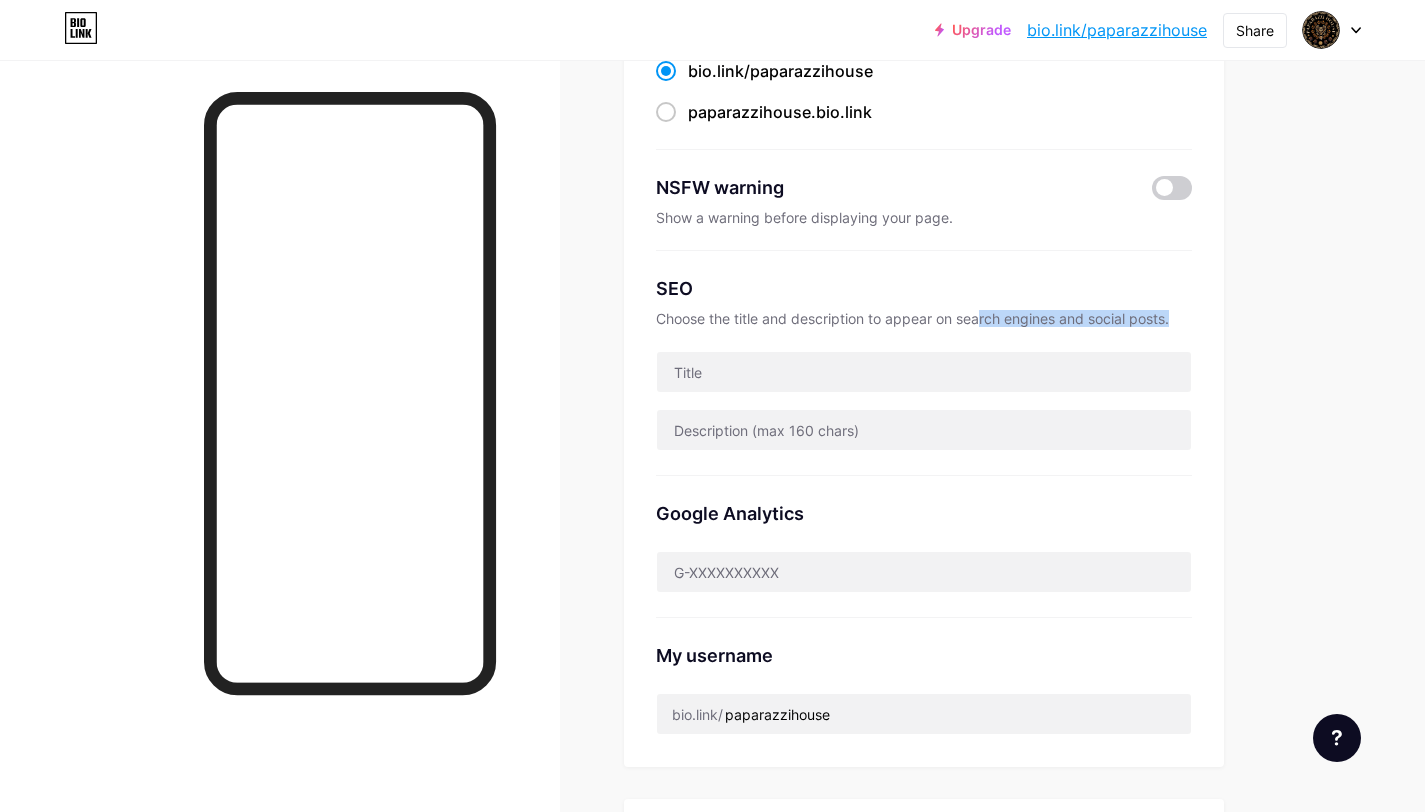 drag, startPoint x: 983, startPoint y: 317, endPoint x: 1180, endPoint y: 321, distance: 197.0406 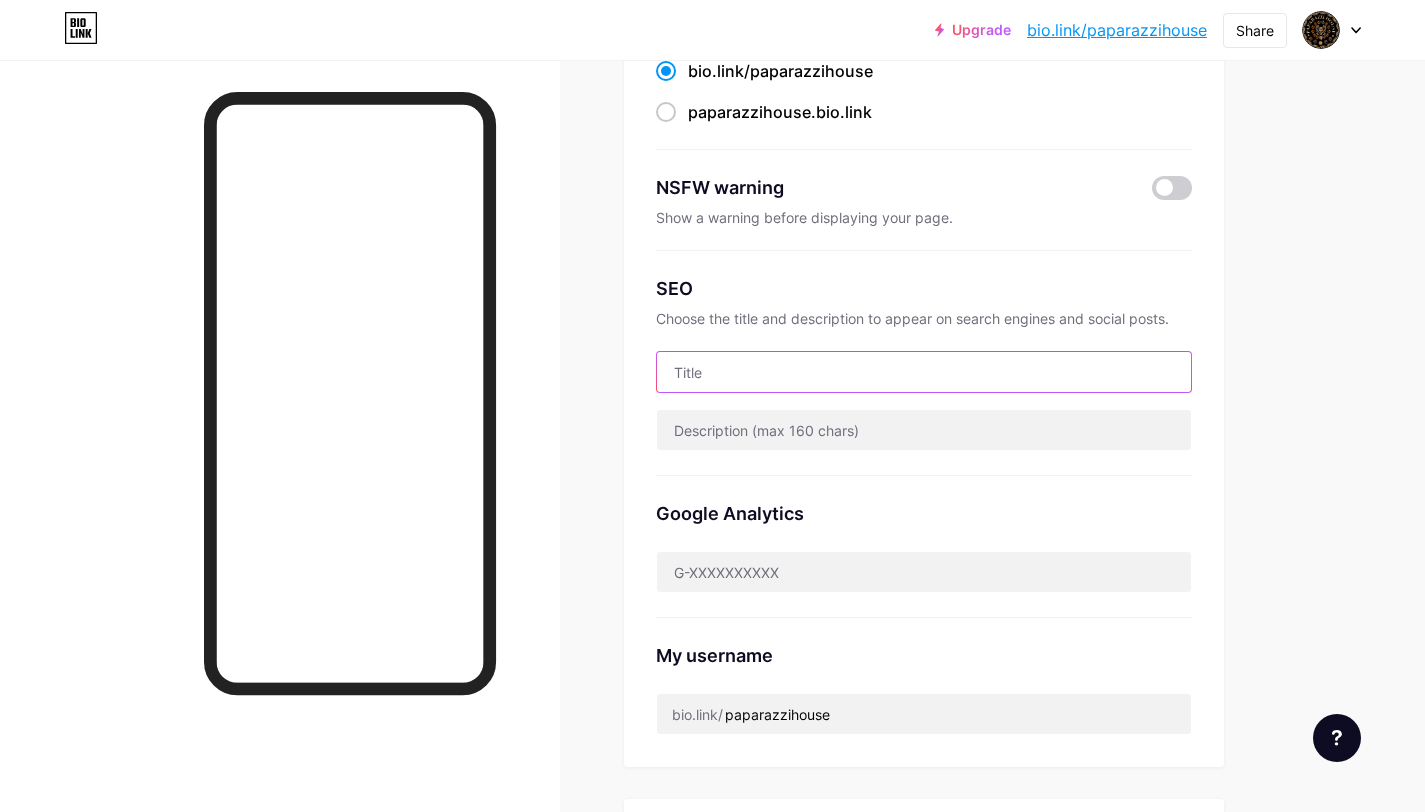 click at bounding box center (924, 372) 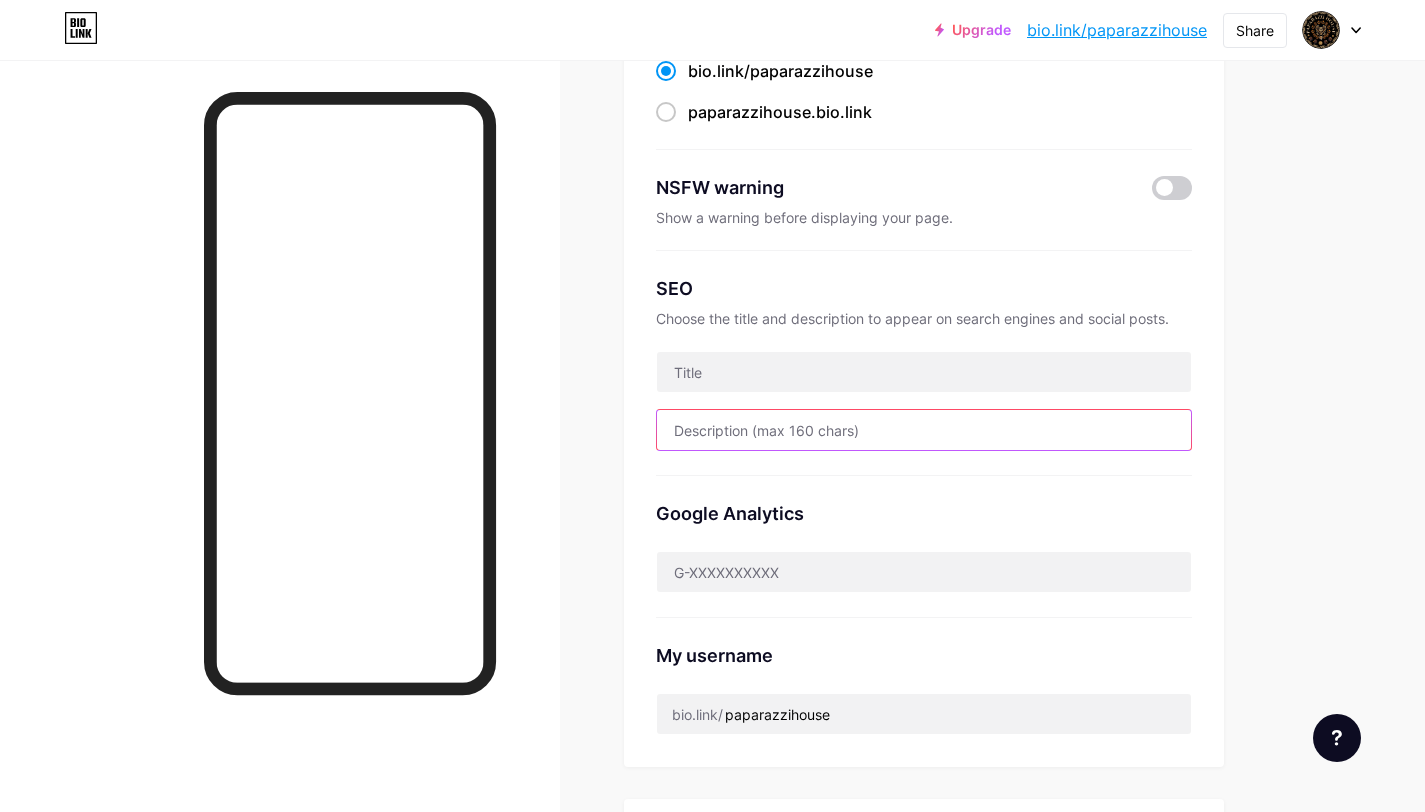 click at bounding box center [924, 430] 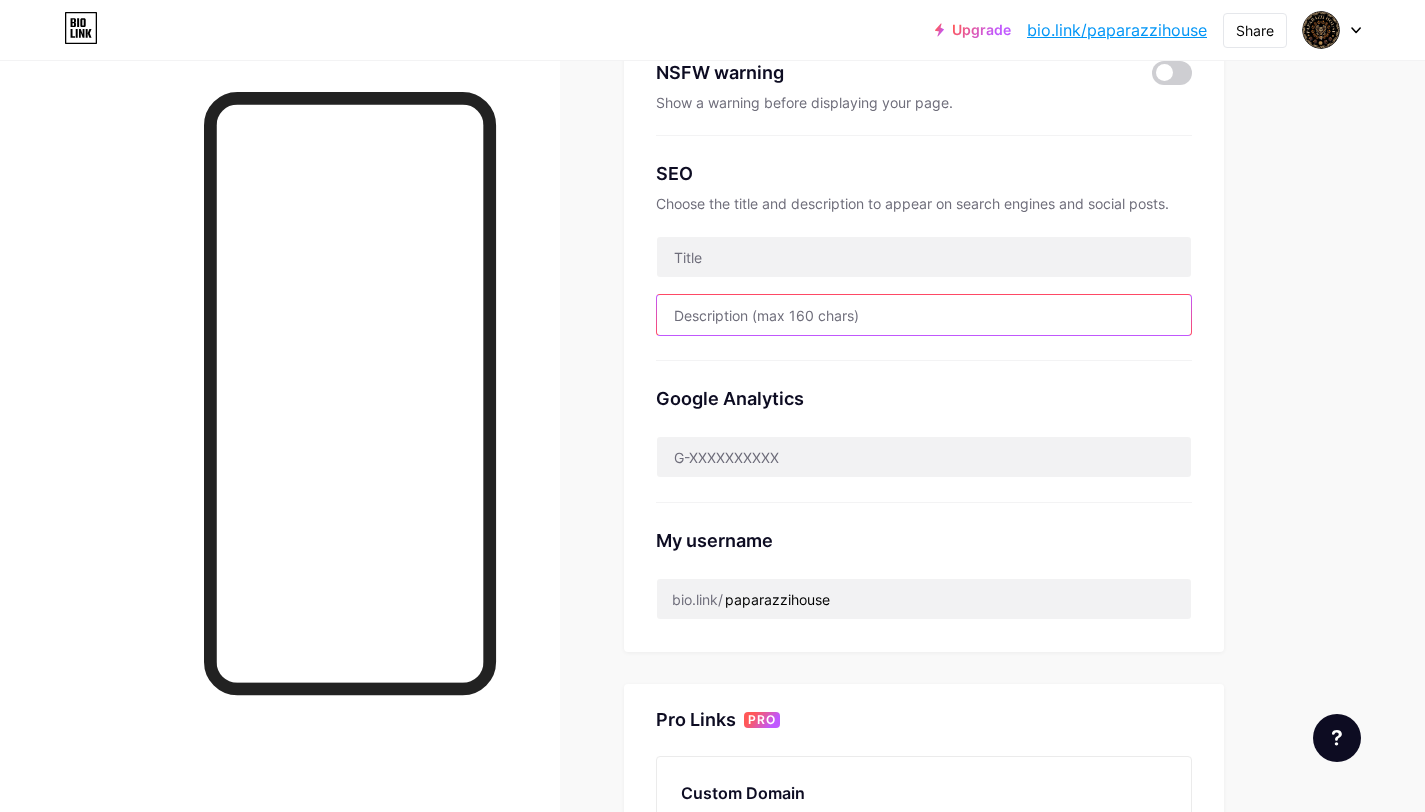 scroll, scrollTop: 346, scrollLeft: 0, axis: vertical 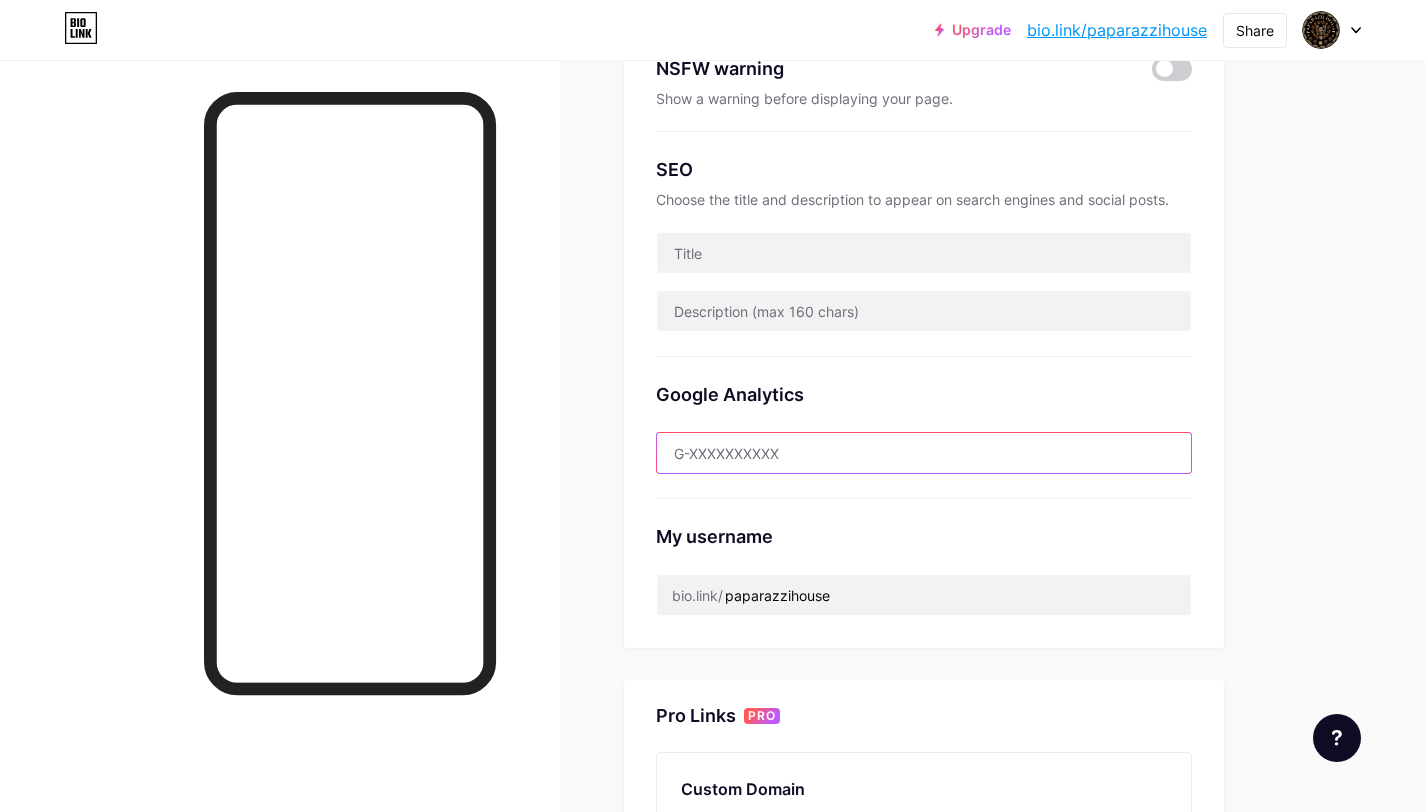 click at bounding box center [924, 453] 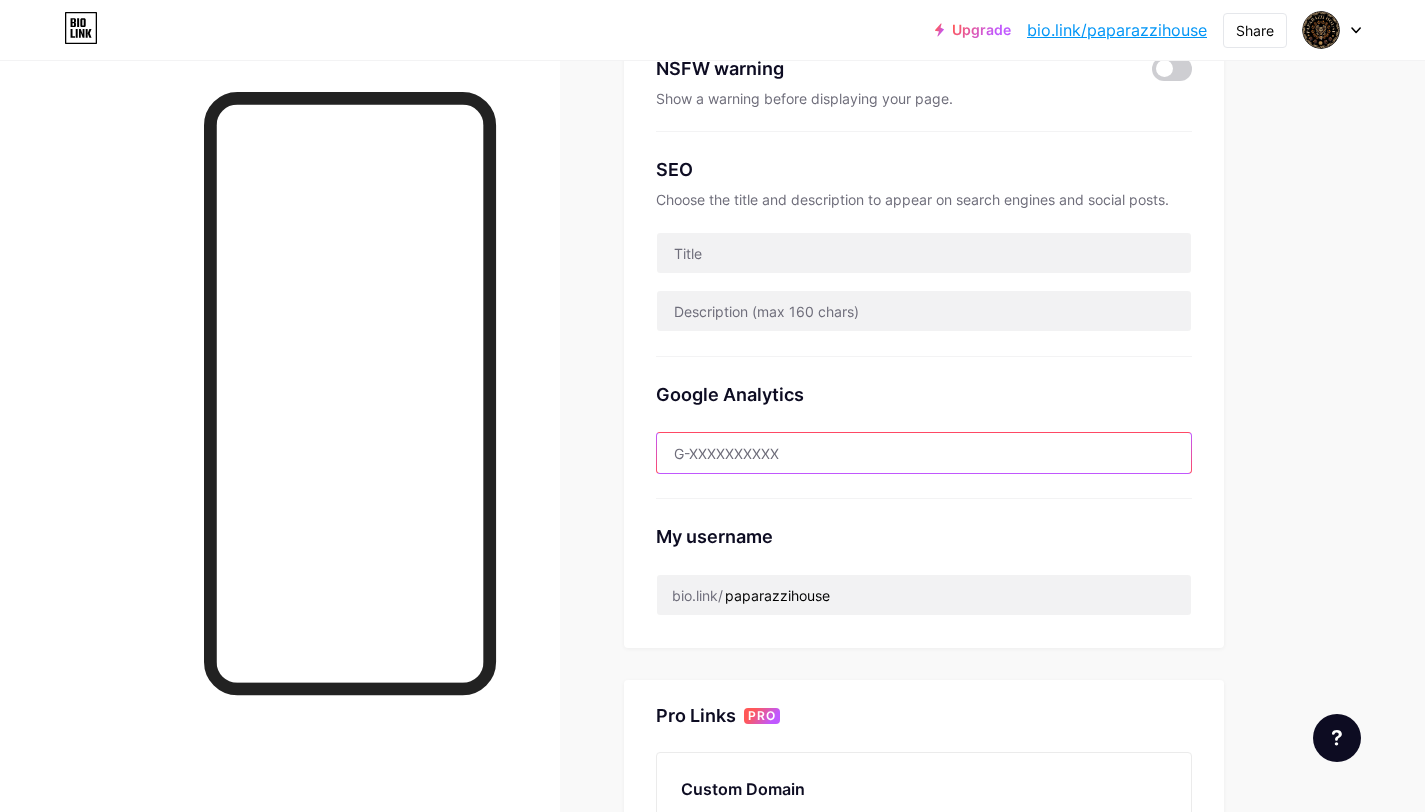 click at bounding box center (924, 453) 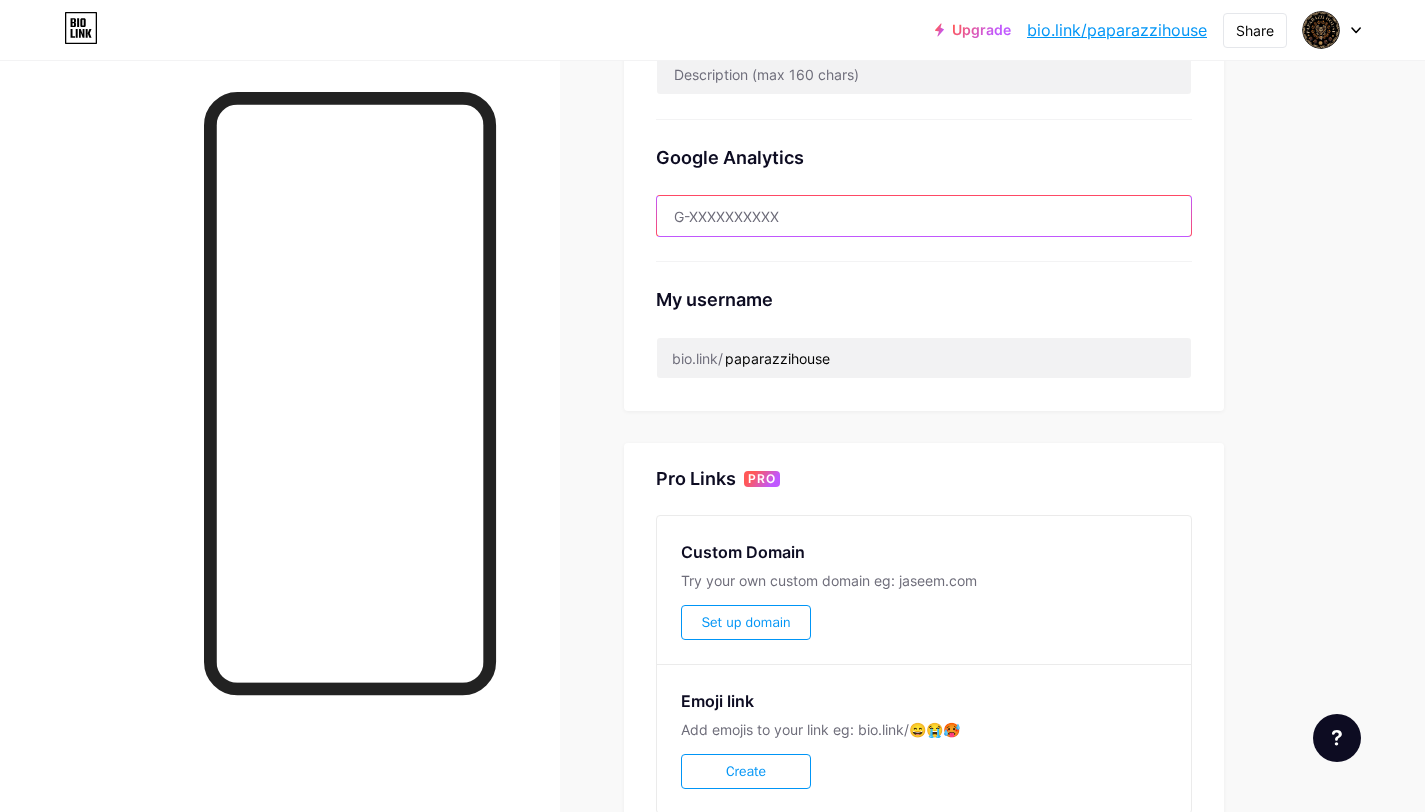 scroll, scrollTop: 722, scrollLeft: 0, axis: vertical 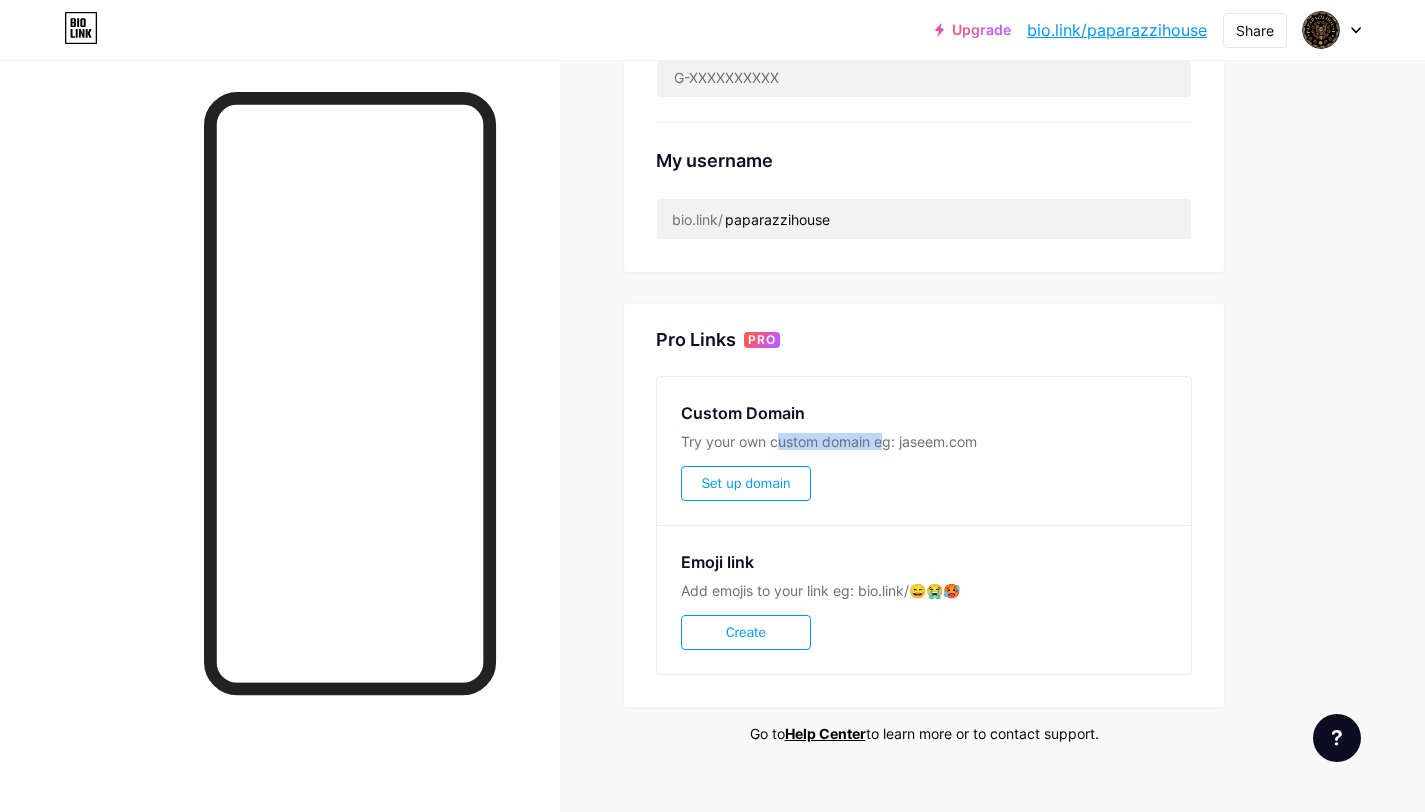 drag, startPoint x: 777, startPoint y: 442, endPoint x: 886, endPoint y: 447, distance: 109.11462 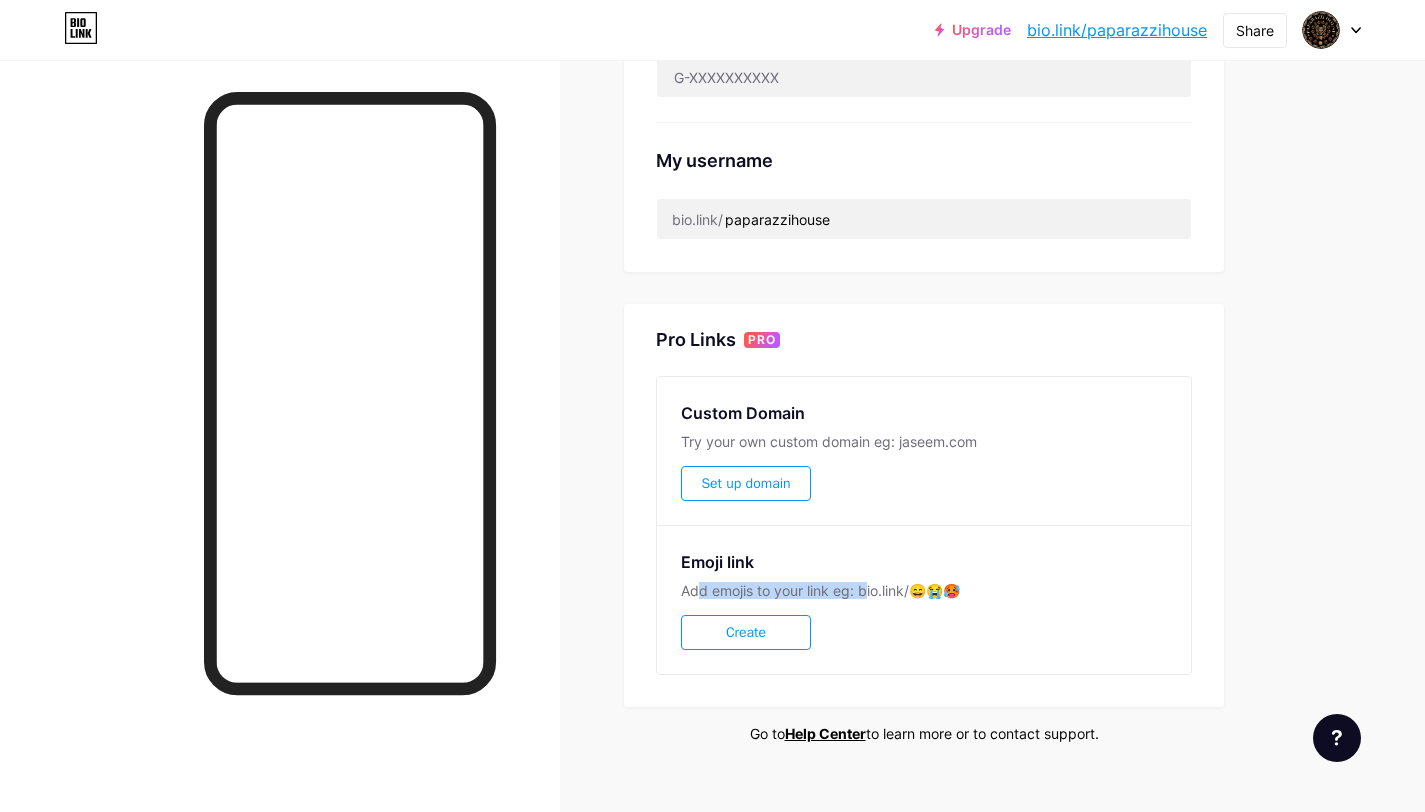 drag, startPoint x: 702, startPoint y: 590, endPoint x: 865, endPoint y: 590, distance: 163 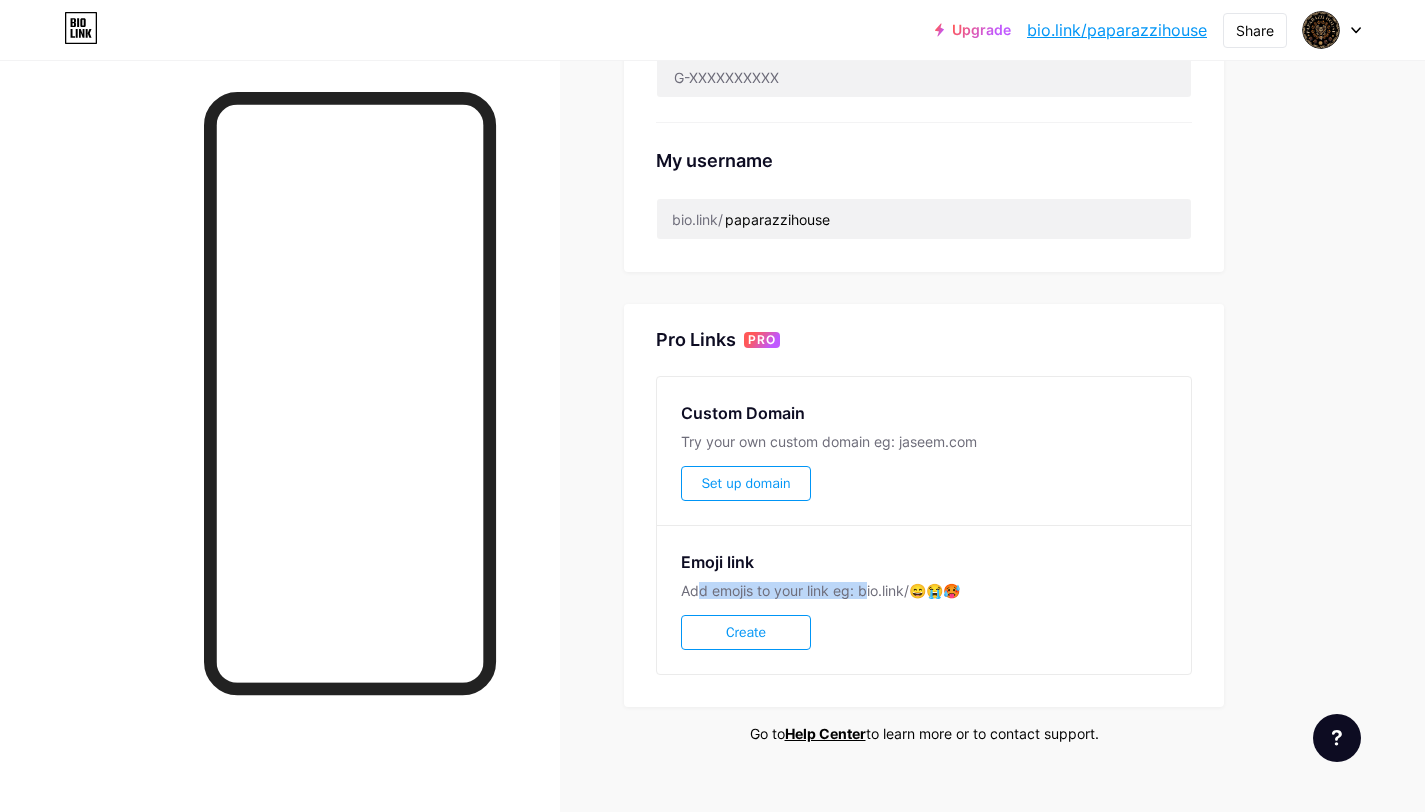 click on "Add emojis to your link eg: bio.link/😄😭🥵" at bounding box center [924, 590] 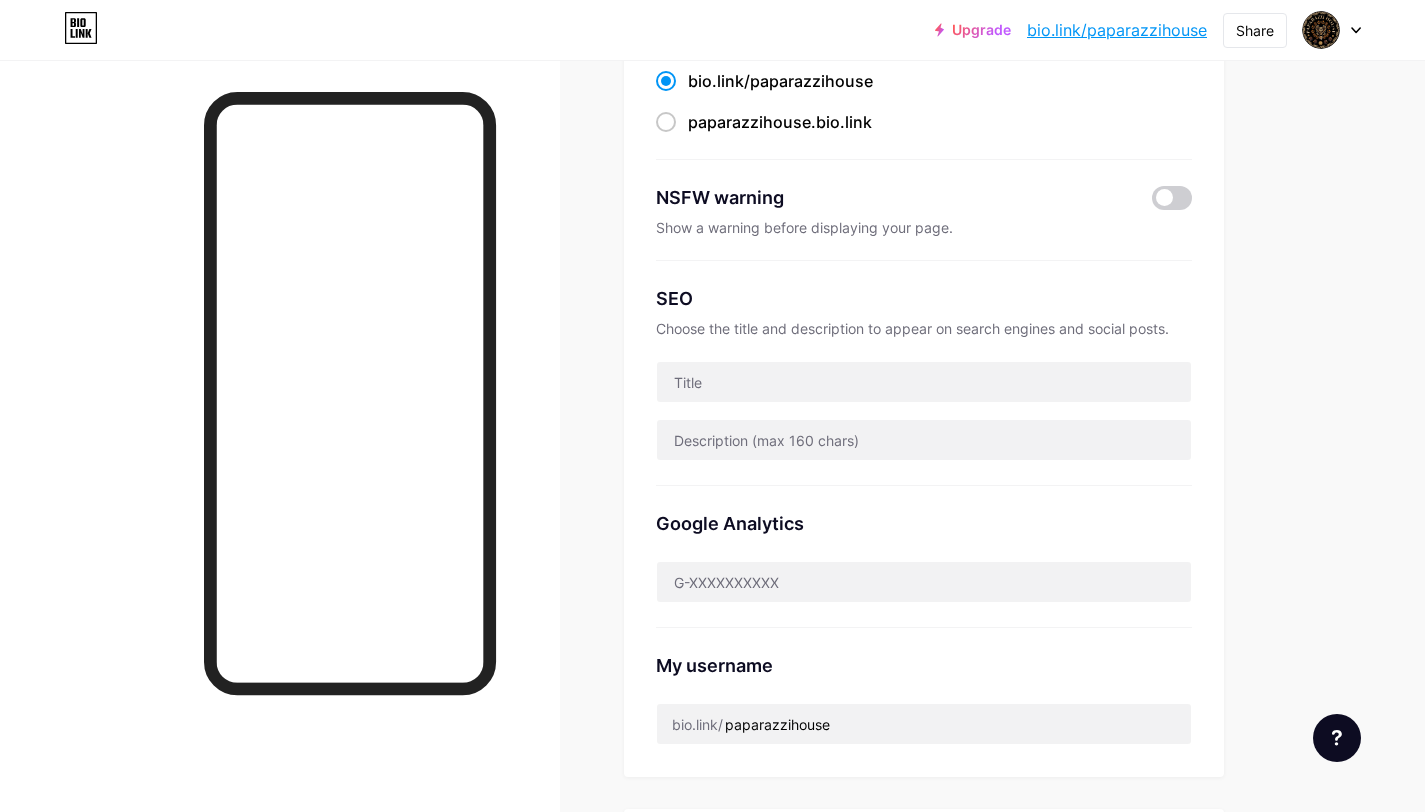 scroll, scrollTop: 214, scrollLeft: 0, axis: vertical 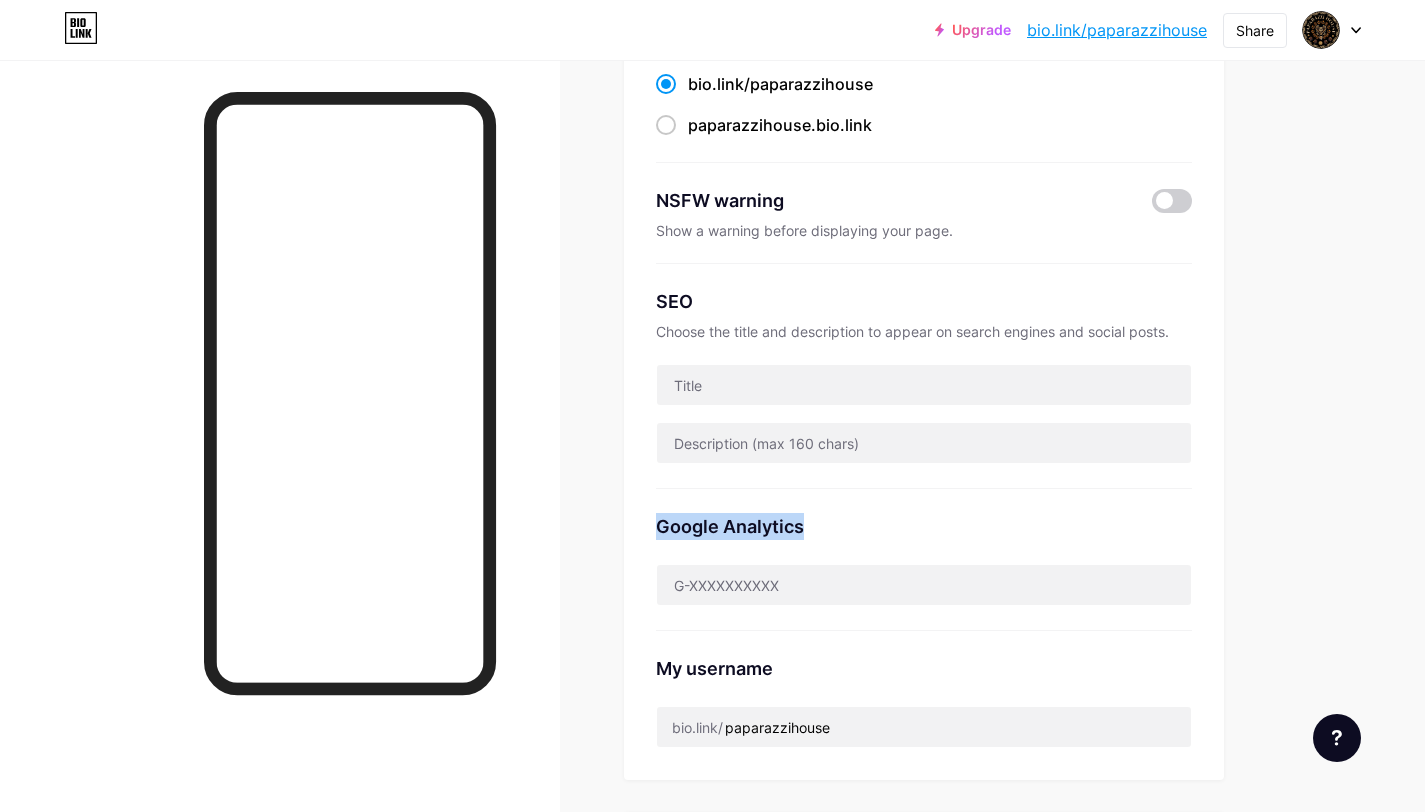 drag, startPoint x: 660, startPoint y: 526, endPoint x: 823, endPoint y: 521, distance: 163.07668 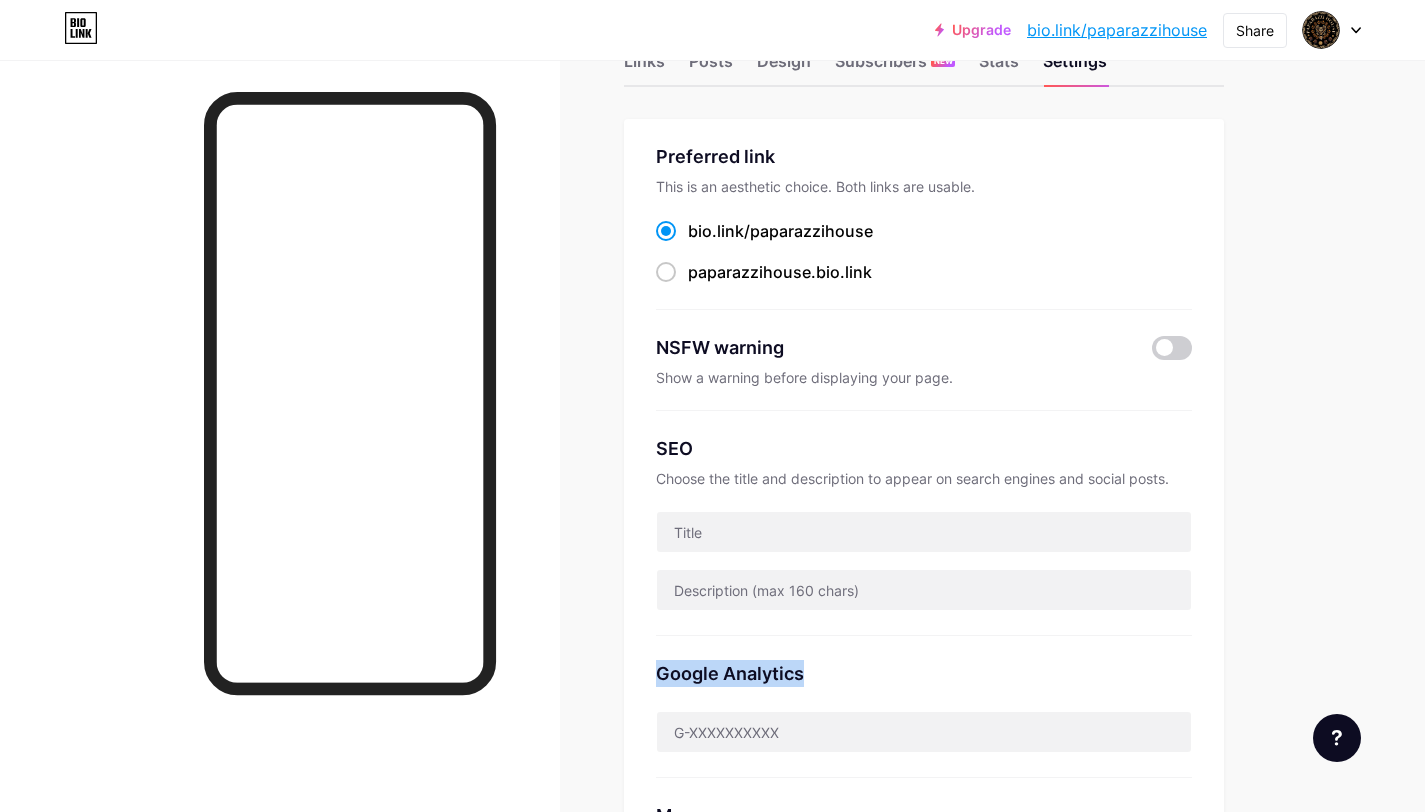 scroll, scrollTop: 0, scrollLeft: 0, axis: both 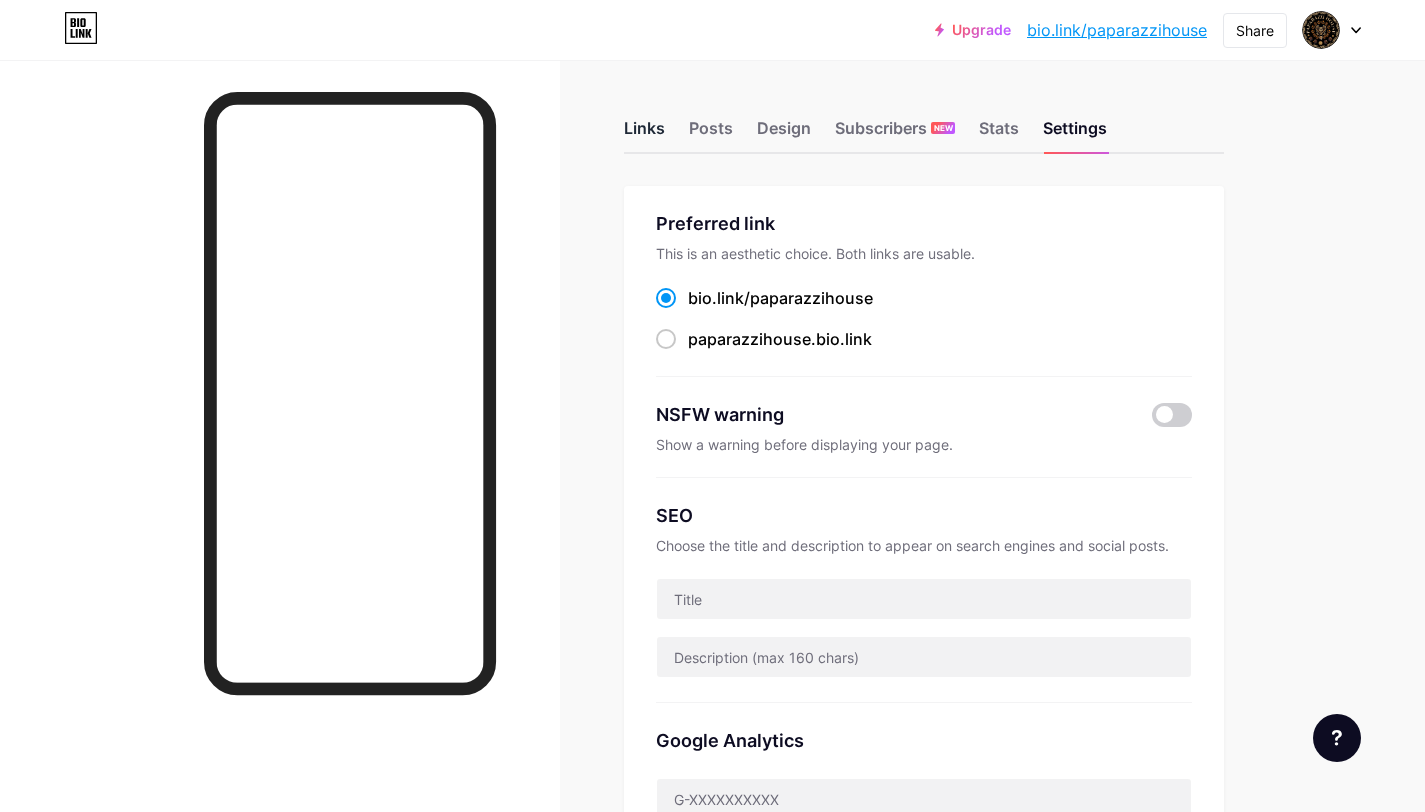 click on "Links" at bounding box center (644, 134) 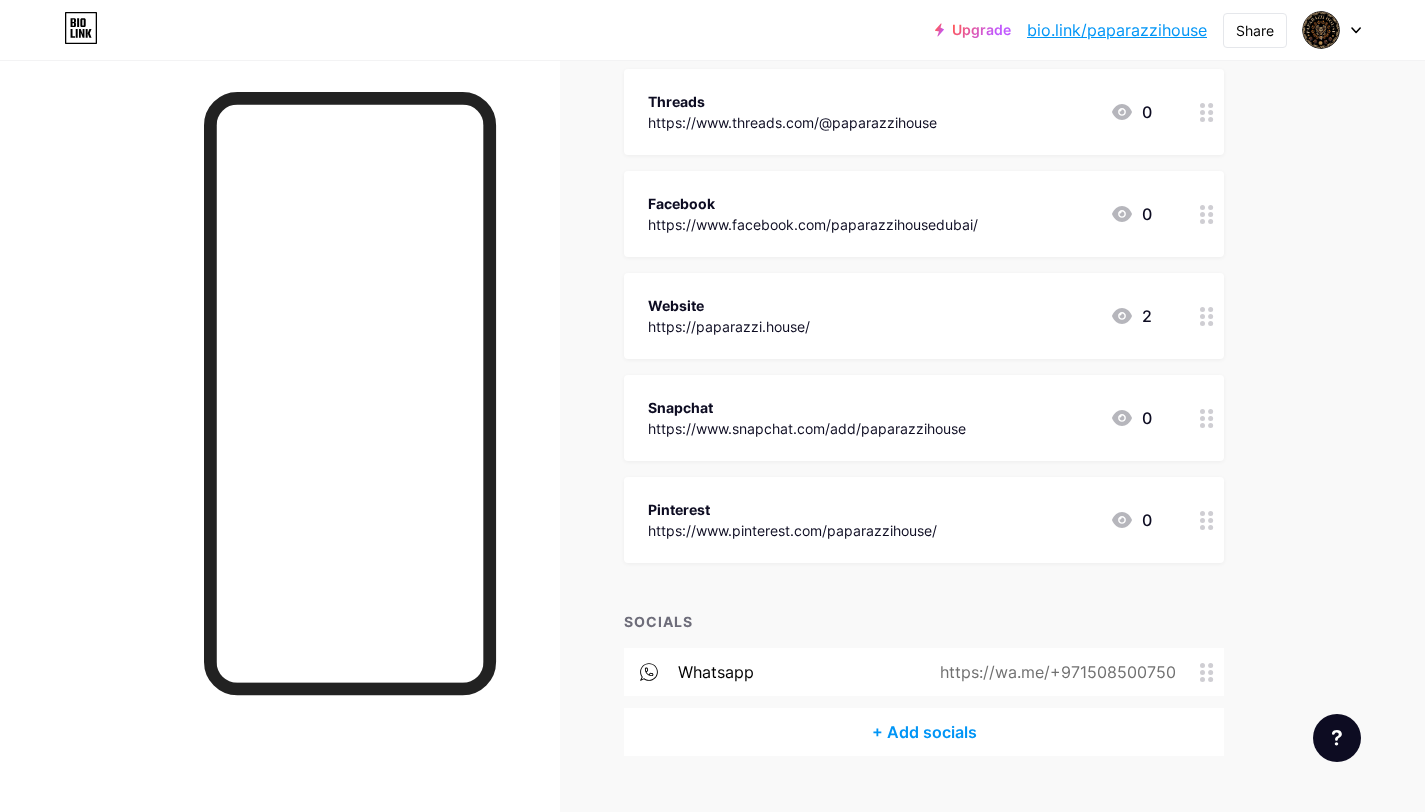 scroll, scrollTop: 981, scrollLeft: 0, axis: vertical 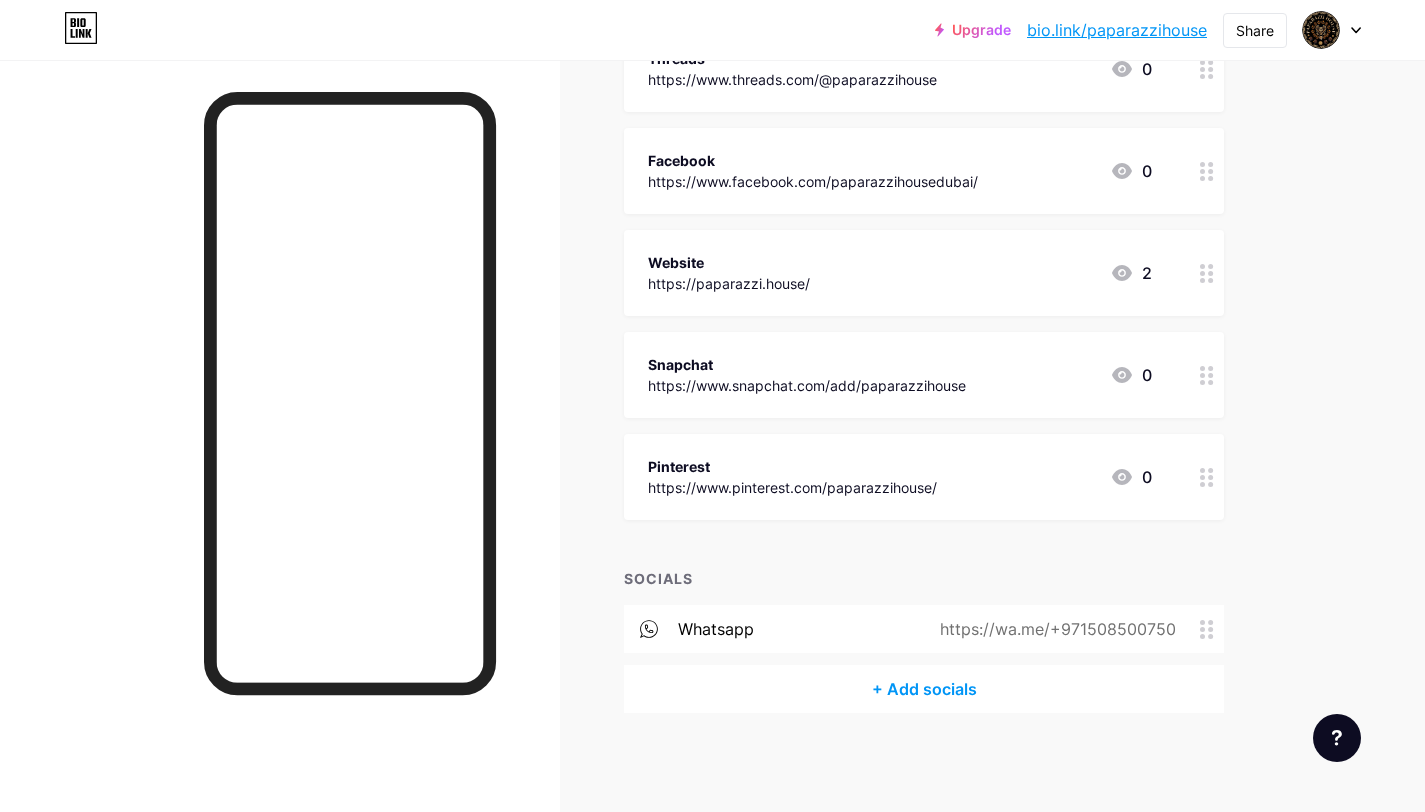 click 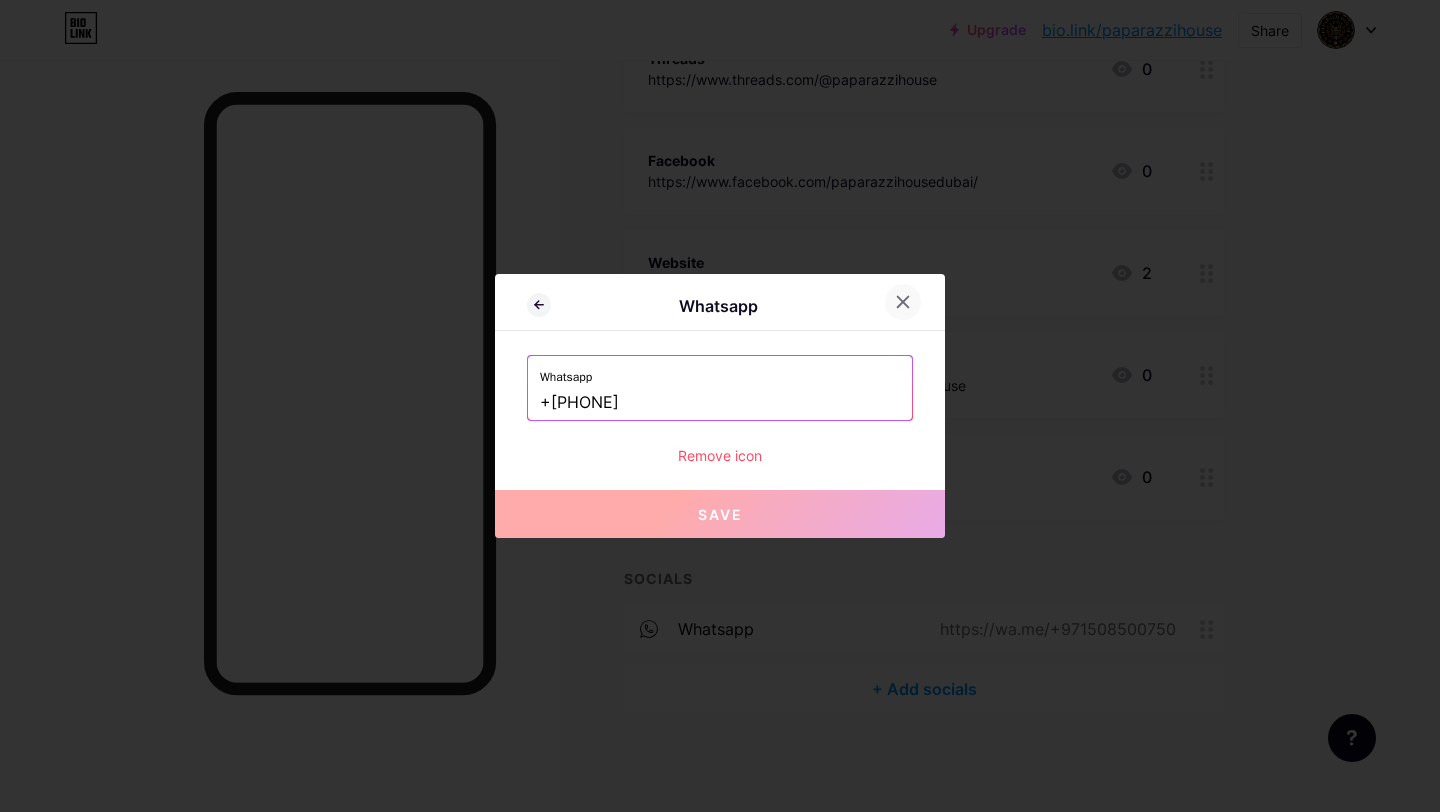 click 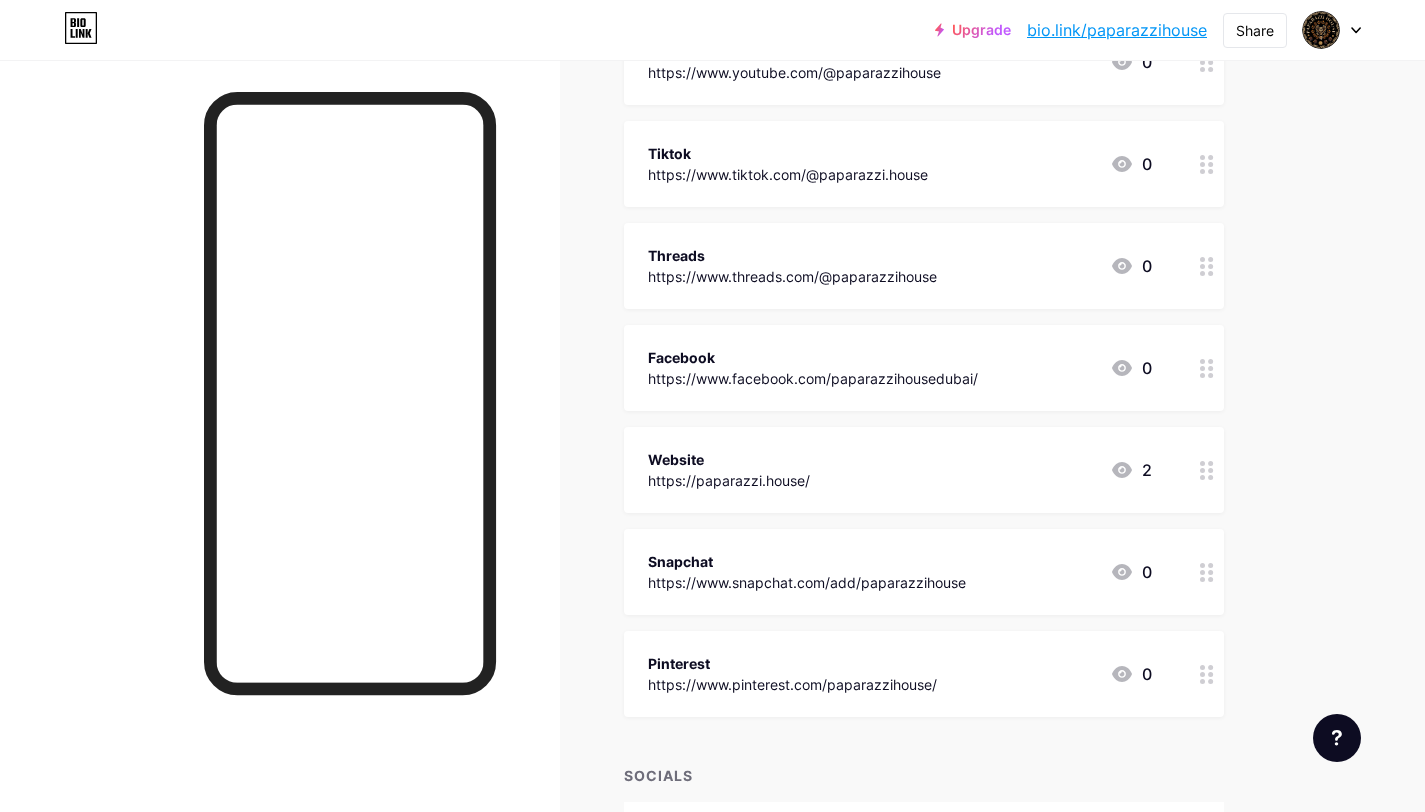scroll, scrollTop: 981, scrollLeft: 0, axis: vertical 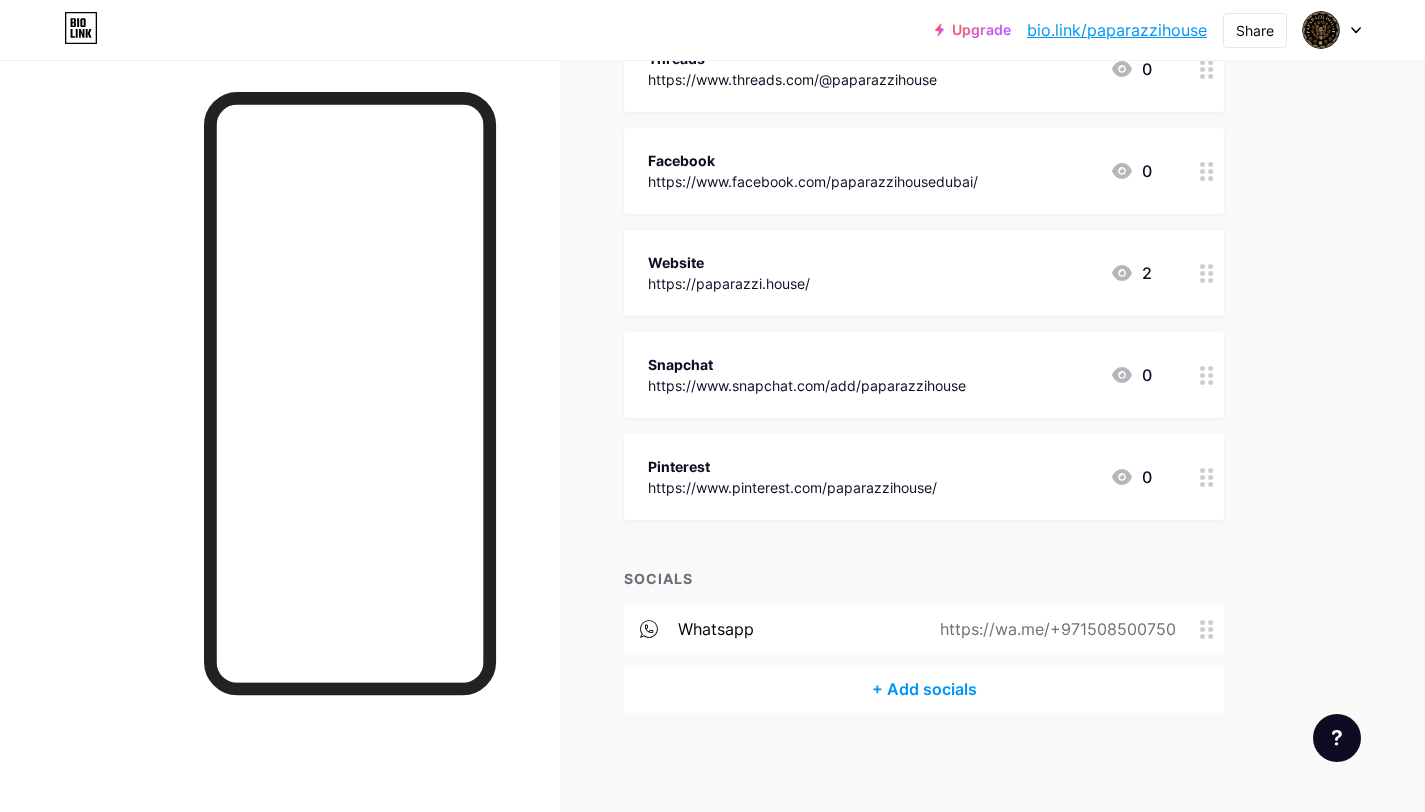 drag, startPoint x: 1205, startPoint y: 626, endPoint x: 935, endPoint y: 8, distance: 674.40643 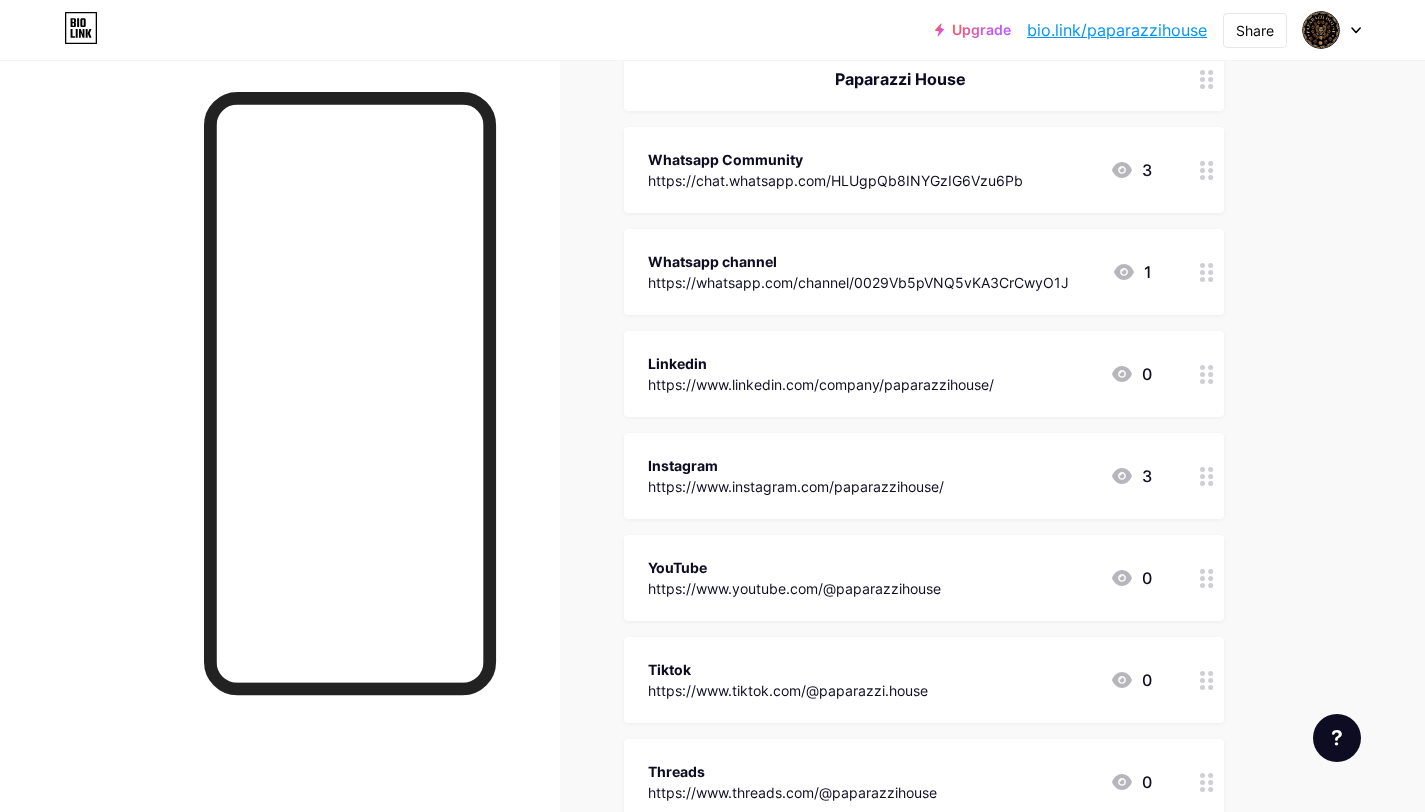 scroll, scrollTop: 275, scrollLeft: 0, axis: vertical 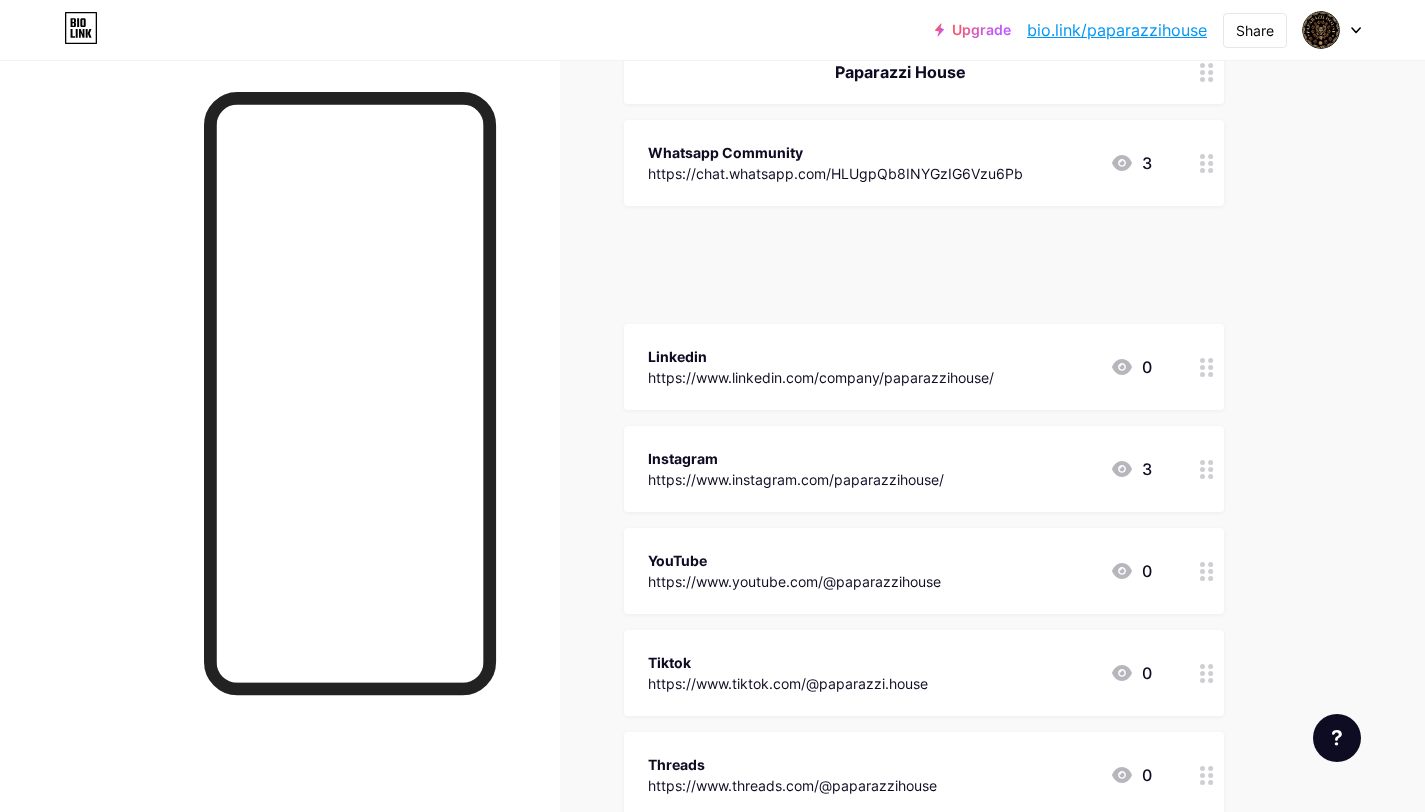 type 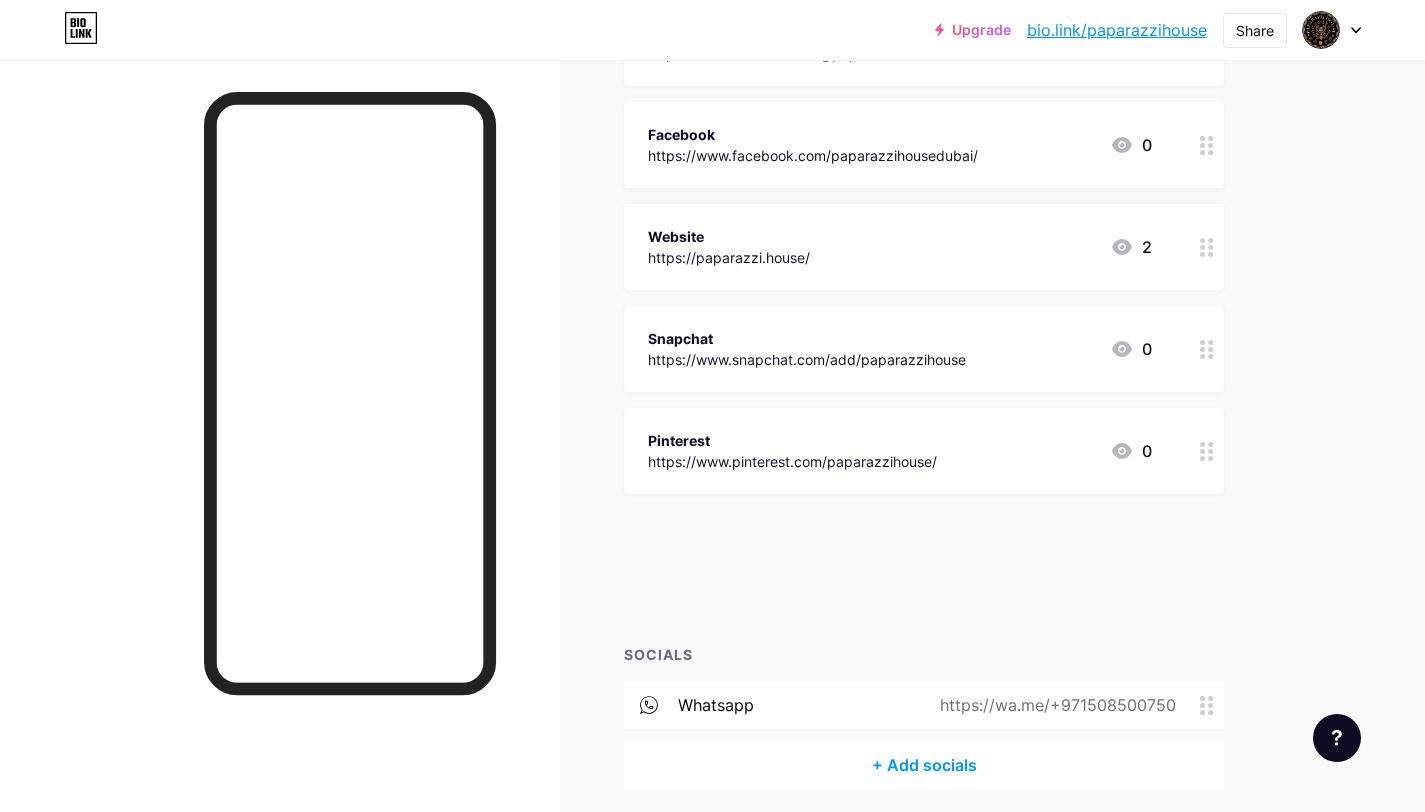 scroll, scrollTop: 981, scrollLeft: 0, axis: vertical 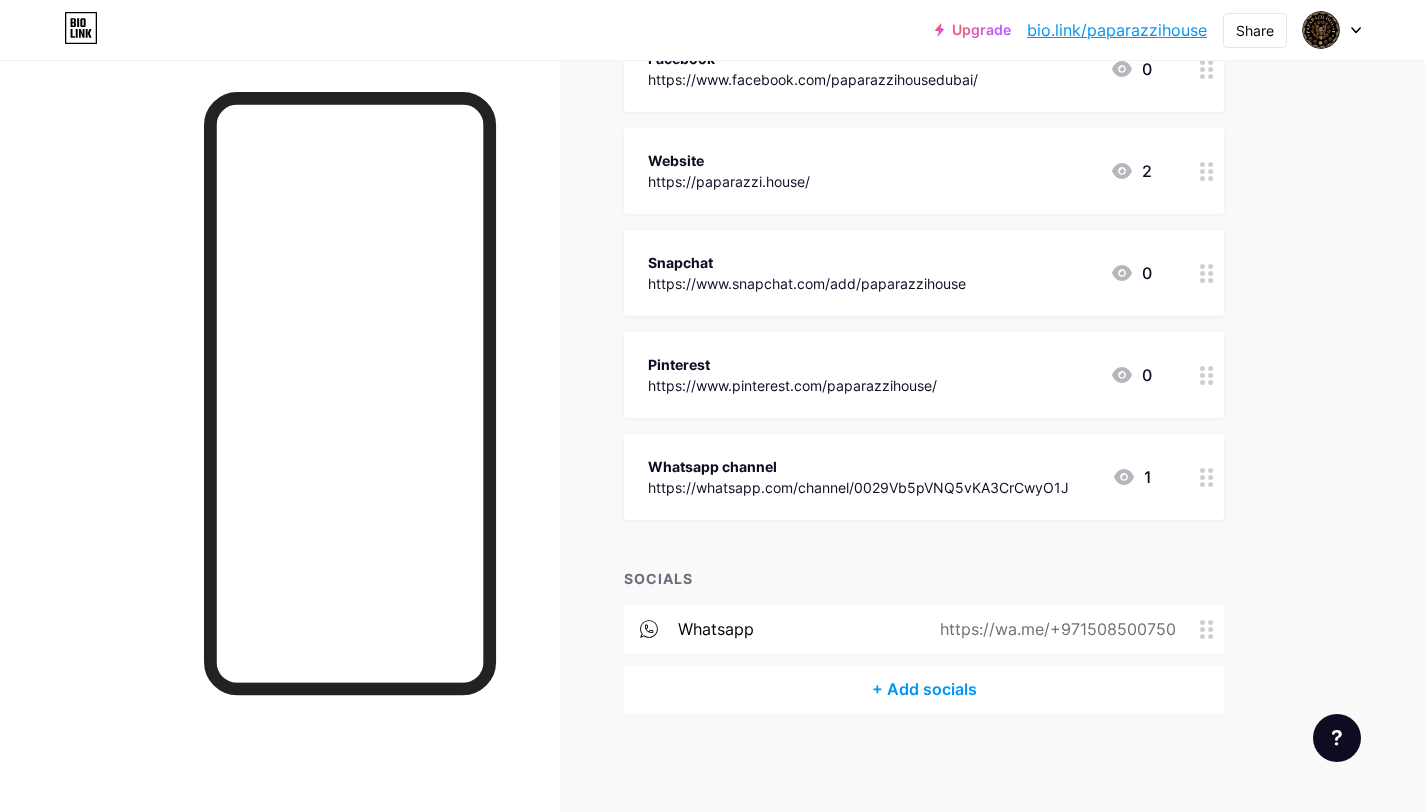 drag, startPoint x: 1149, startPoint y: 620, endPoint x: 1161, endPoint y: 520, distance: 100.71743 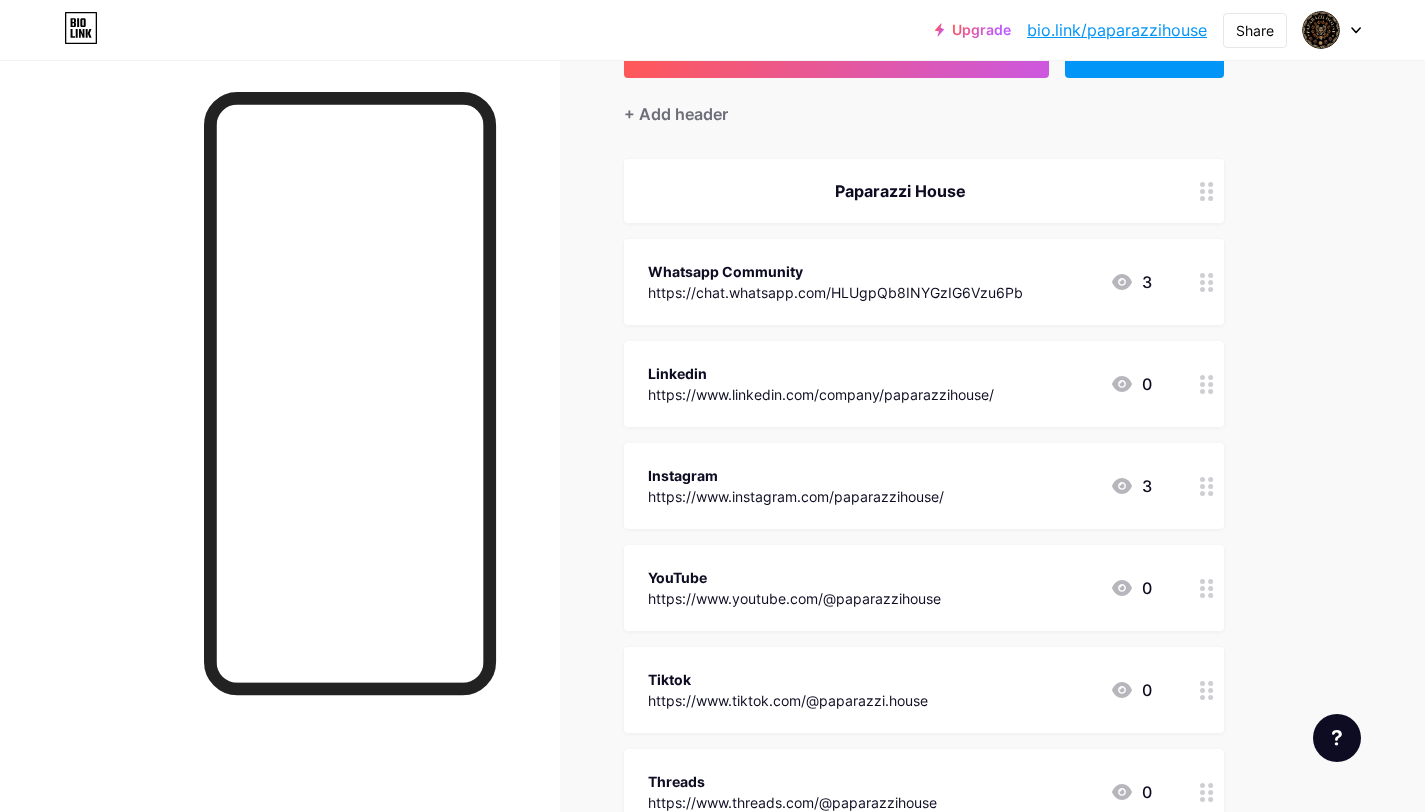 scroll, scrollTop: 0, scrollLeft: 0, axis: both 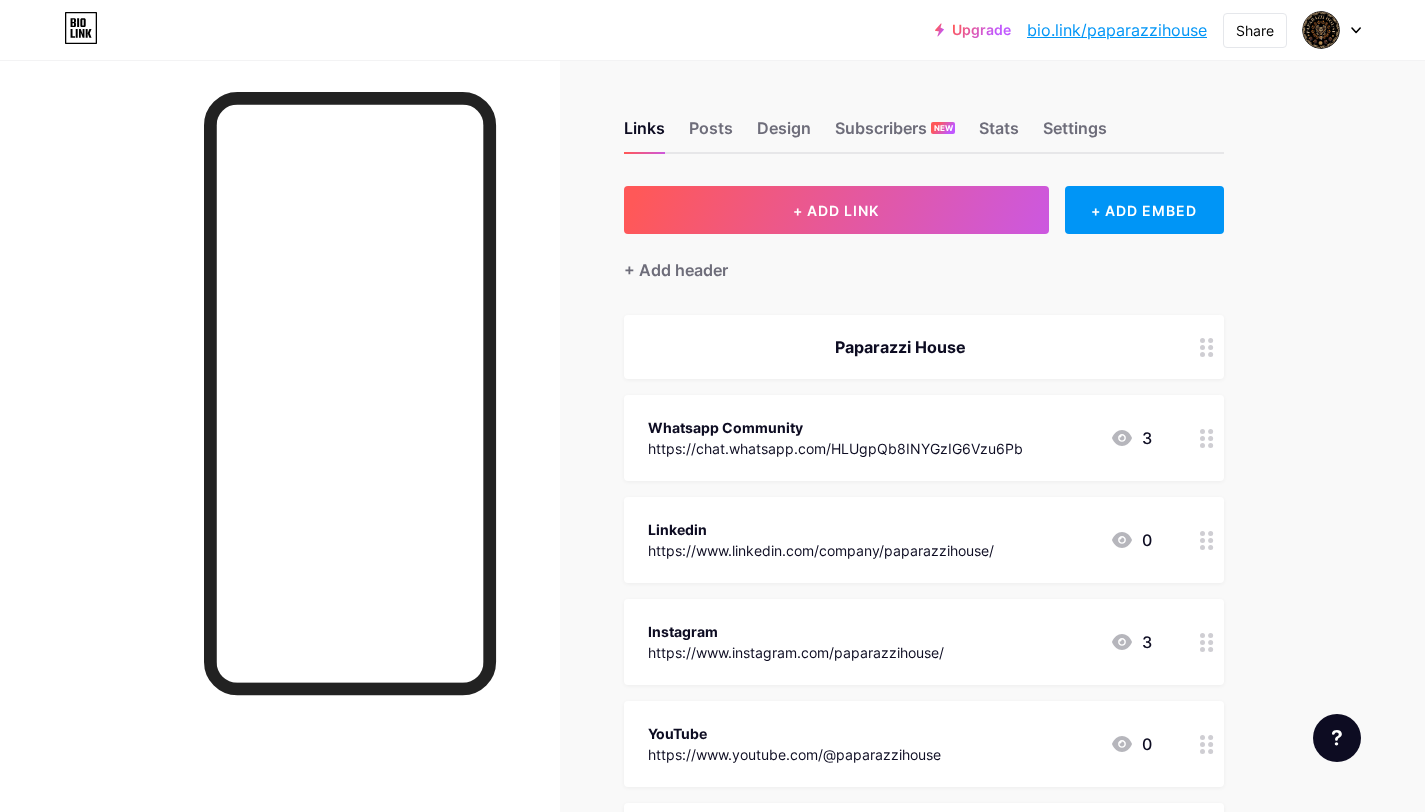 click on "Whatsapp Community" at bounding box center [835, 427] 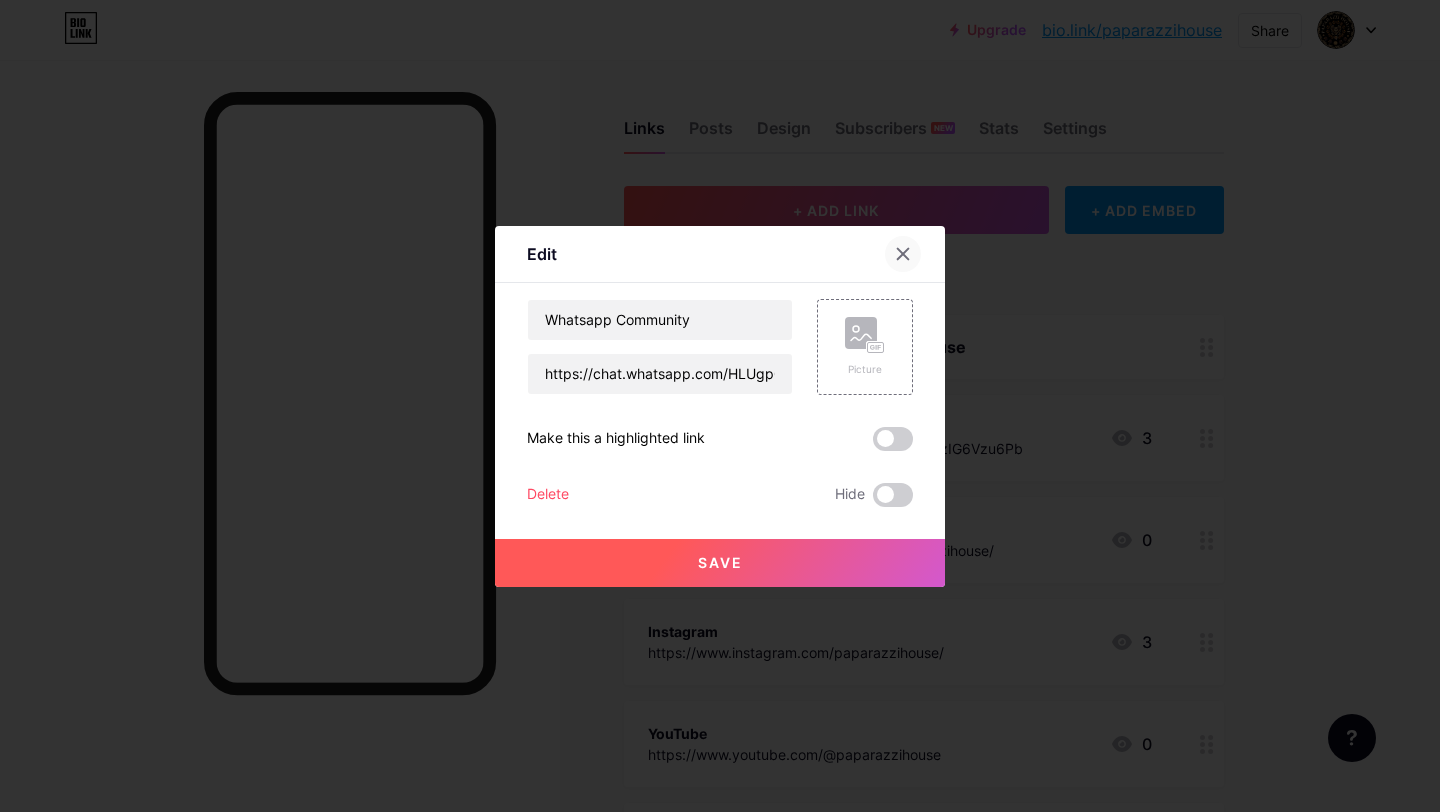 click 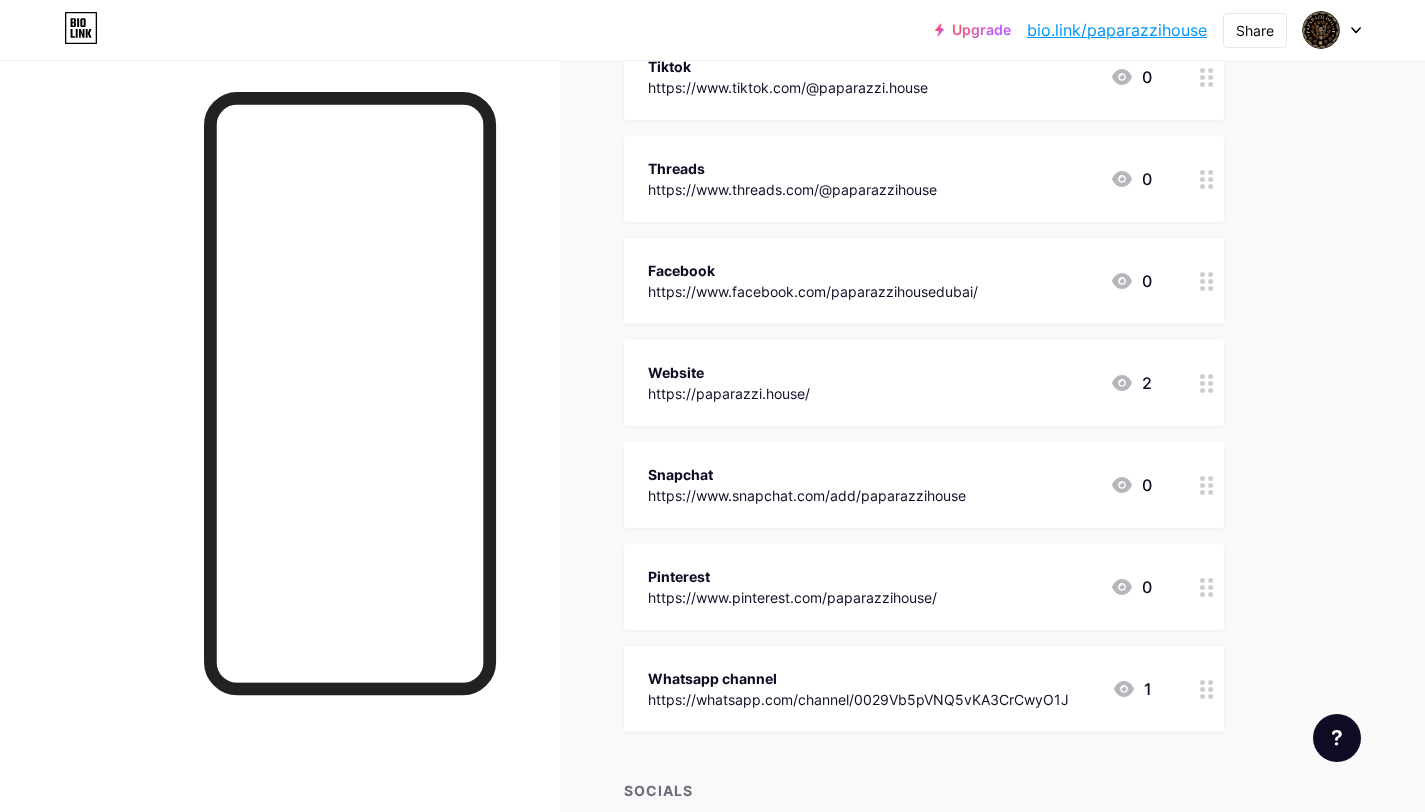 scroll, scrollTop: 981, scrollLeft: 0, axis: vertical 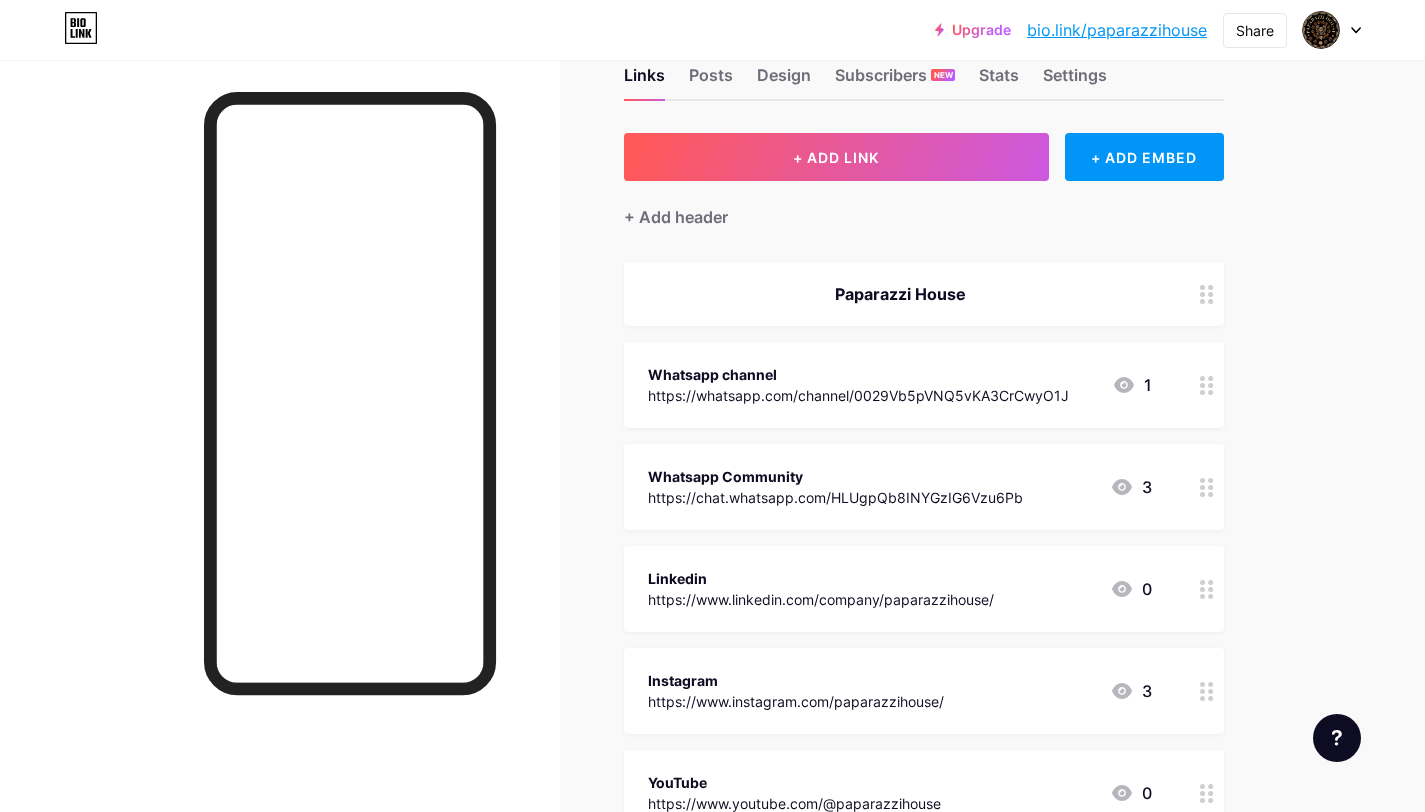 click 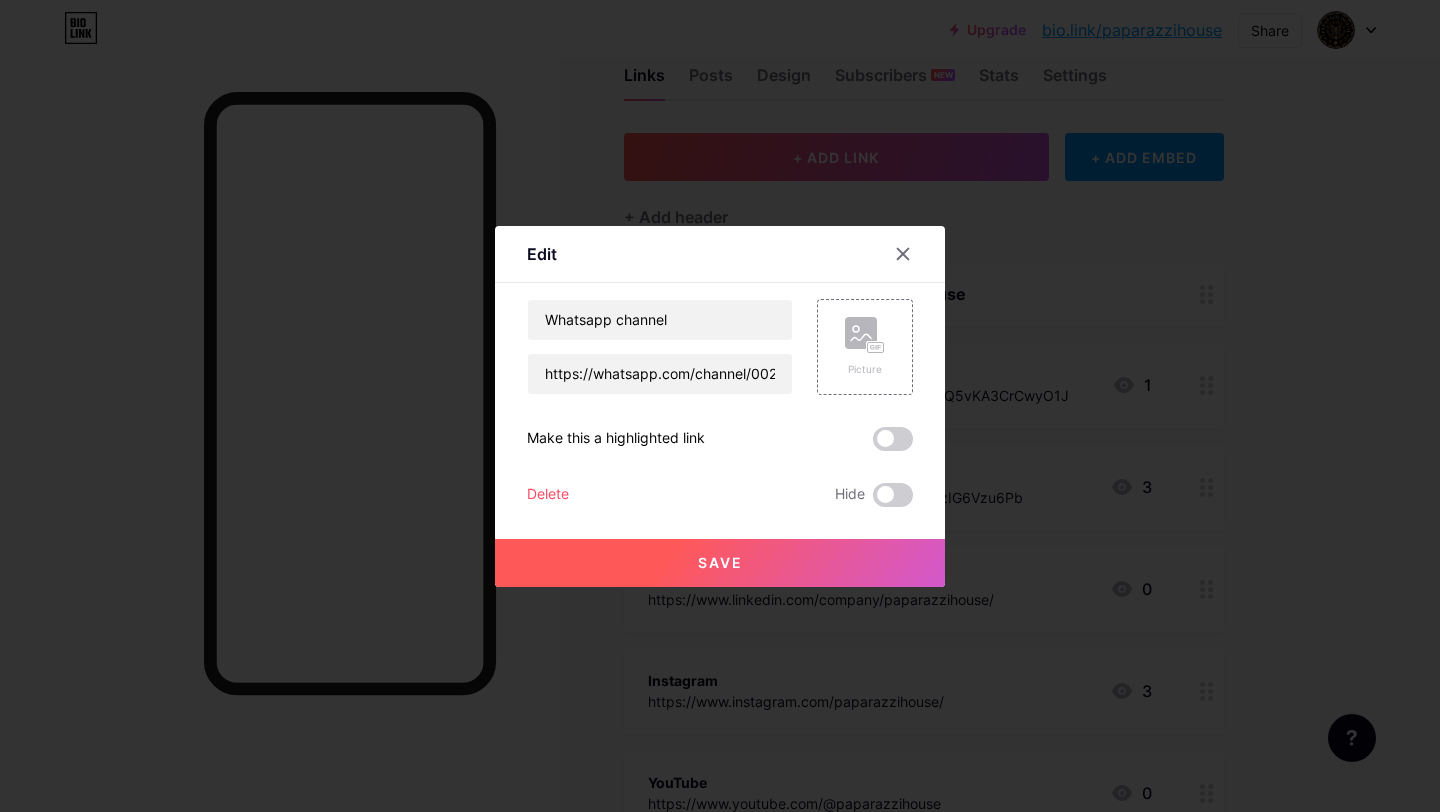 click on "Delete" at bounding box center [548, 495] 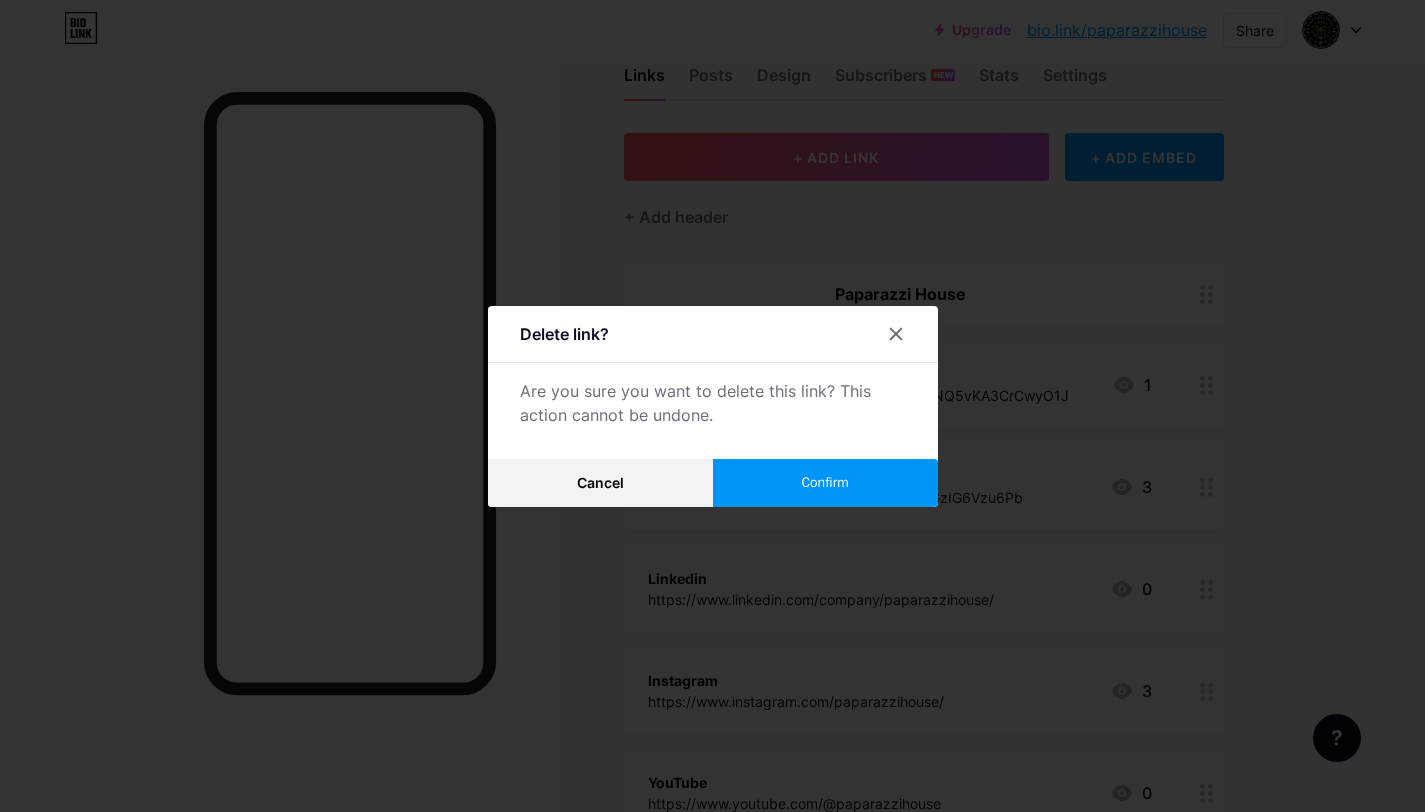 click on "Confirm" at bounding box center [825, 483] 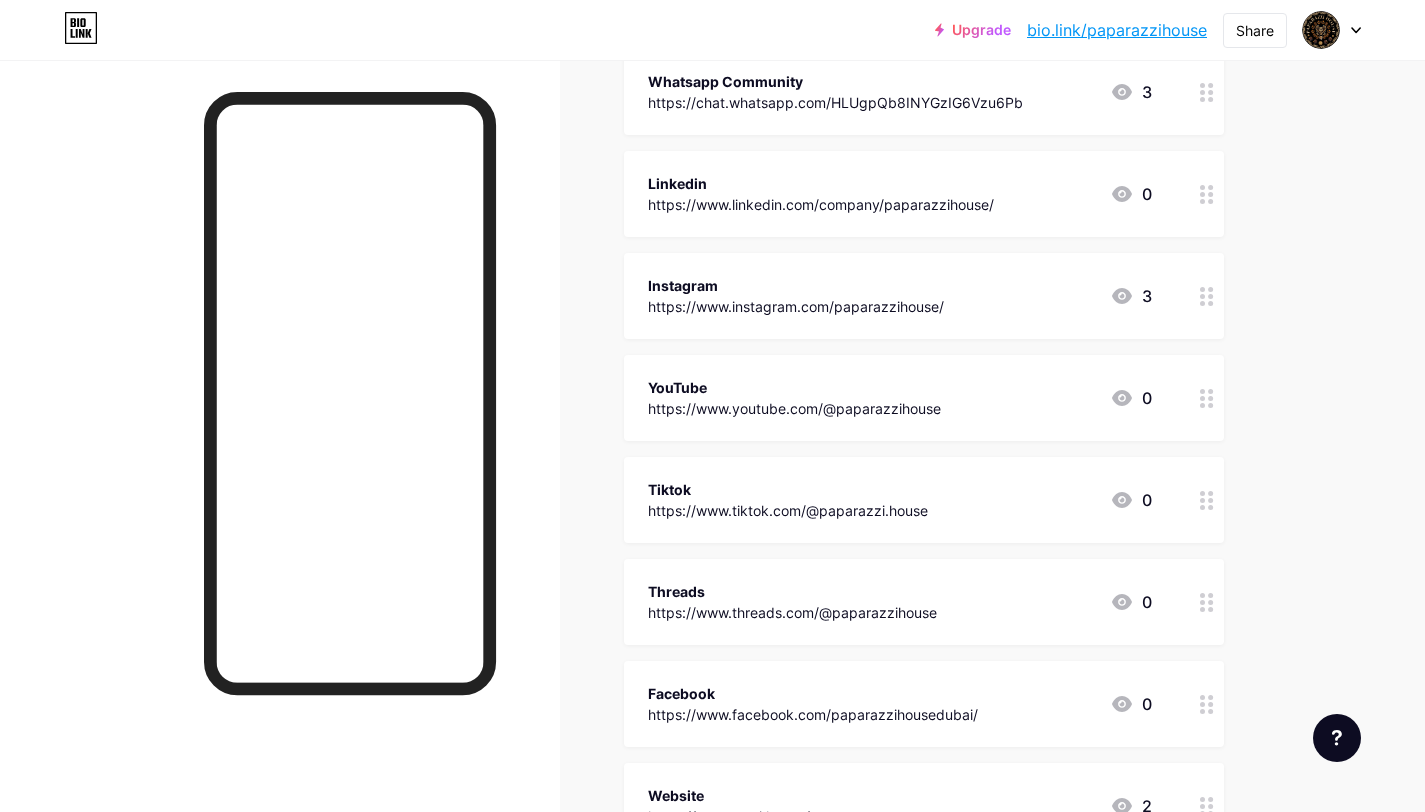 scroll, scrollTop: 879, scrollLeft: 0, axis: vertical 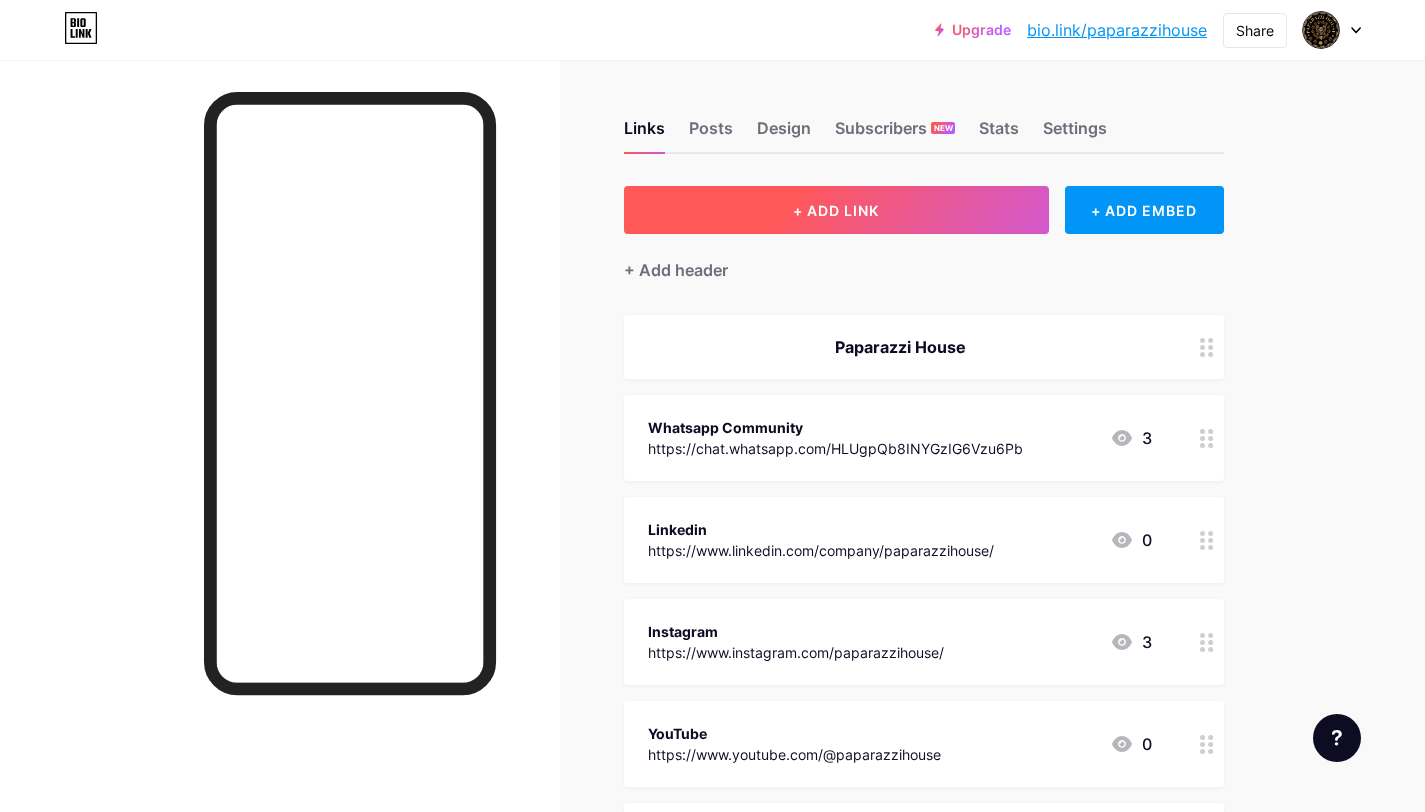click on "+ ADD LINK" at bounding box center (836, 210) 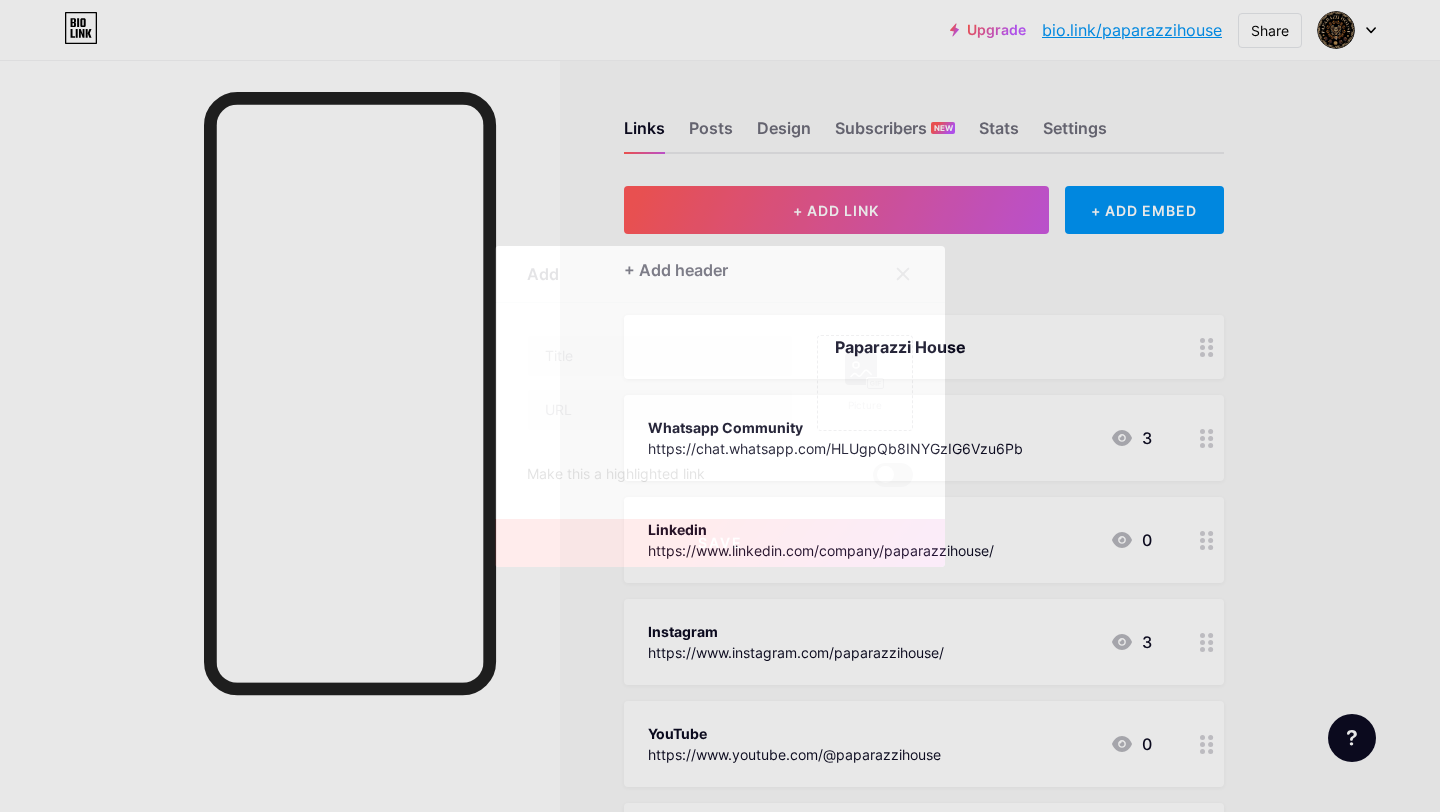 click on "Add" at bounding box center (720, 279) 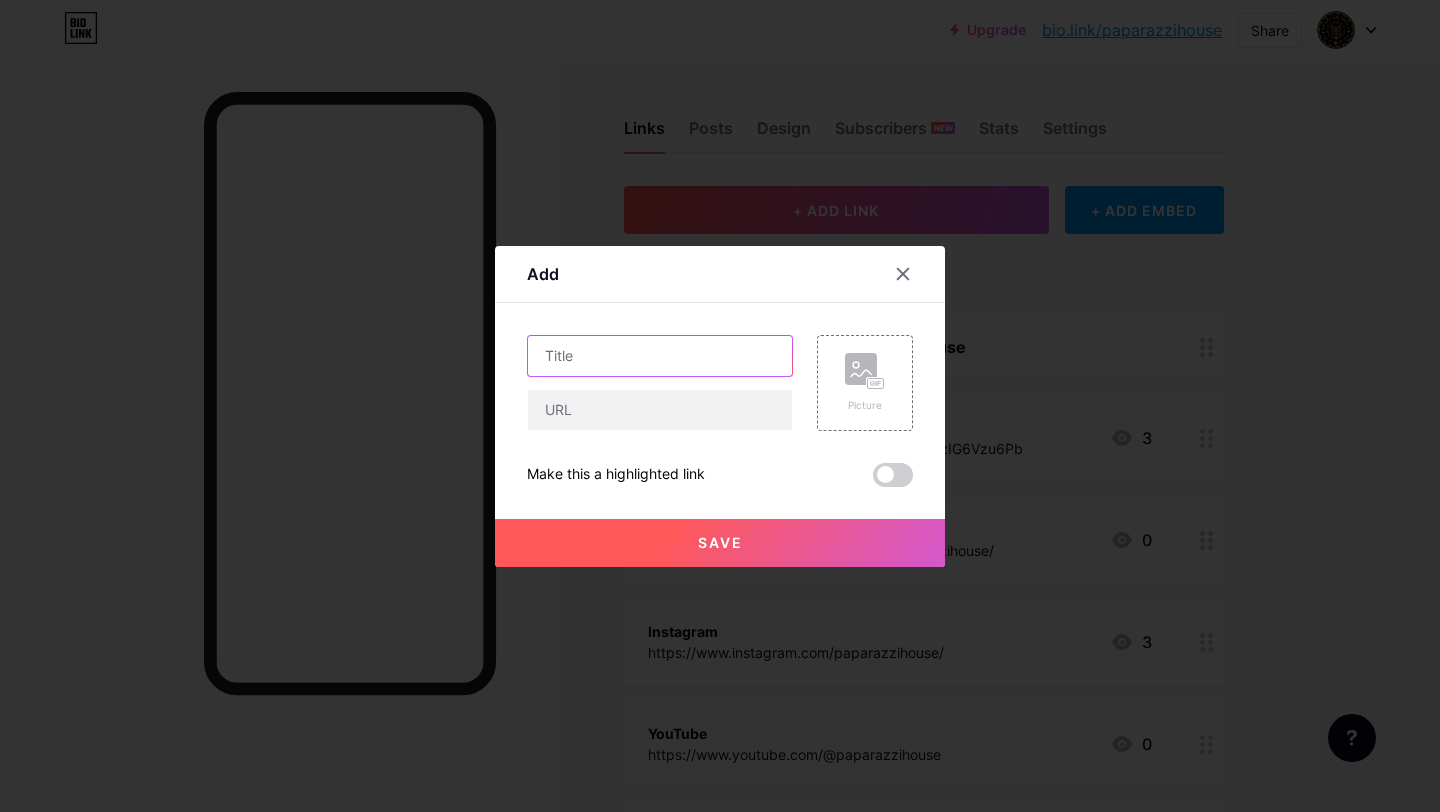 click at bounding box center [660, 356] 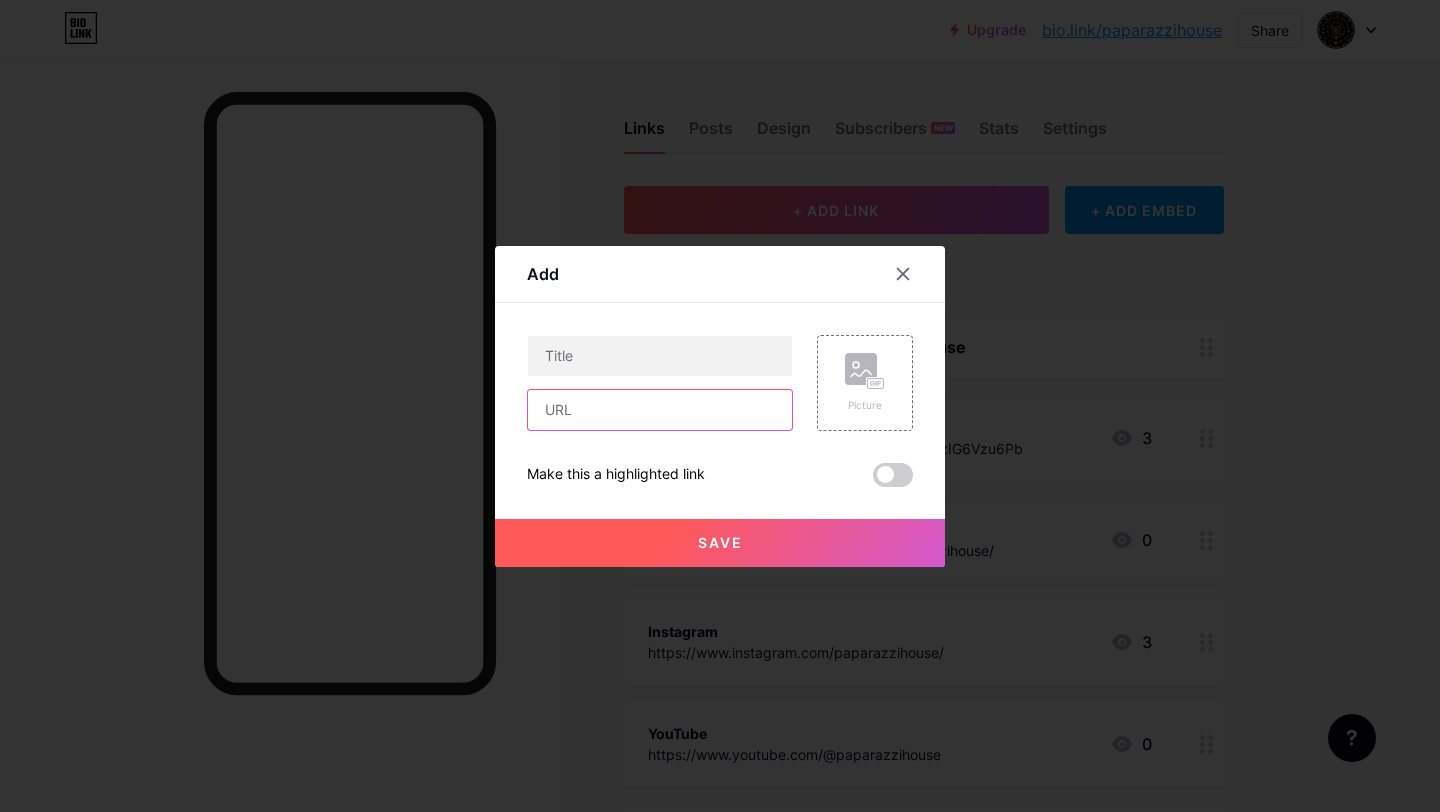 click at bounding box center (660, 410) 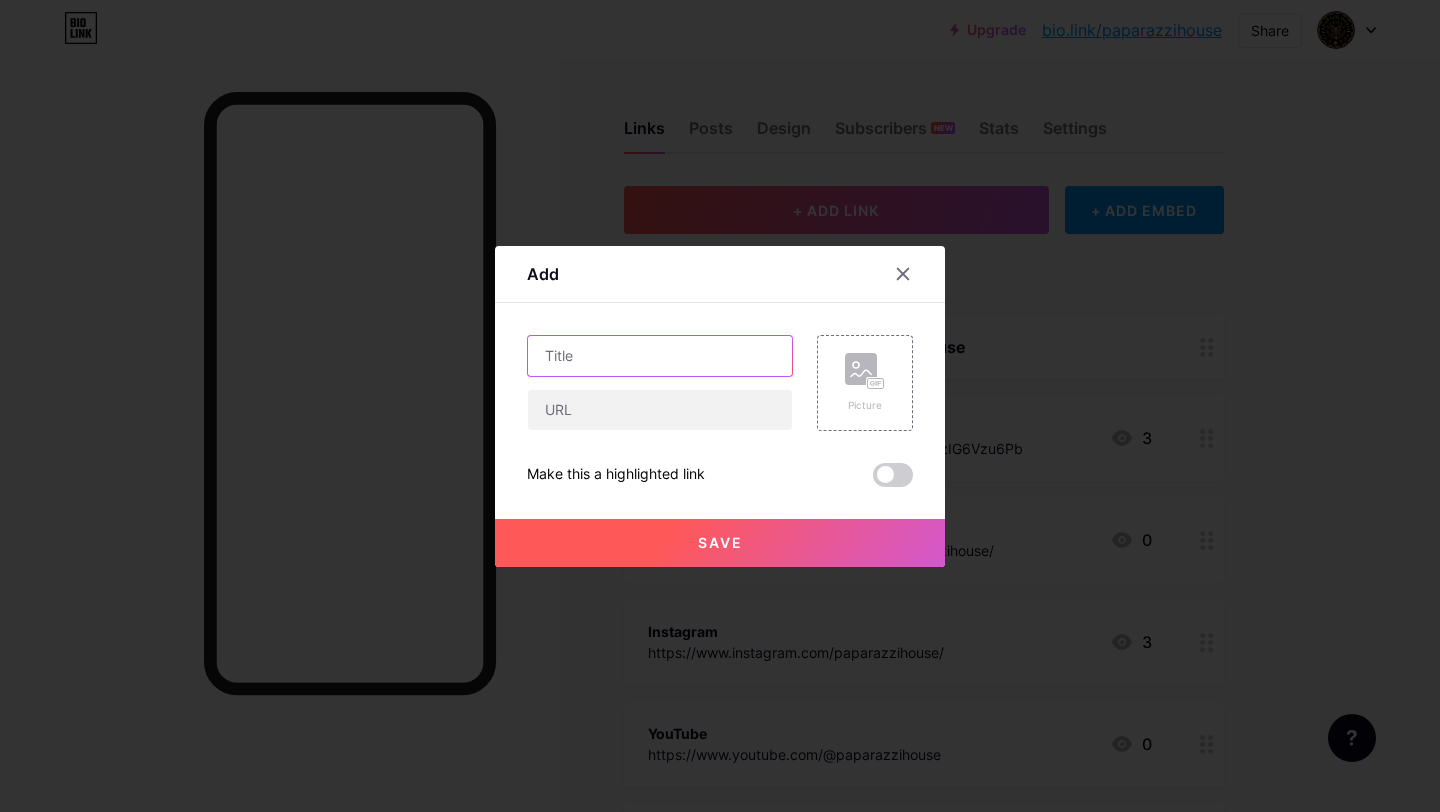 click at bounding box center (660, 356) 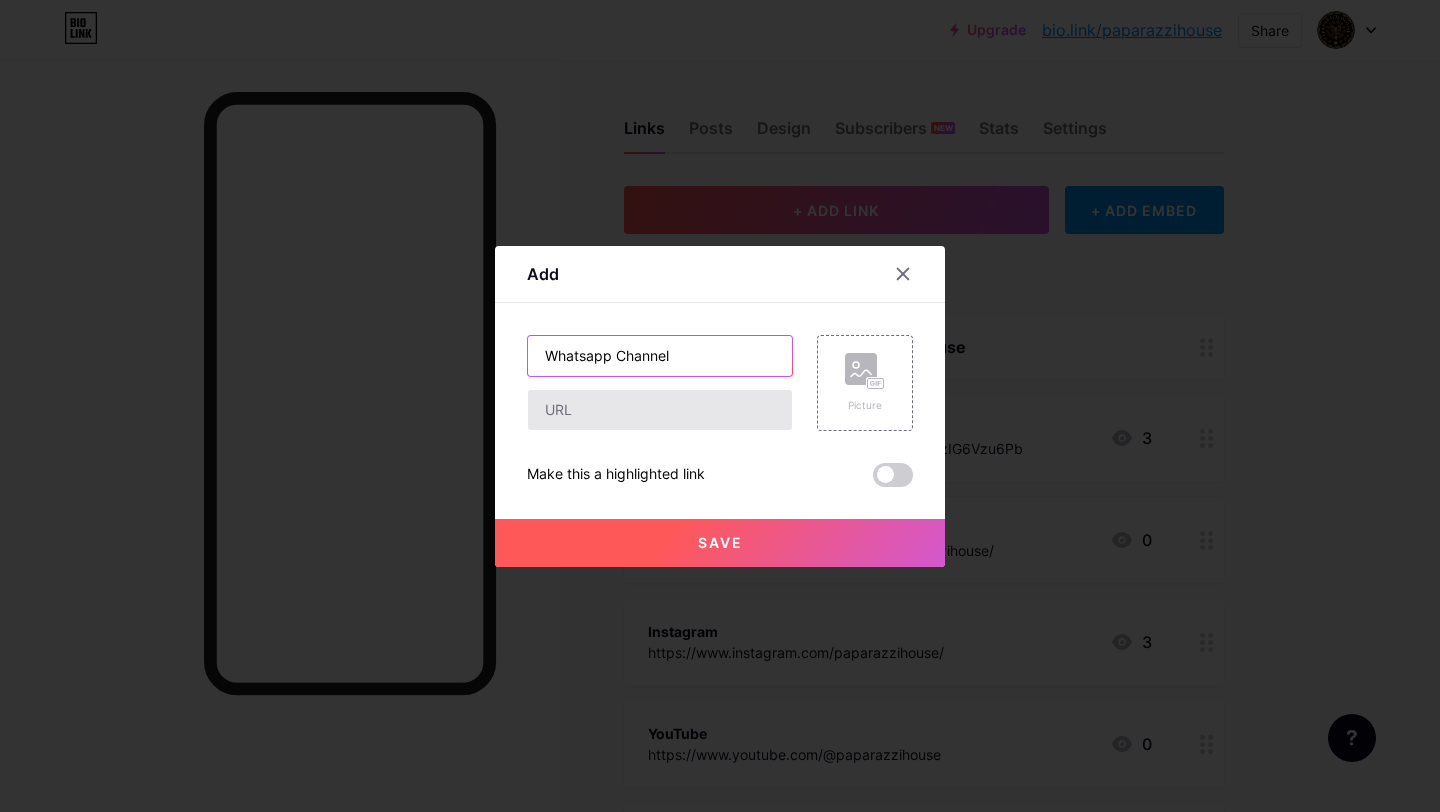 type on "Whatsapp Channel" 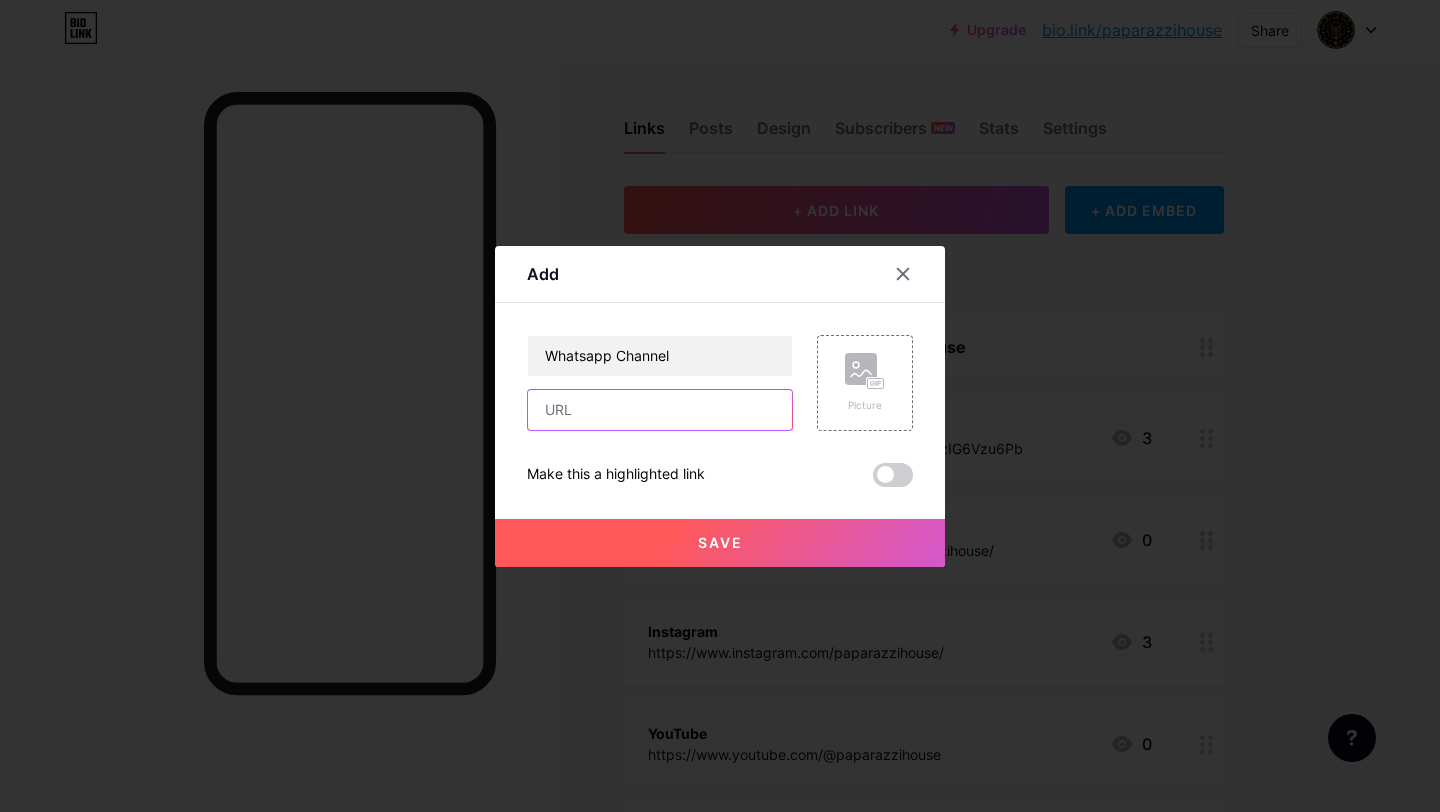 click at bounding box center (660, 410) 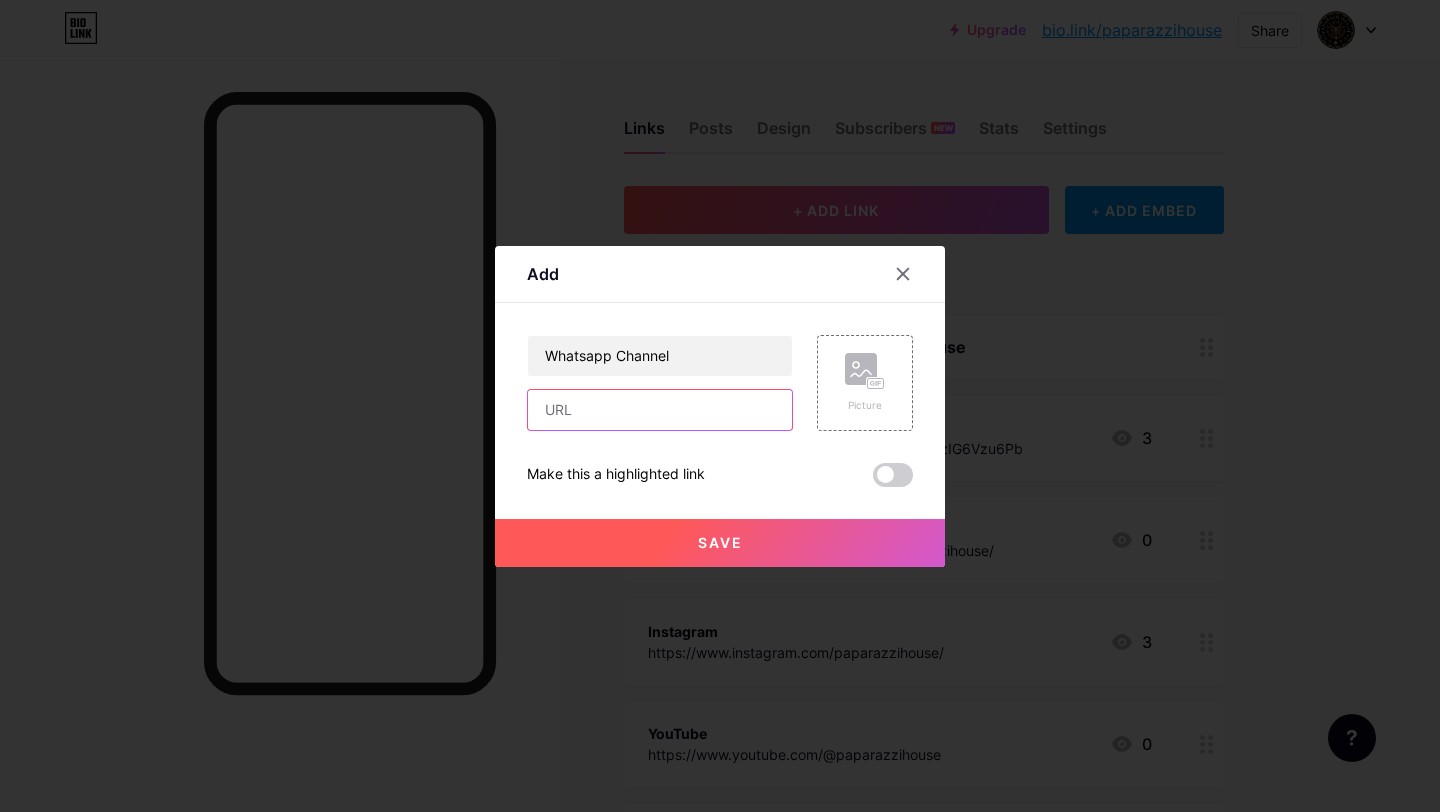 type on "v" 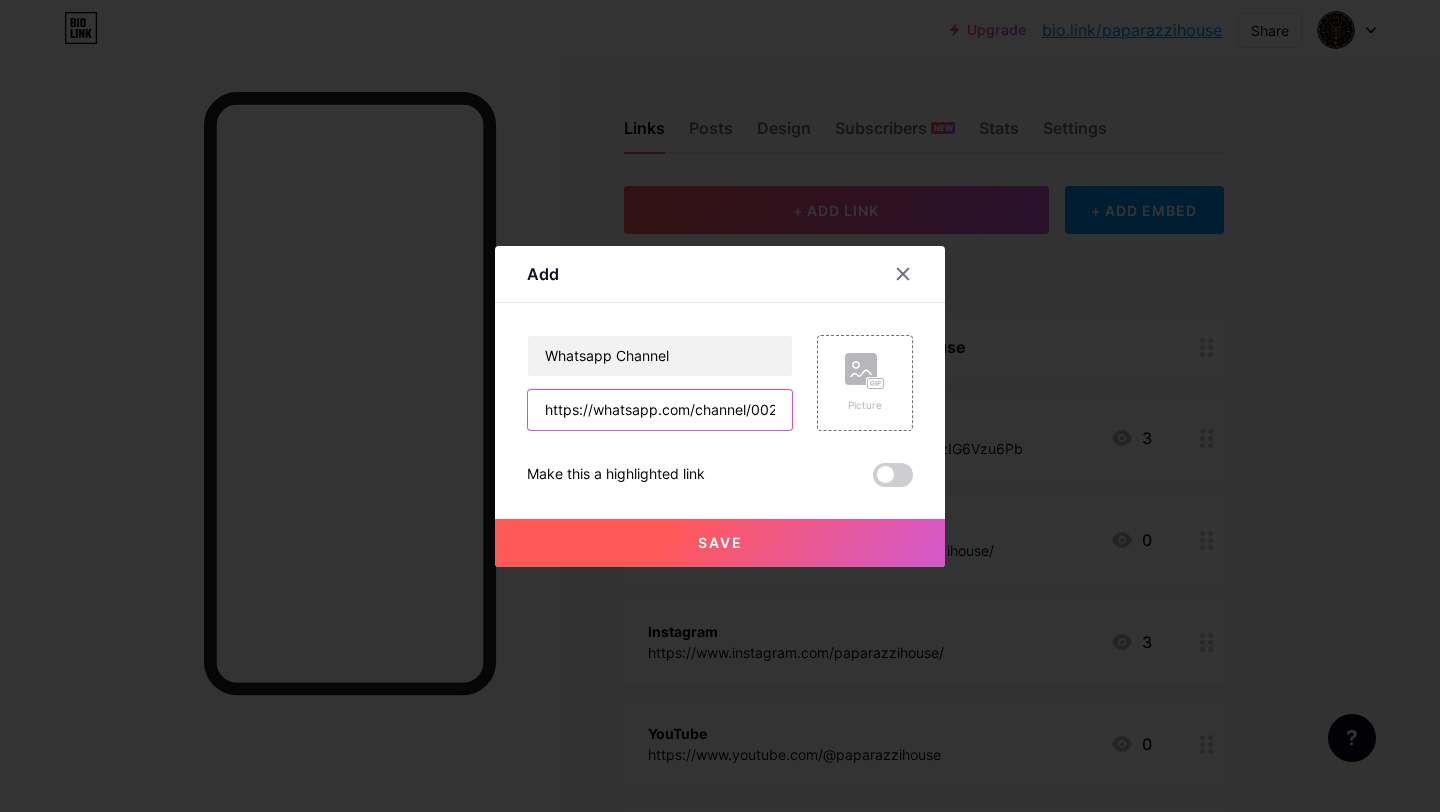 scroll, scrollTop: 0, scrollLeft: 190, axis: horizontal 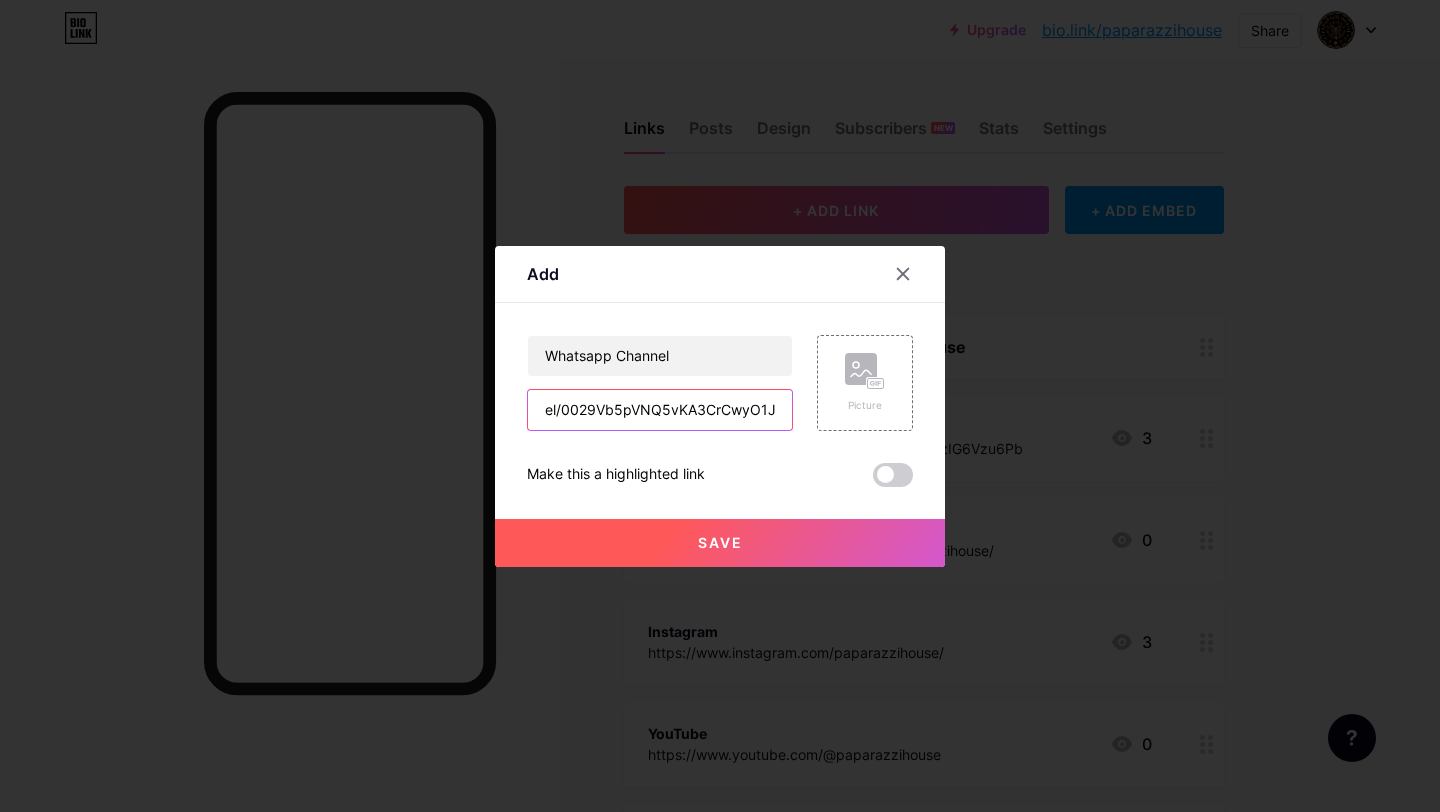 type on "https://whatsapp.com/channel/0029Vb5pVNQ5vKA3CrCwyO1J" 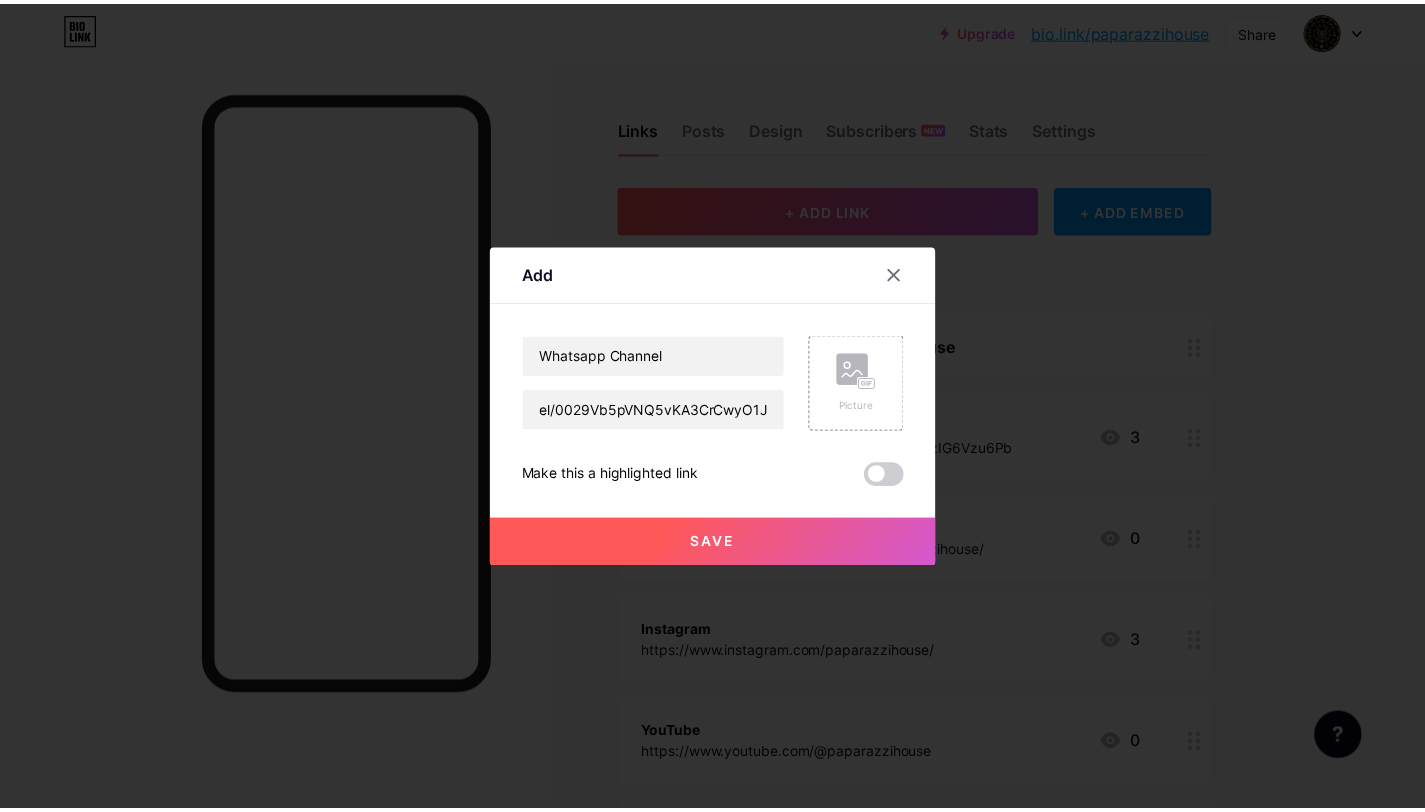 scroll, scrollTop: 0, scrollLeft: 0, axis: both 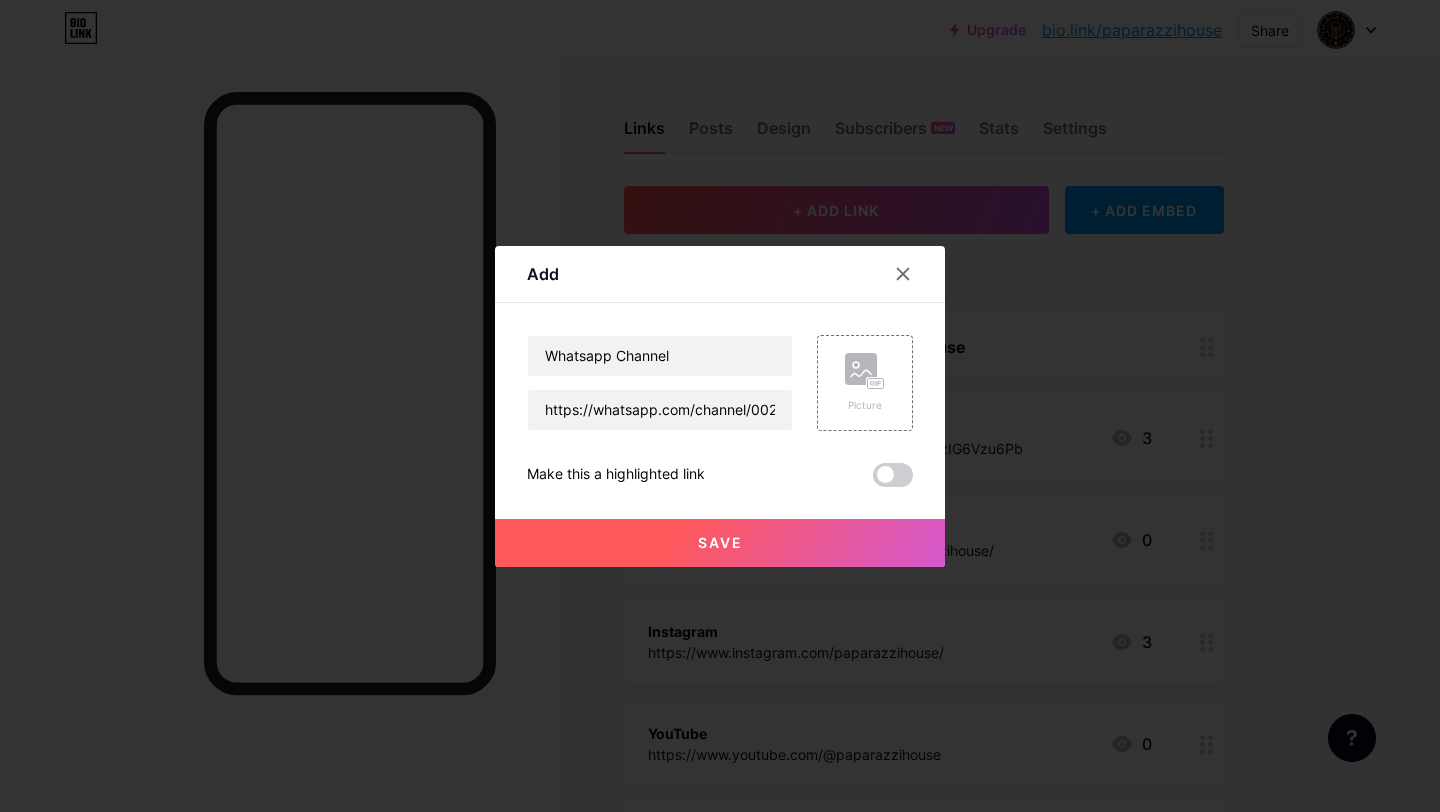 click on "Save" at bounding box center [720, 542] 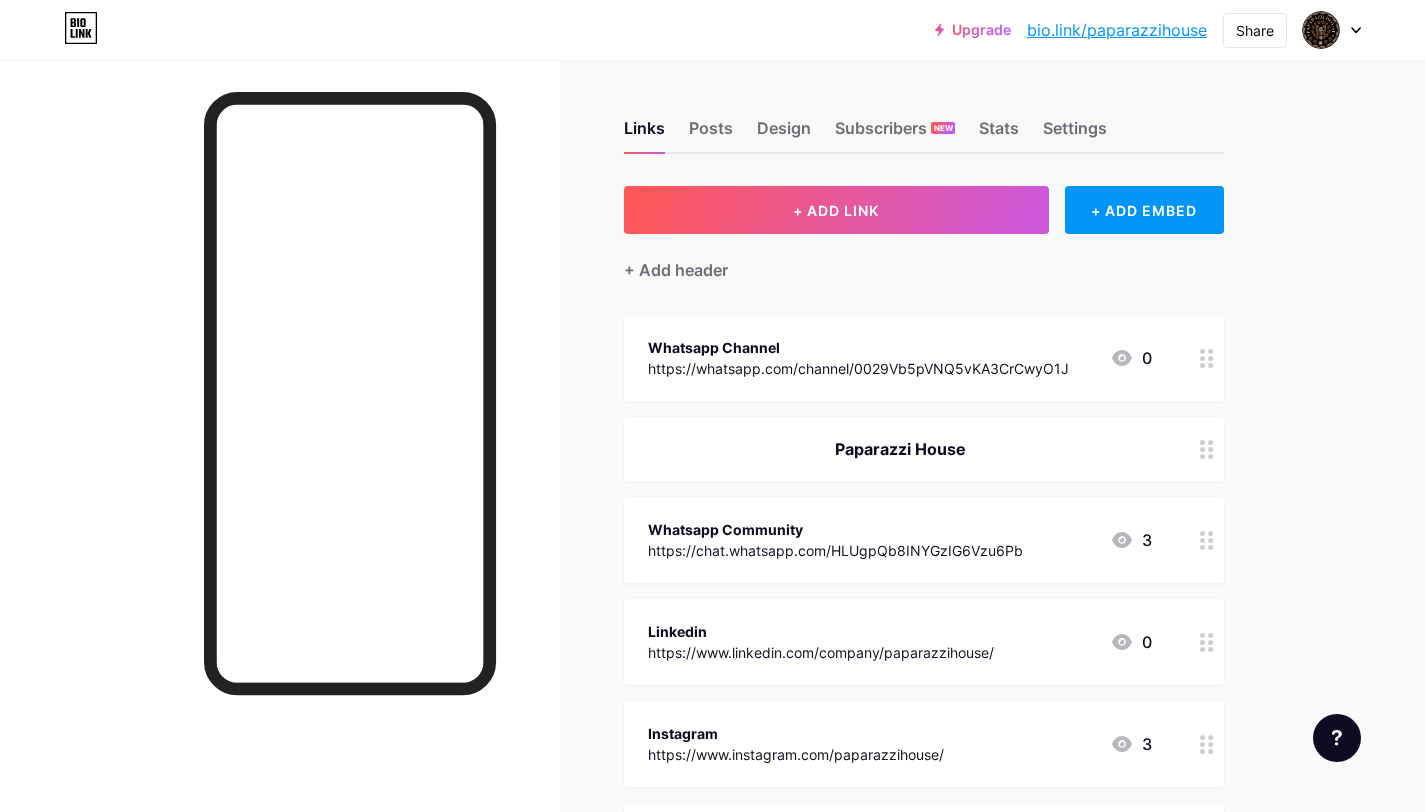 click on "Whatsapp Channel" at bounding box center (858, 347) 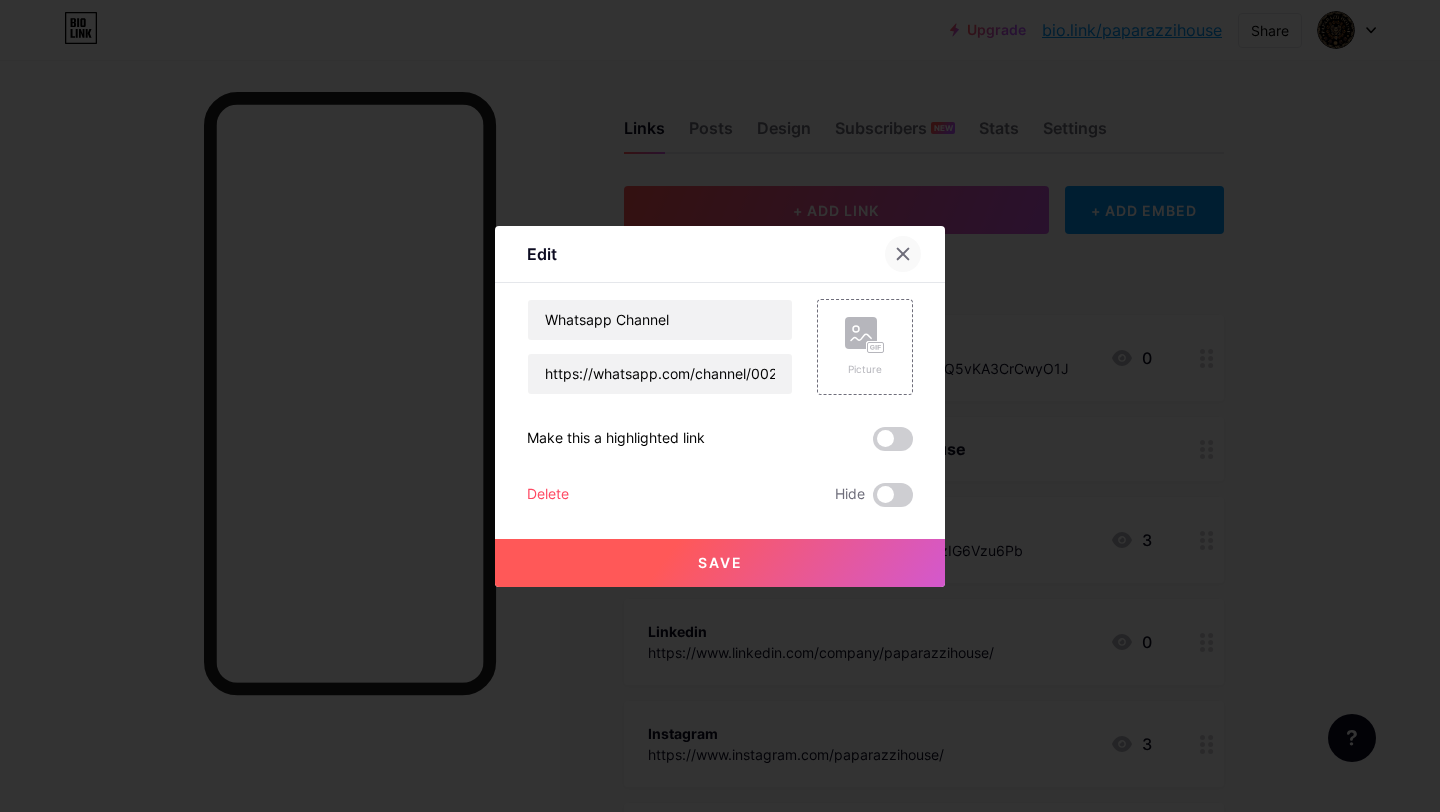 click 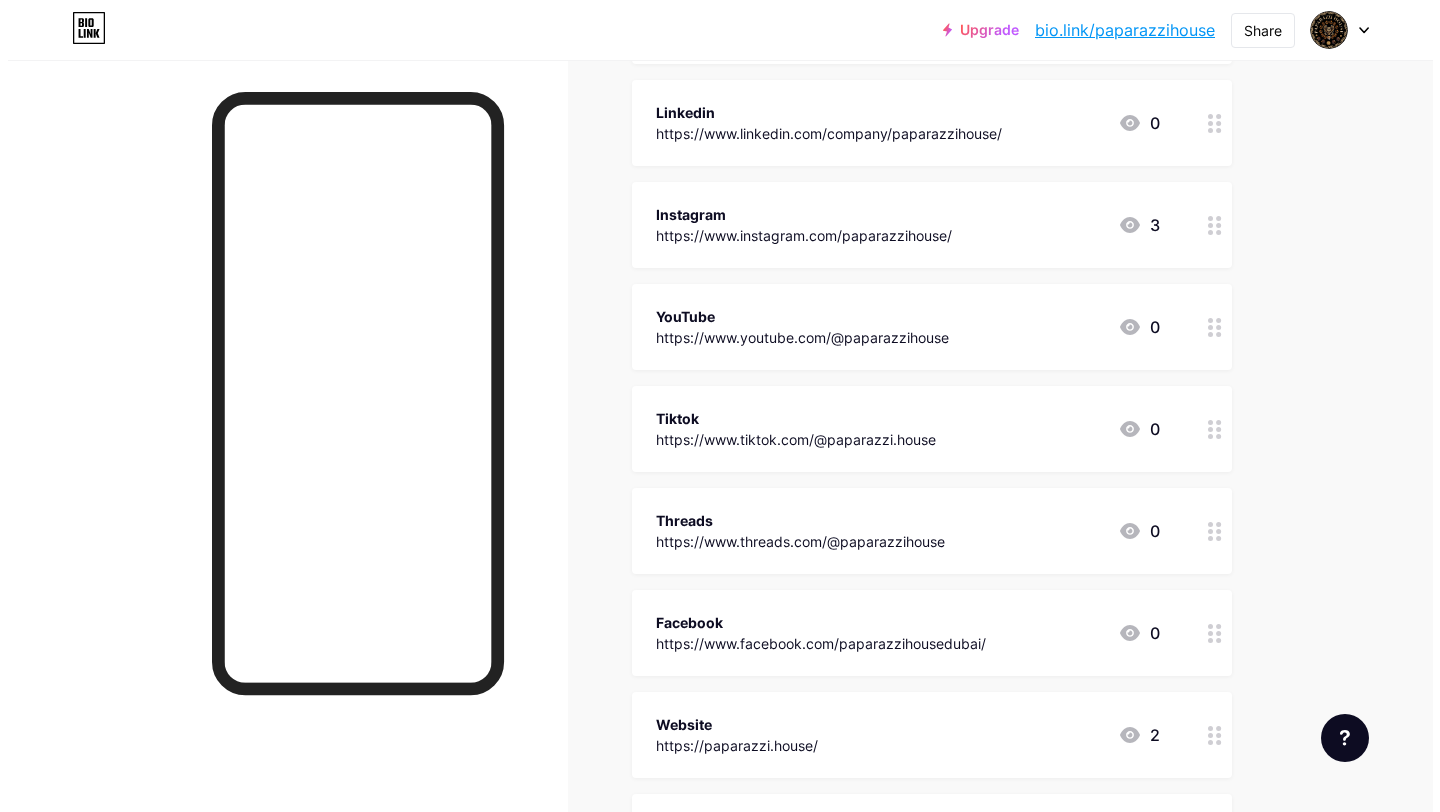 scroll, scrollTop: 0, scrollLeft: 0, axis: both 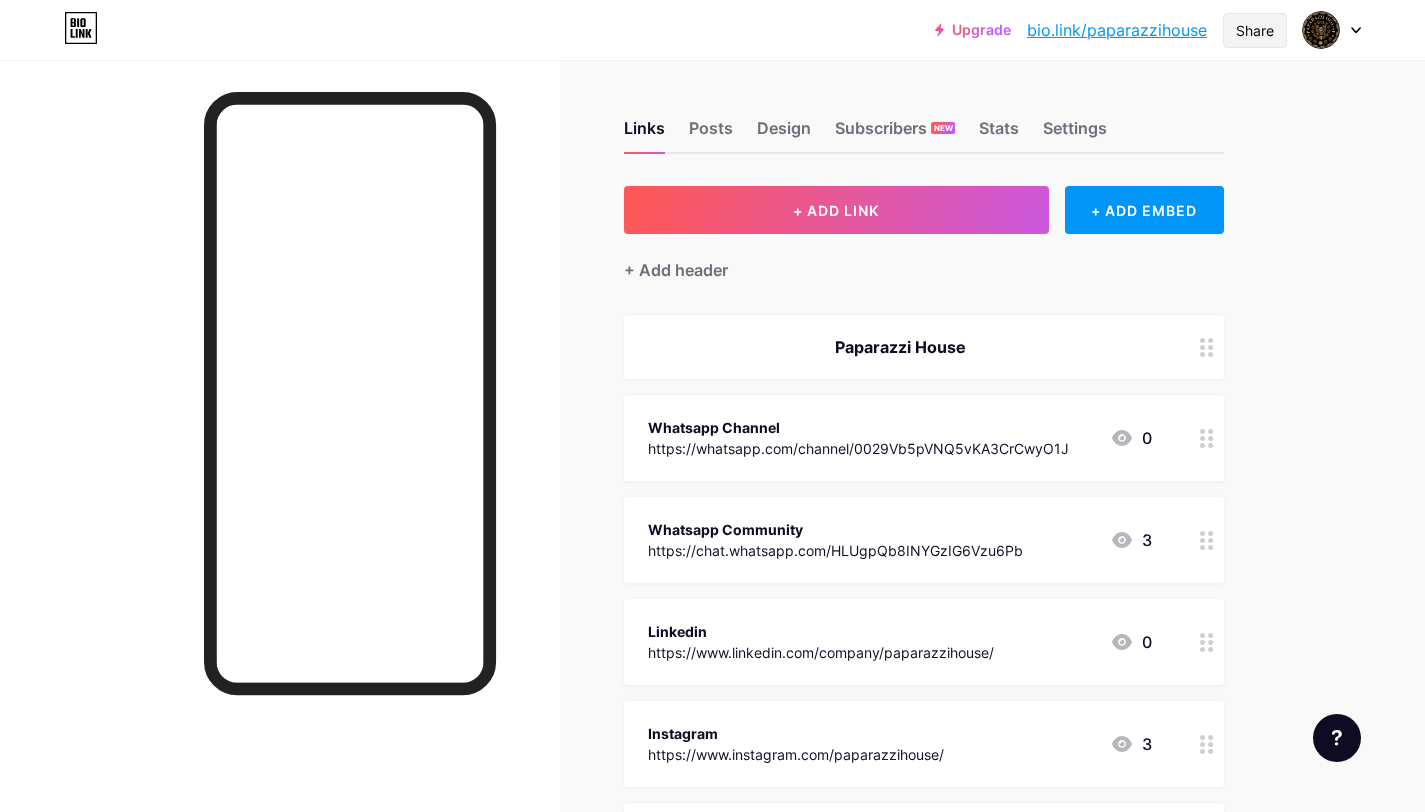 click on "Share" at bounding box center [1255, 30] 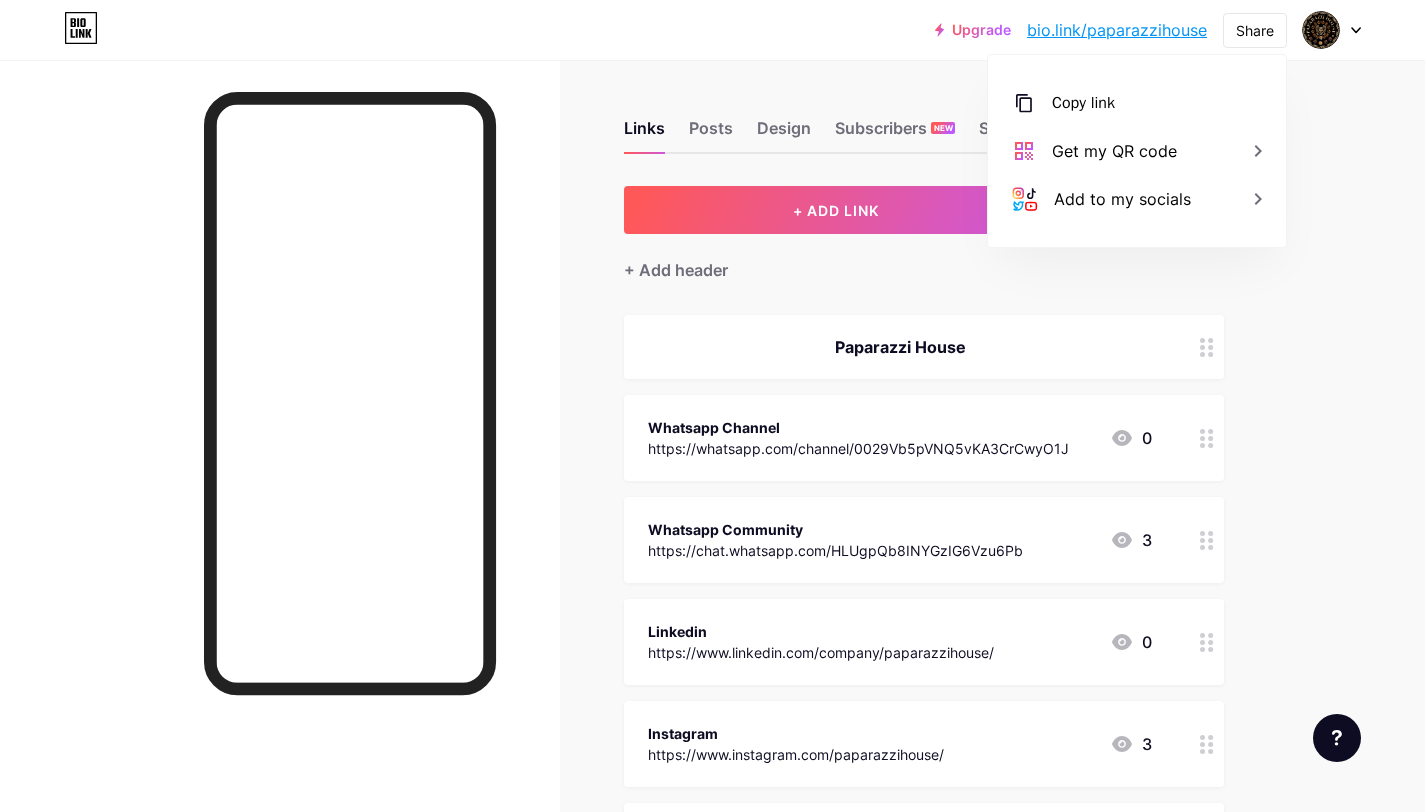 click on "+ ADD LINK + ADD EMBED + Add header Paparazzi House Whatsapp Channel https://whatsapp.com/channel/0029Vb5pVNQ5vKA3CrCwyO1J 0 Whatsapp Community https://chat.whatsapp.com/HLUgpQb8INYGzIG6Vzu6Pb 3 Linkedin https://www.linkedin.com/company/paparazzihouse/ 0 Instagram https://www.instagram.com/paparazzihouse/ 3 YouTube https://www.youtube.com/@paparazzihouse 0 Tiktok https://www.tiktok.com/@paparazzi.house 0 Threads" at bounding box center [924, 940] 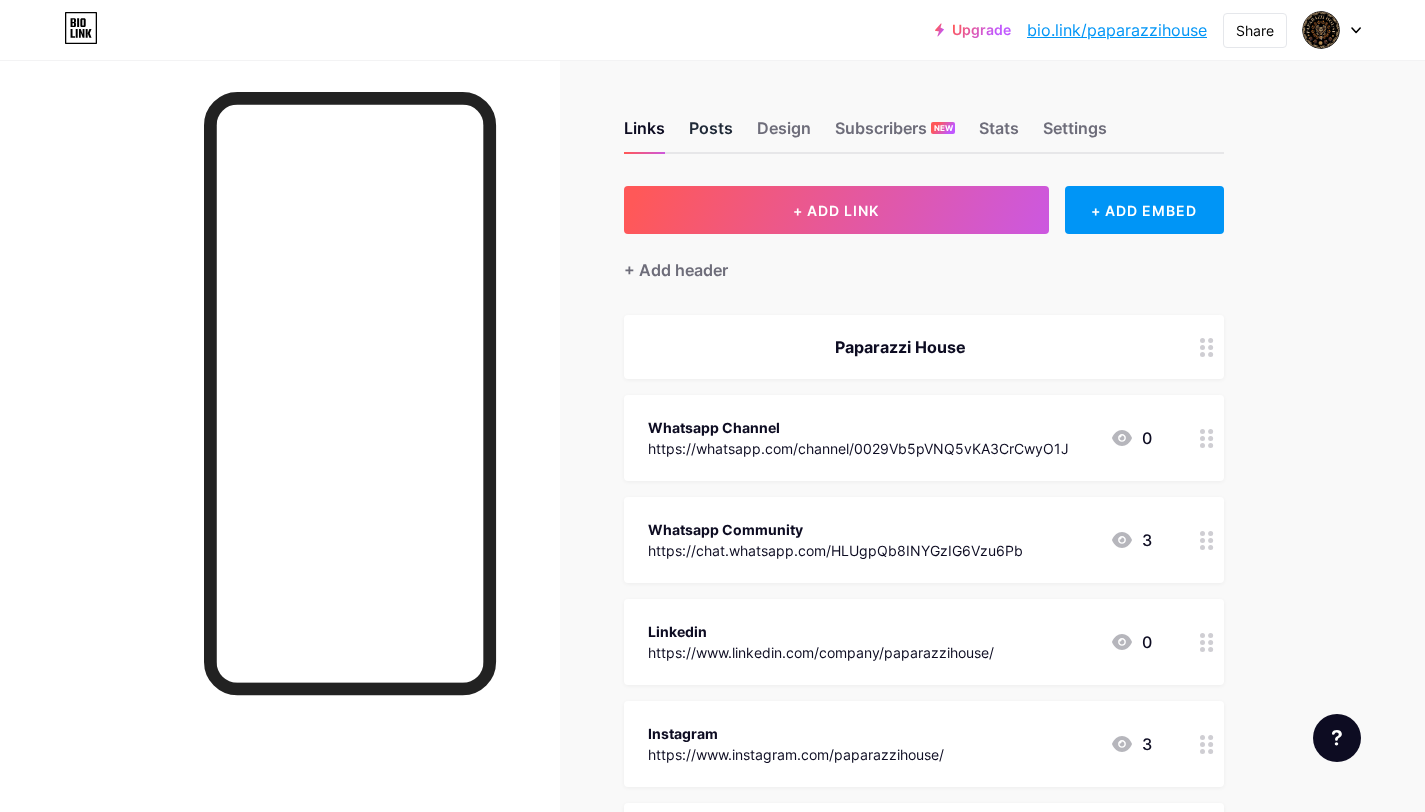 click on "Posts" at bounding box center (711, 134) 